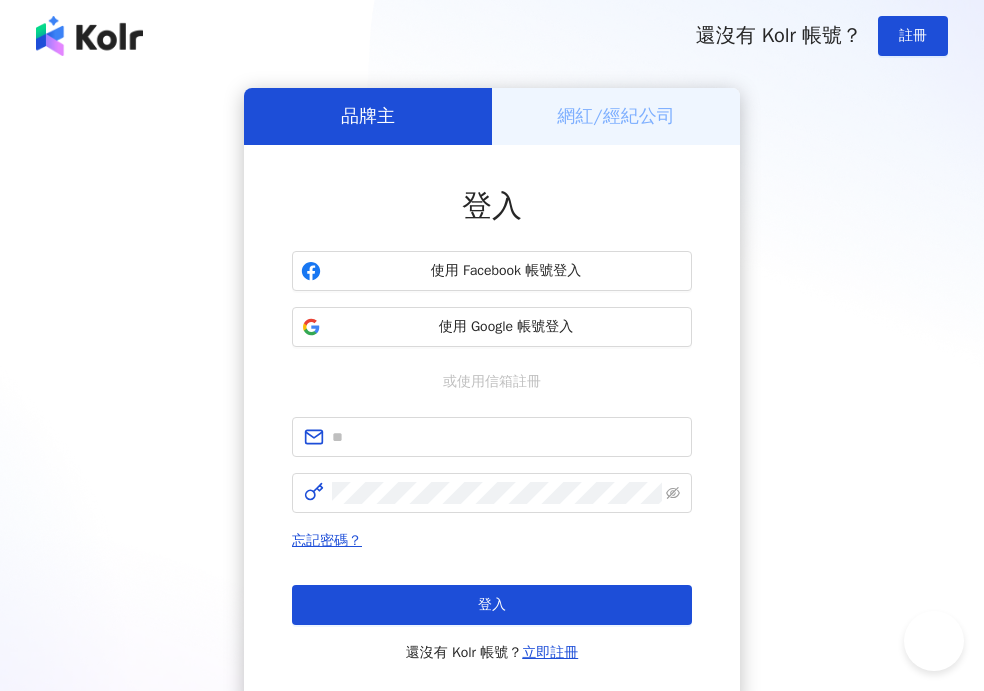 scroll, scrollTop: 0, scrollLeft: 0, axis: both 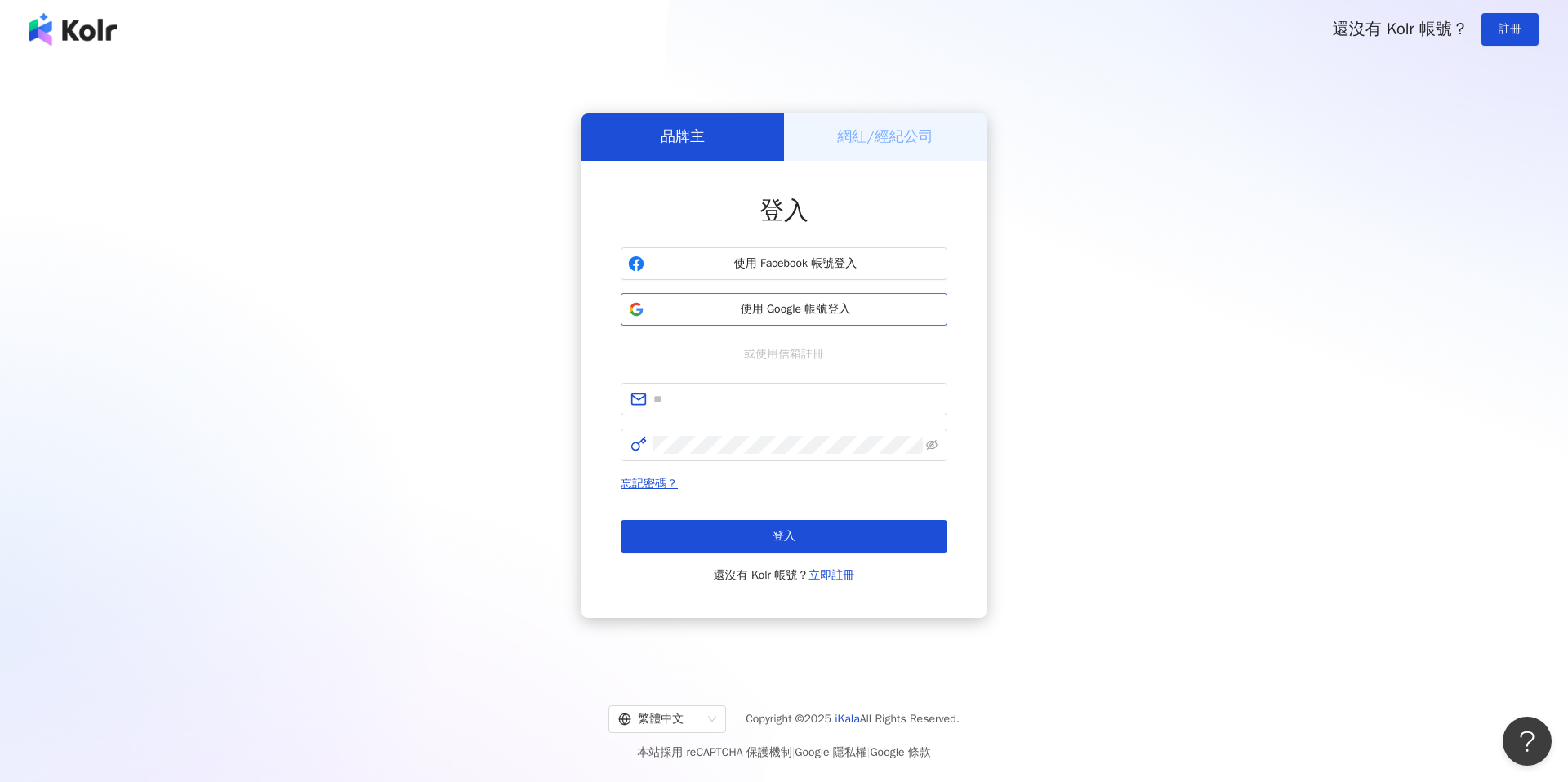 click on "使用 Google 帳號登入" at bounding box center [795, 309] 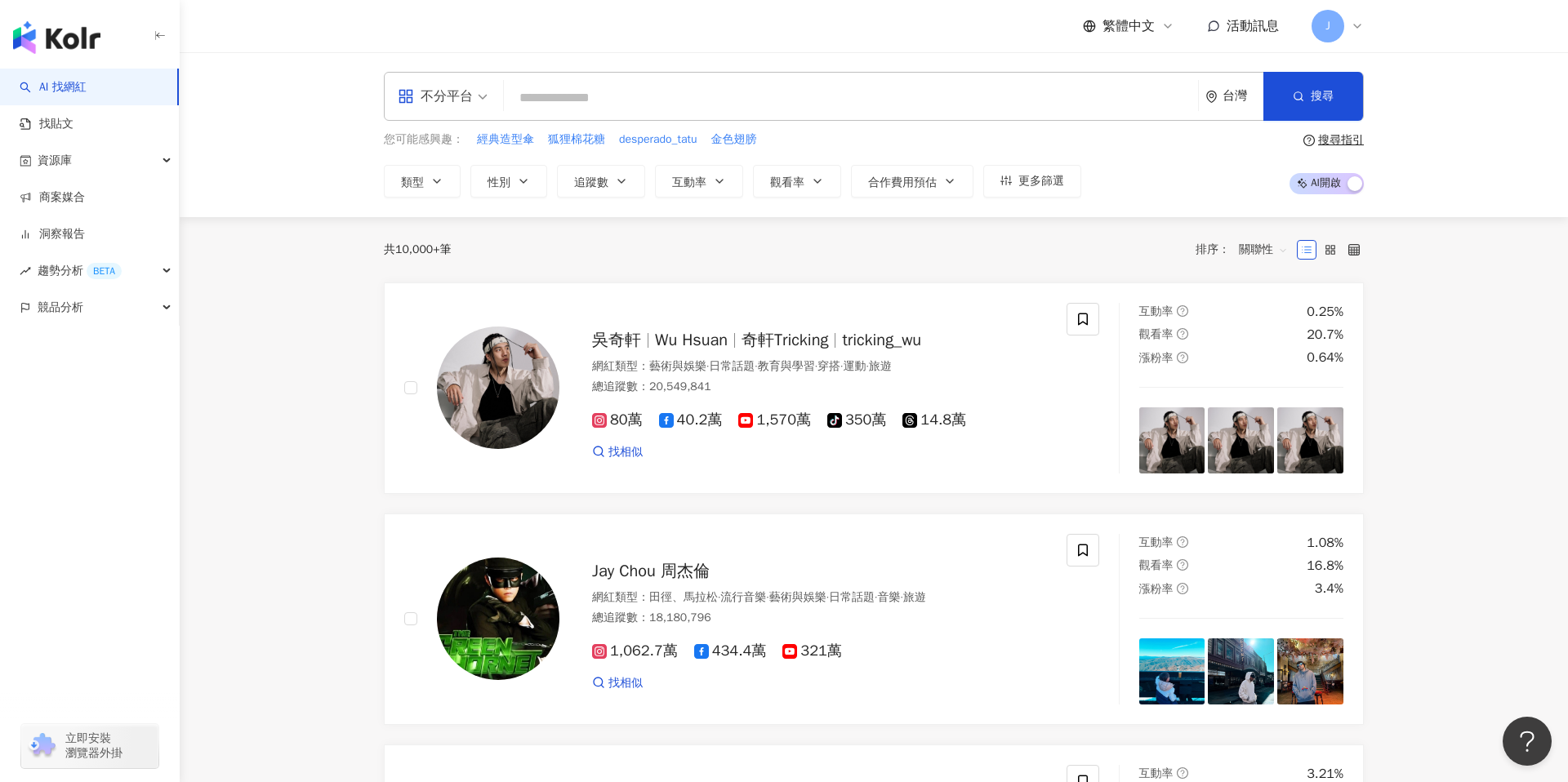 drag, startPoint x: 220, startPoint y: 176, endPoint x: 234, endPoint y: 185, distance: 16.643317 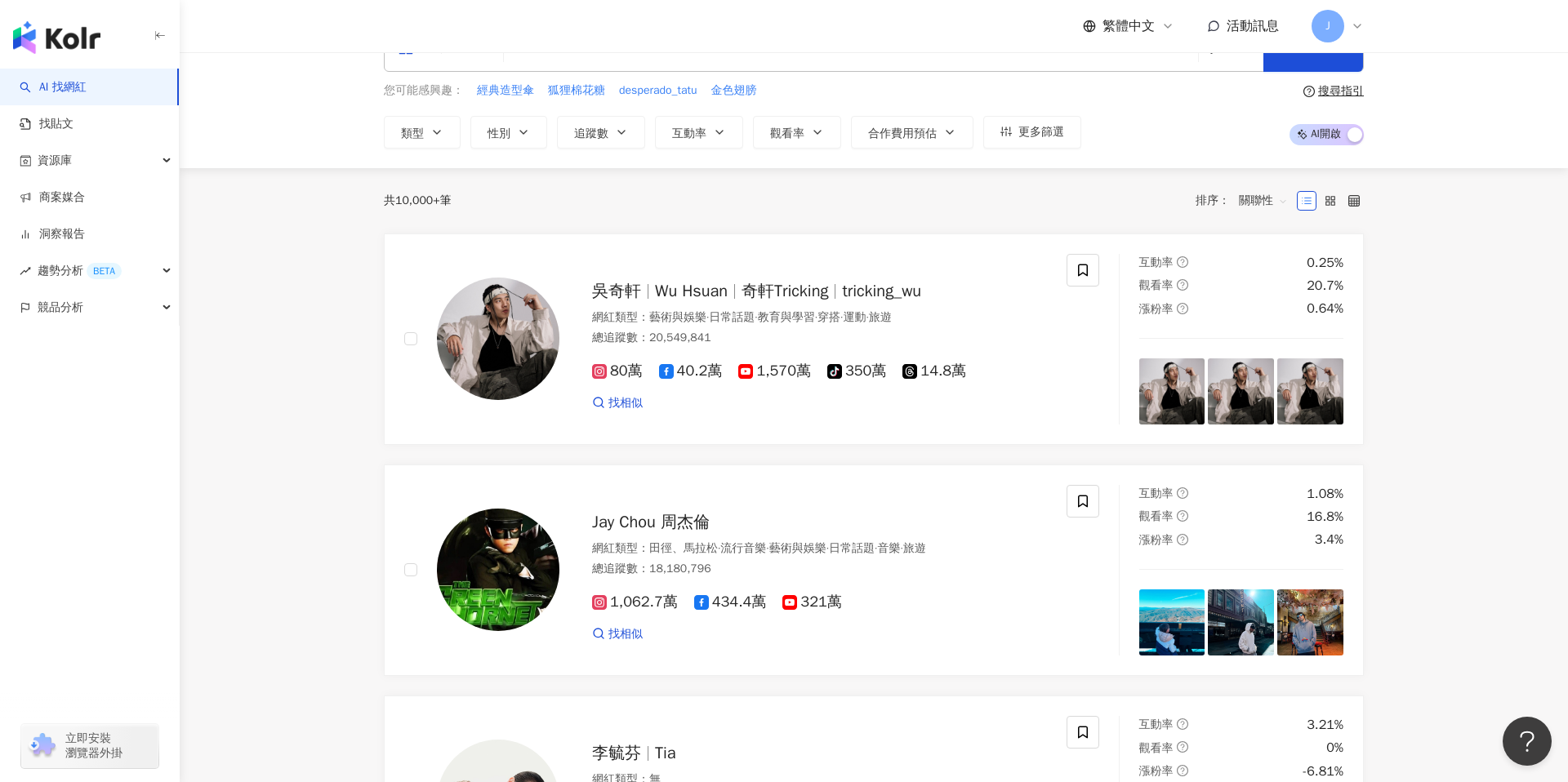 scroll, scrollTop: 0, scrollLeft: 0, axis: both 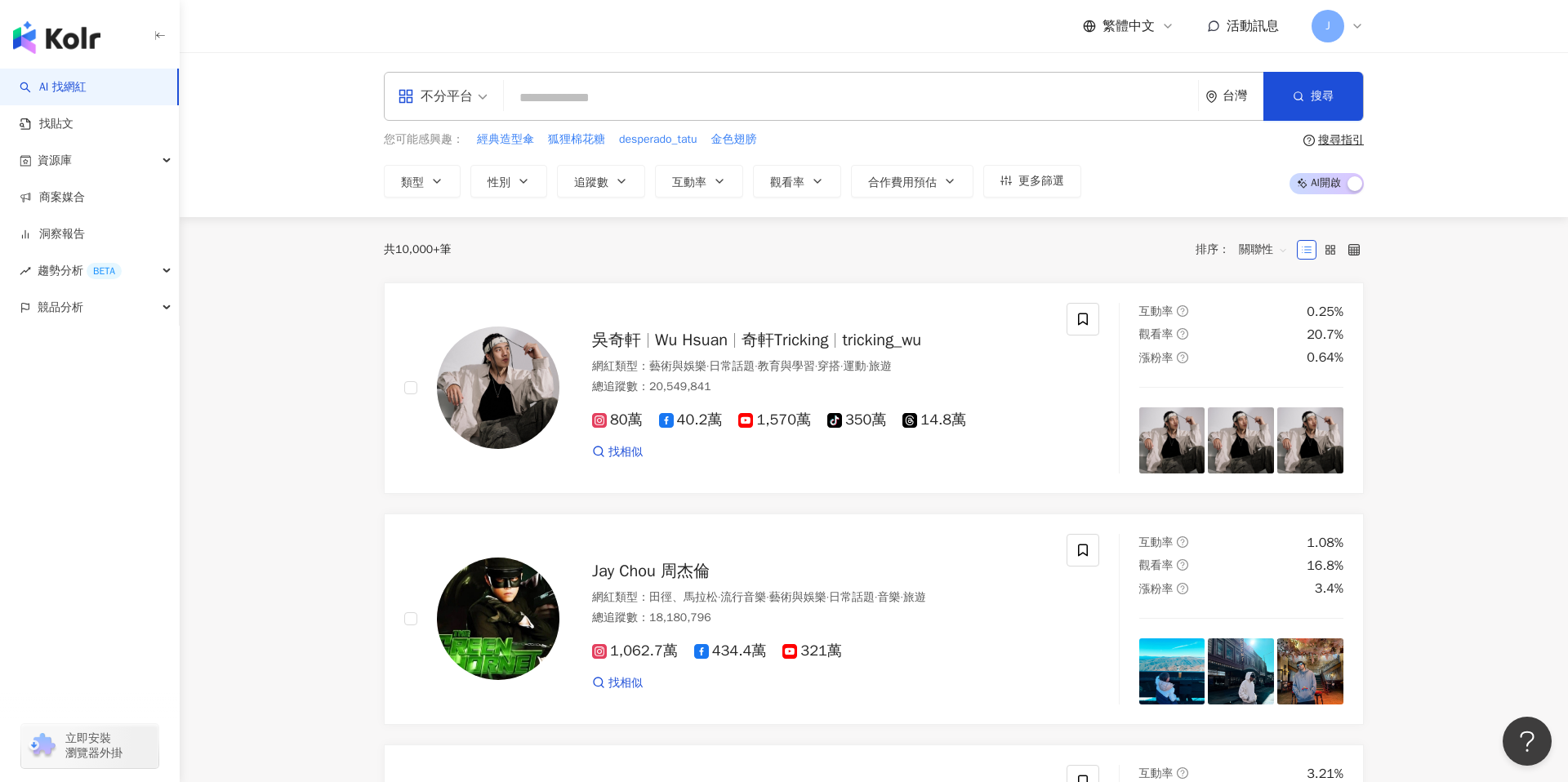 click on "AI 找網紅" at bounding box center [53, 87] 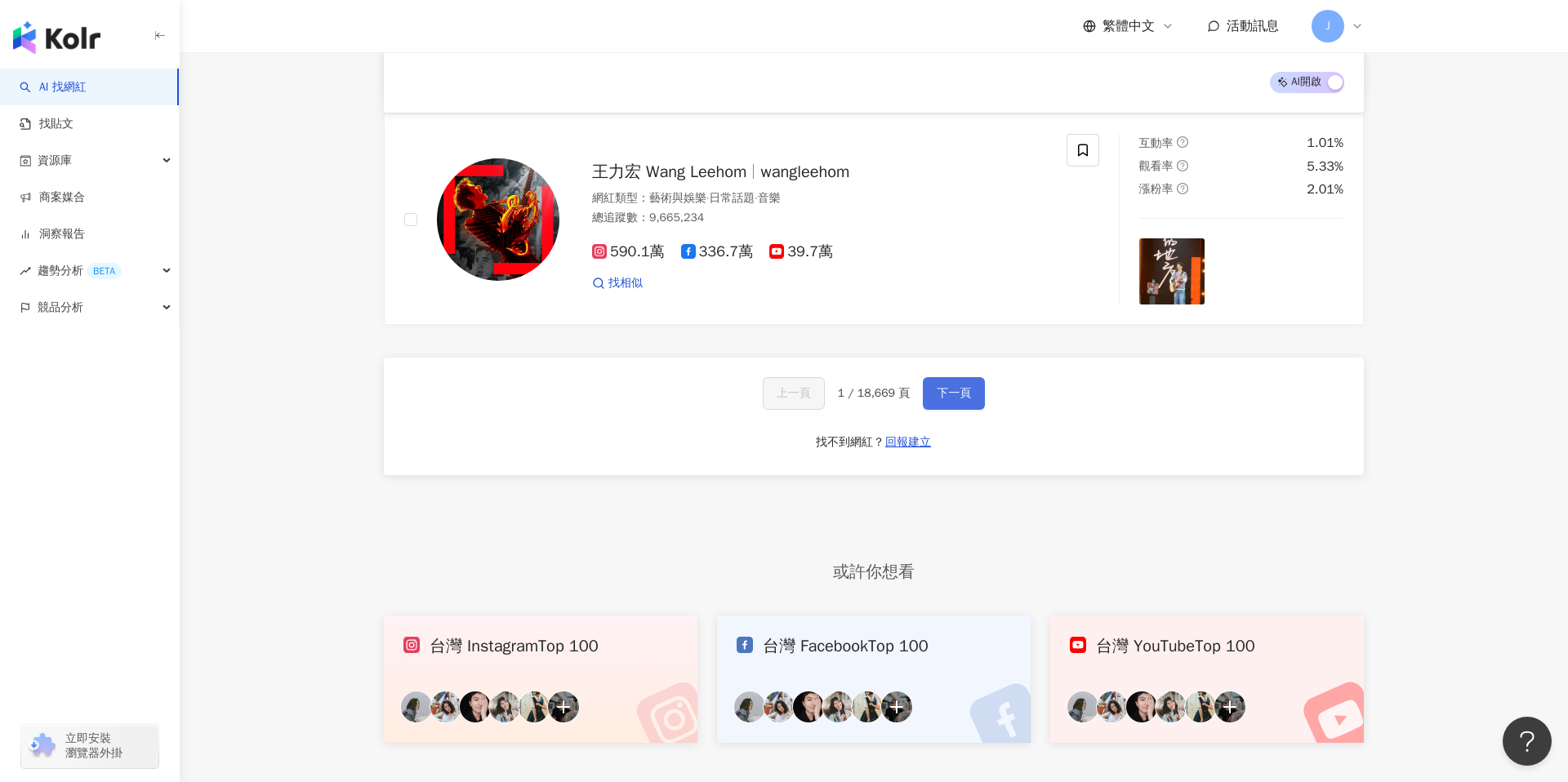 scroll, scrollTop: 2741, scrollLeft: 0, axis: vertical 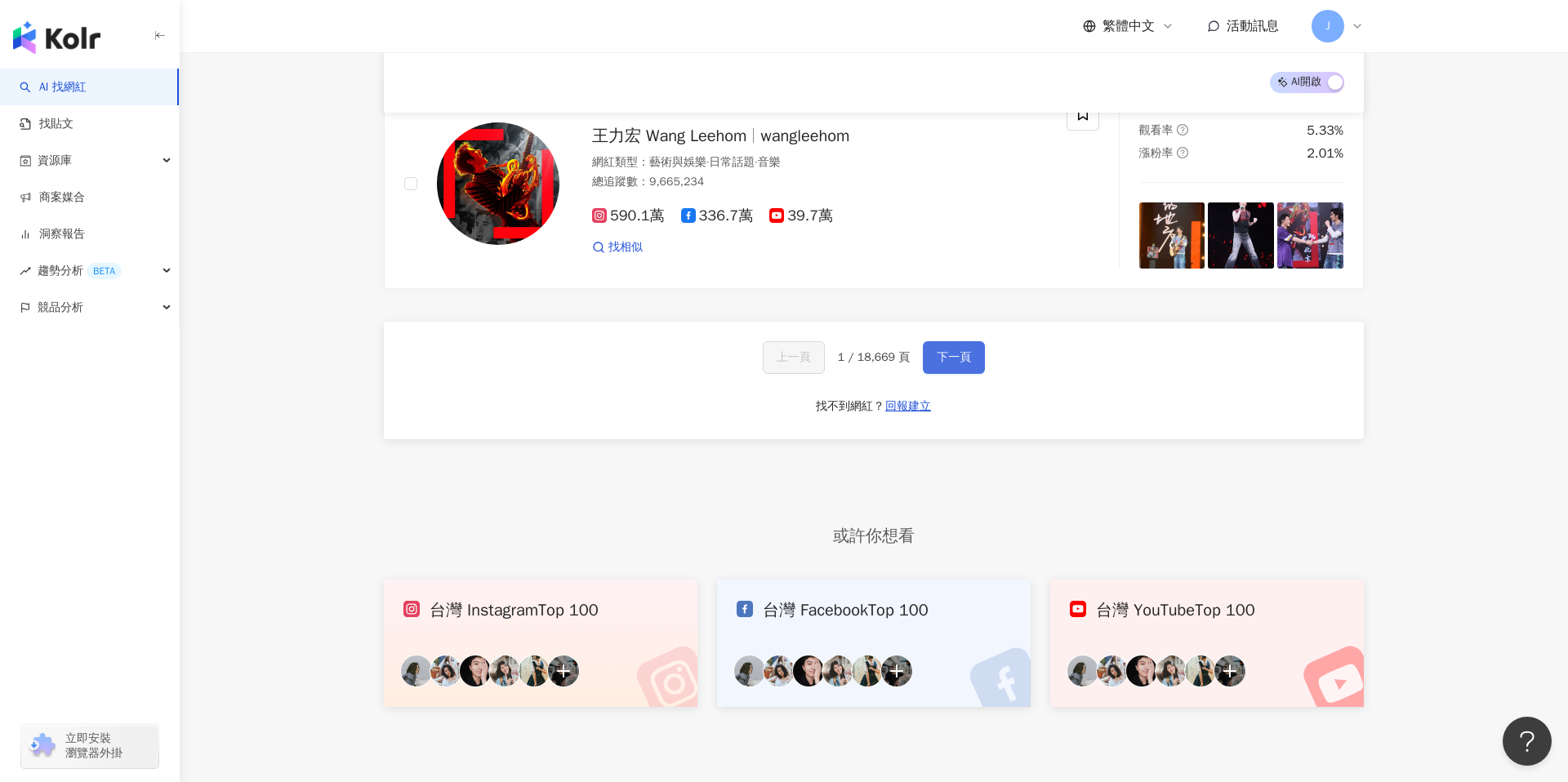 click on "下一頁" at bounding box center [954, 358] 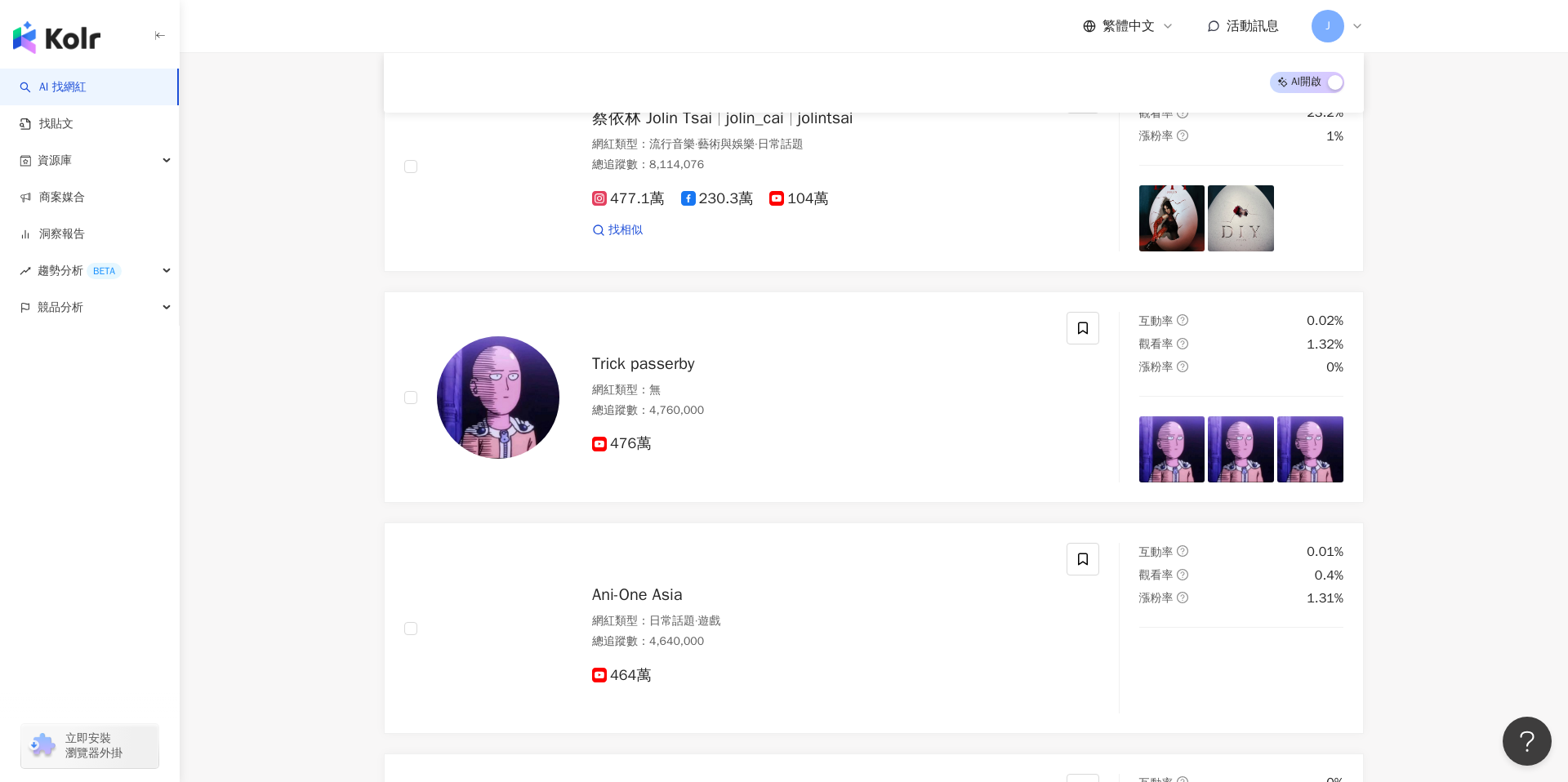 scroll, scrollTop: 243, scrollLeft: 0, axis: vertical 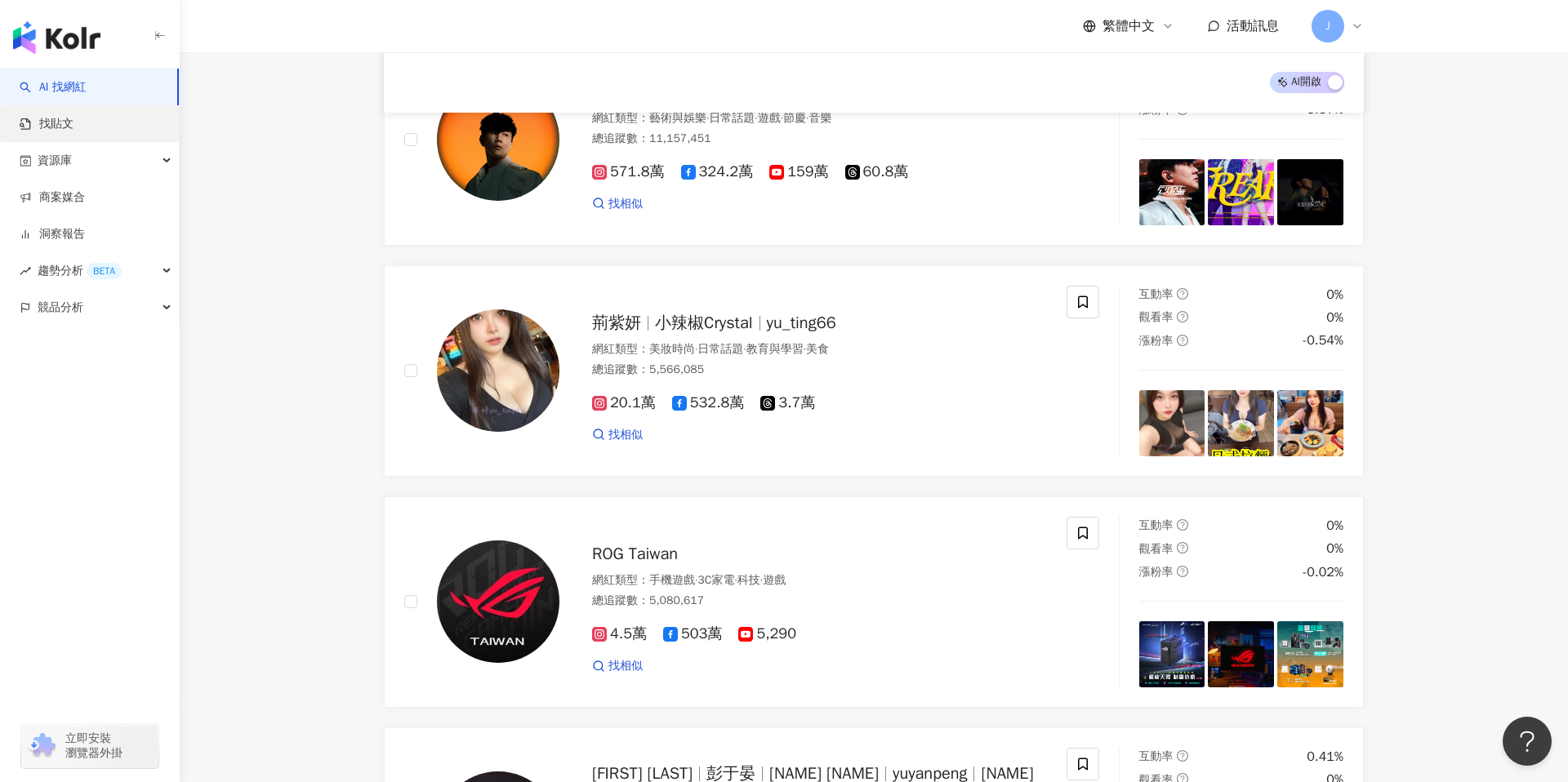 click on "找貼文" at bounding box center [47, 124] 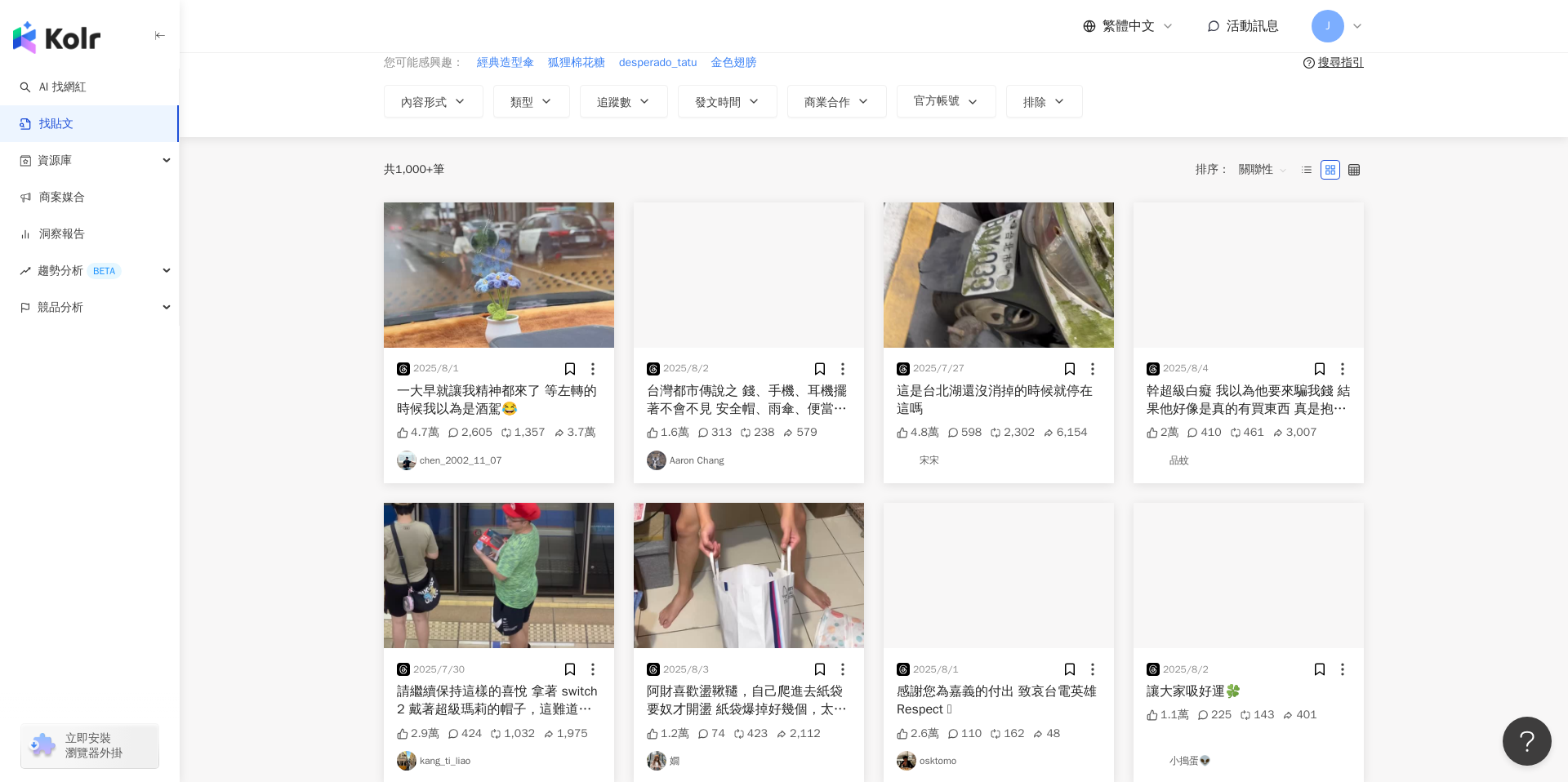 scroll, scrollTop: 78, scrollLeft: 0, axis: vertical 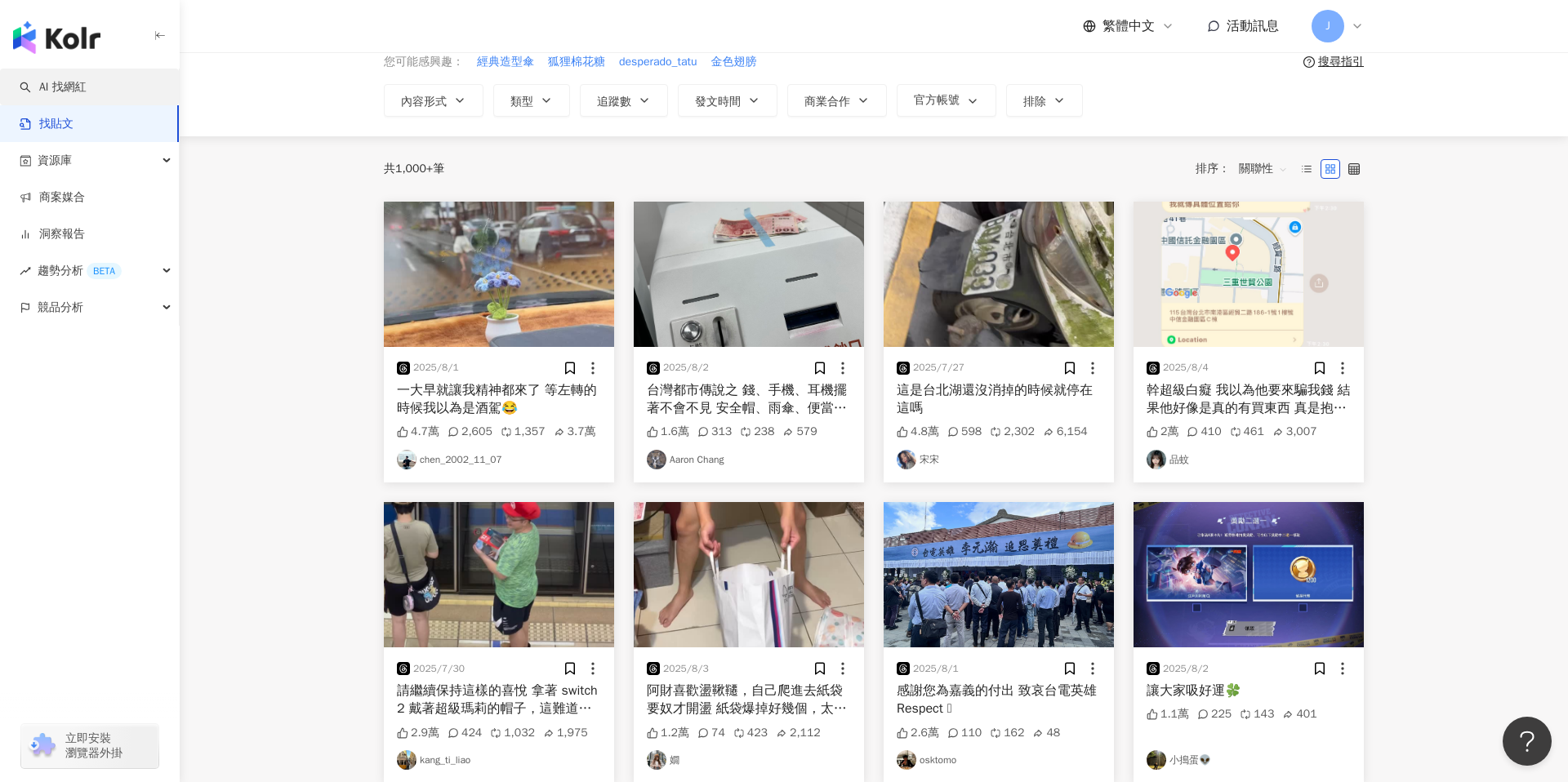 click on "AI 找網紅" at bounding box center [53, 87] 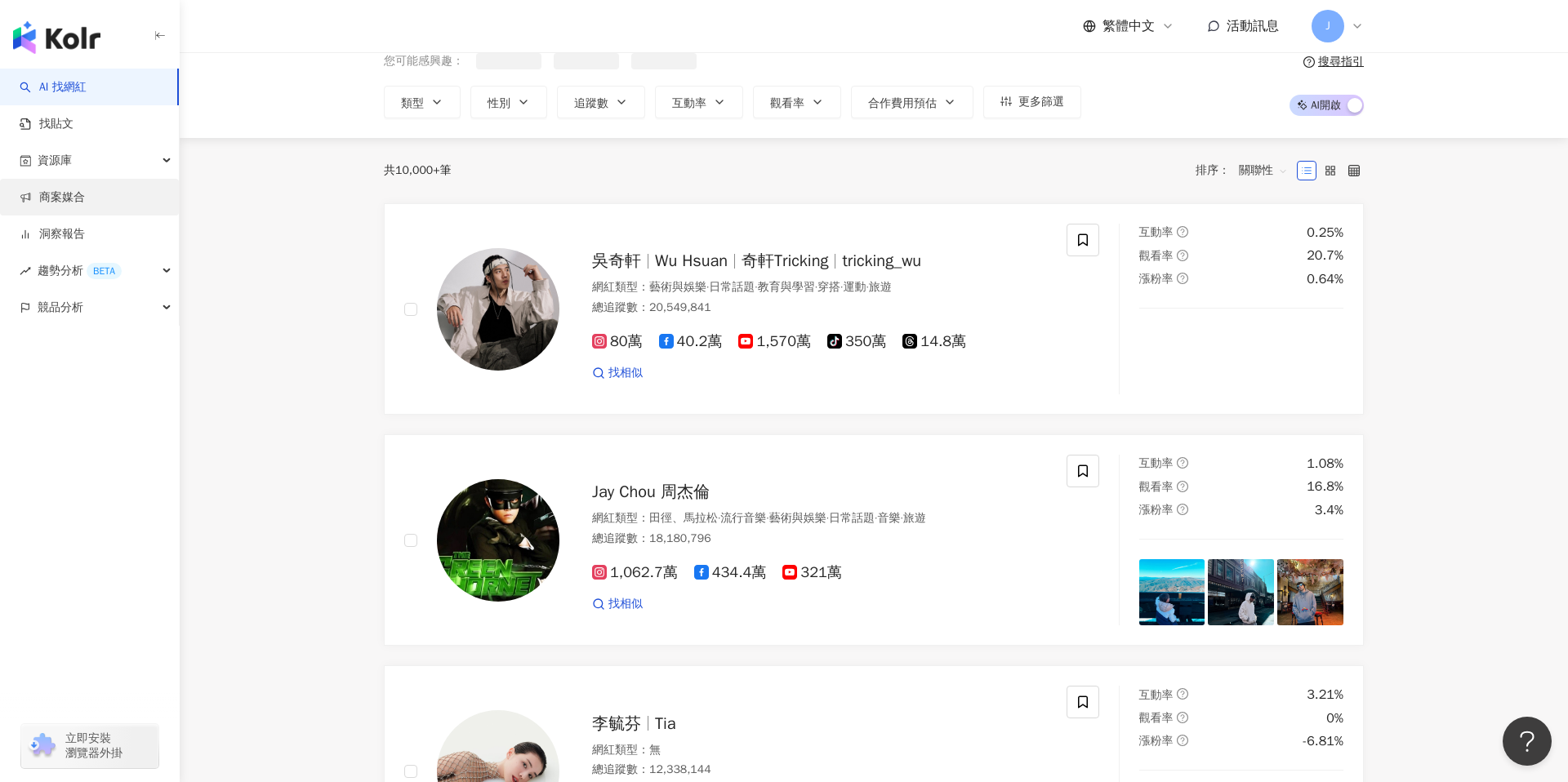 scroll, scrollTop: 0, scrollLeft: 0, axis: both 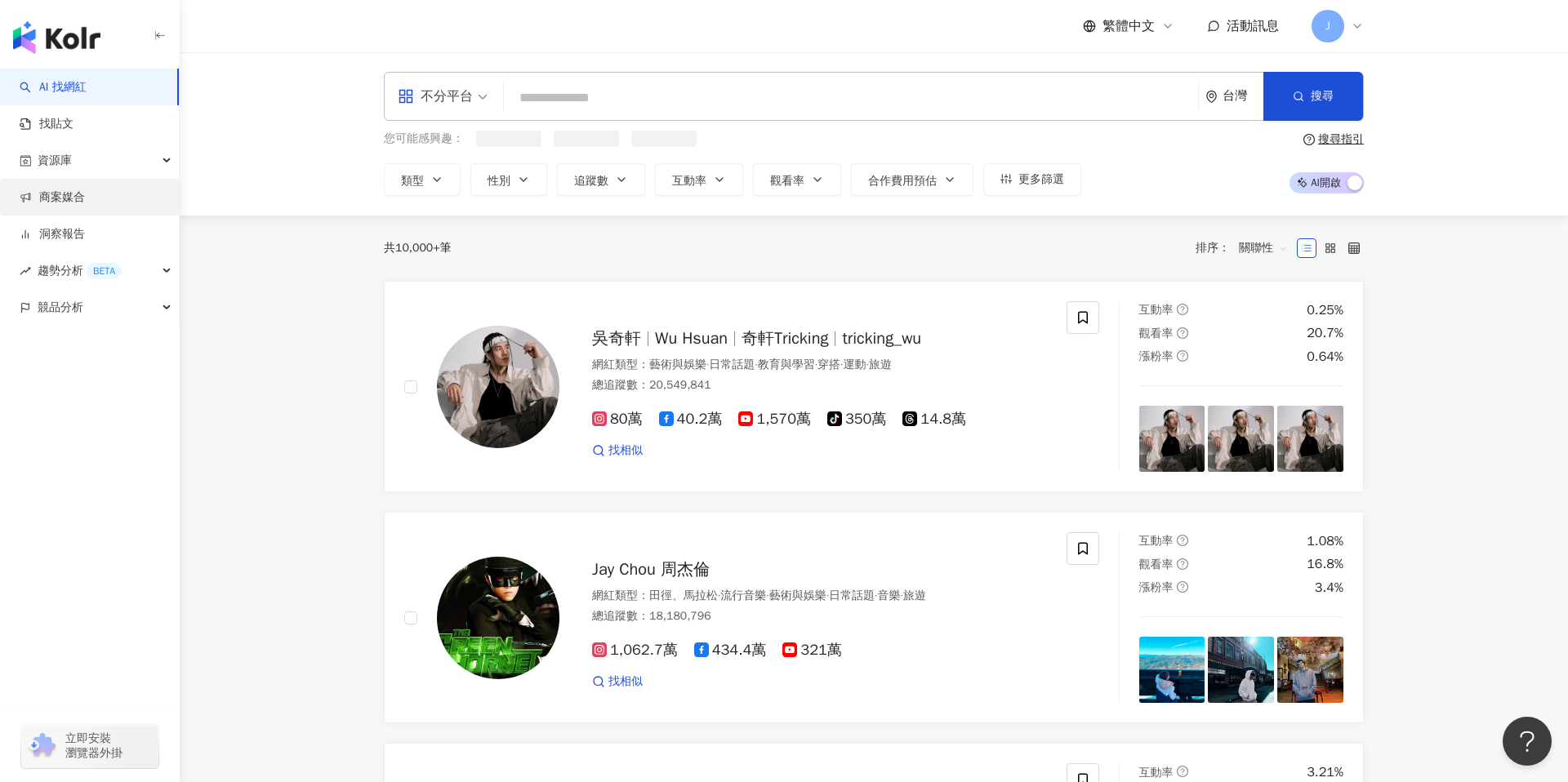 click on "商案媒合" at bounding box center (52, 198) 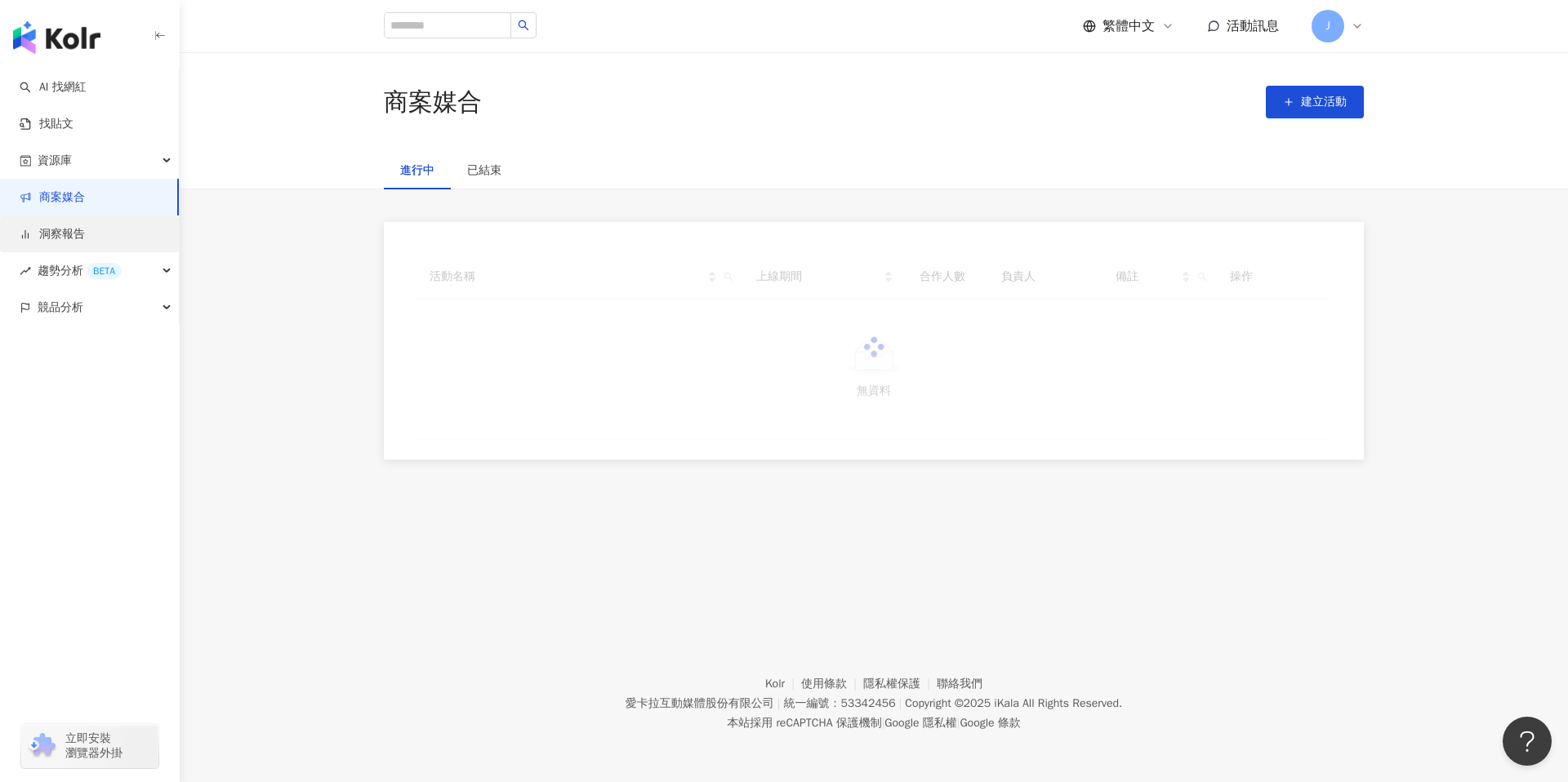 click on "洞察報告" at bounding box center [52, 234] 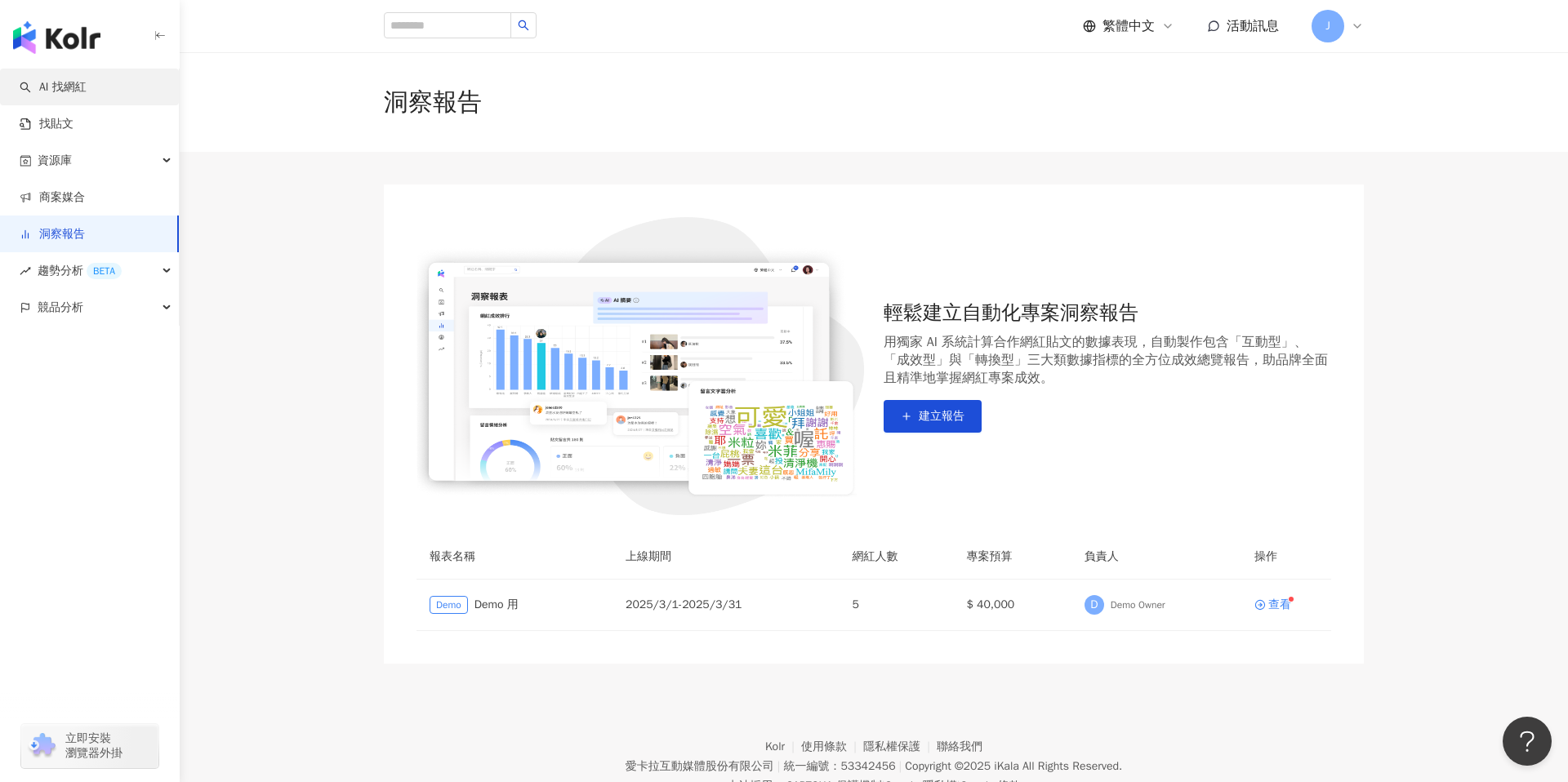 click on "AI 找網紅" at bounding box center (53, 87) 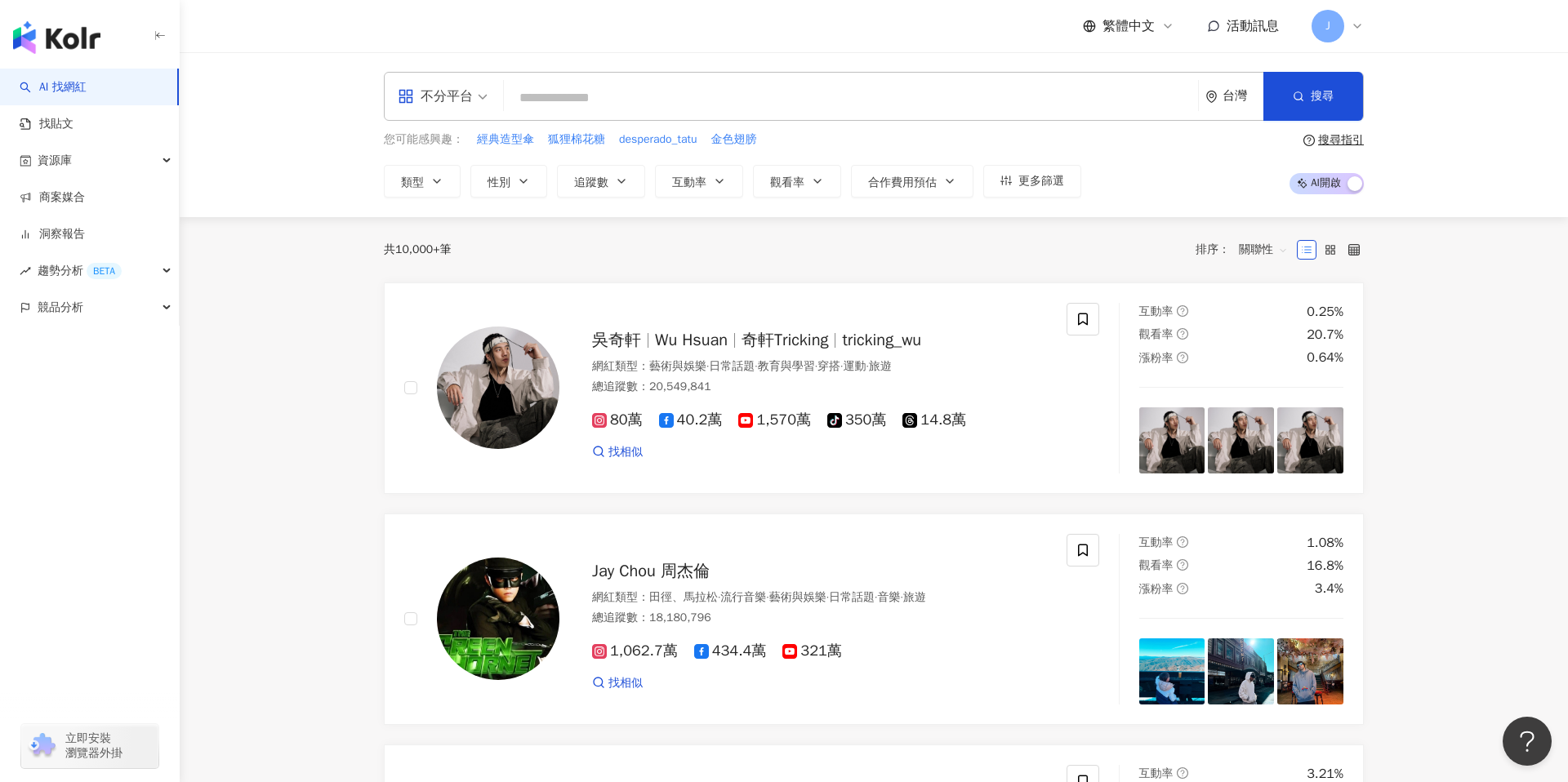 click on "J" at bounding box center [1338, 26] 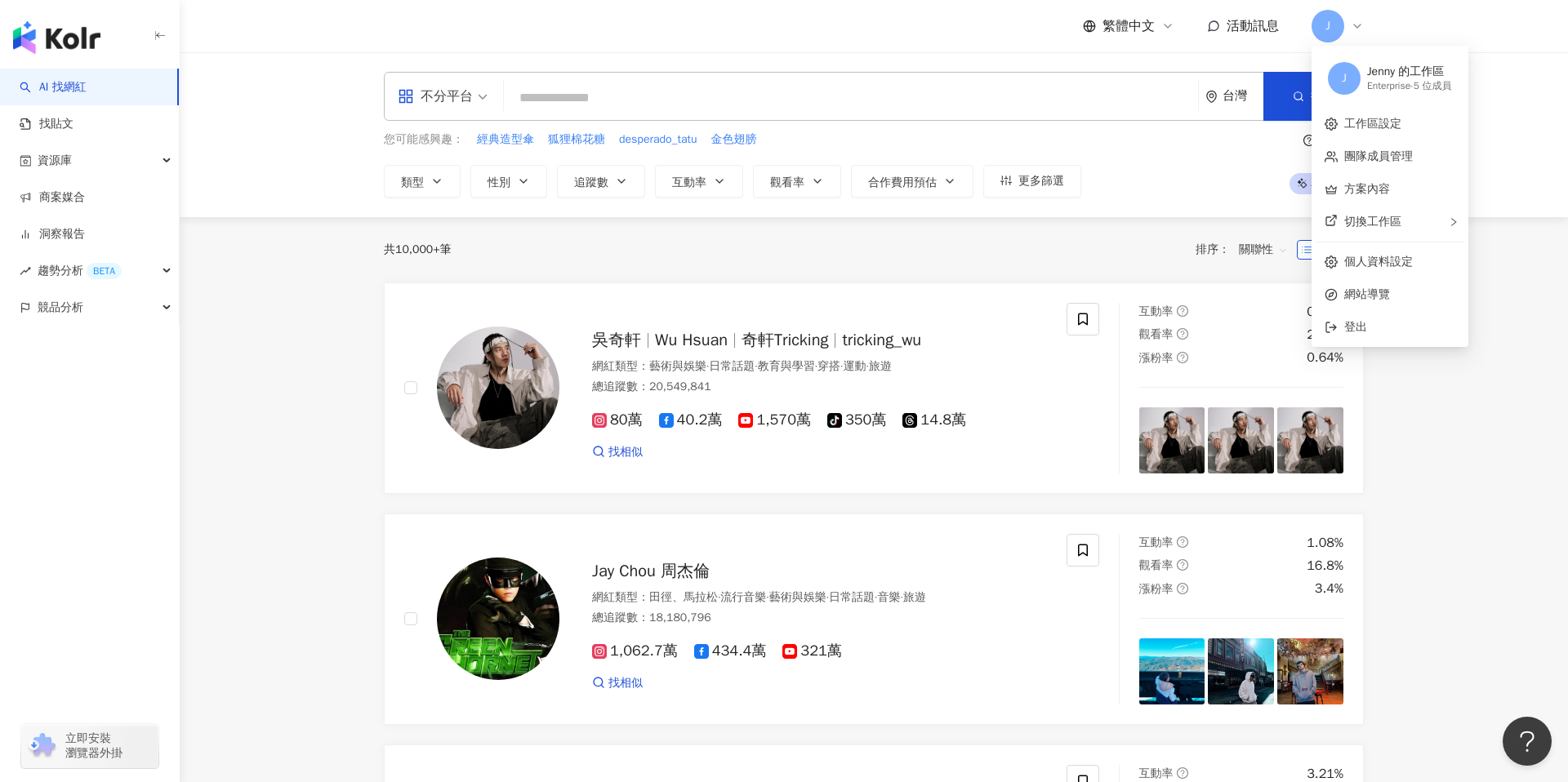 click on "不分平台 台灣 搜尋" at bounding box center (874, 96) 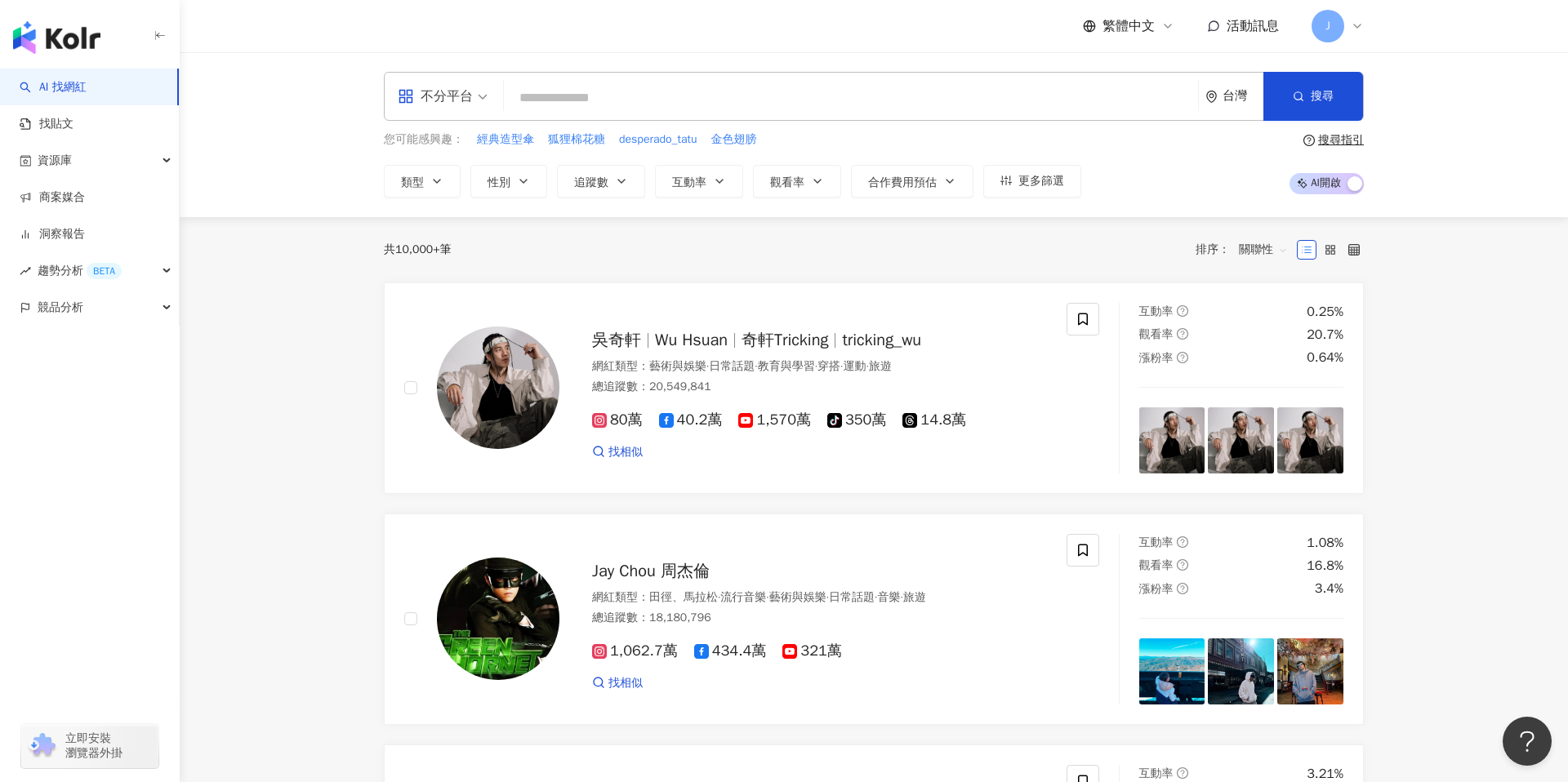click at bounding box center (851, 98) 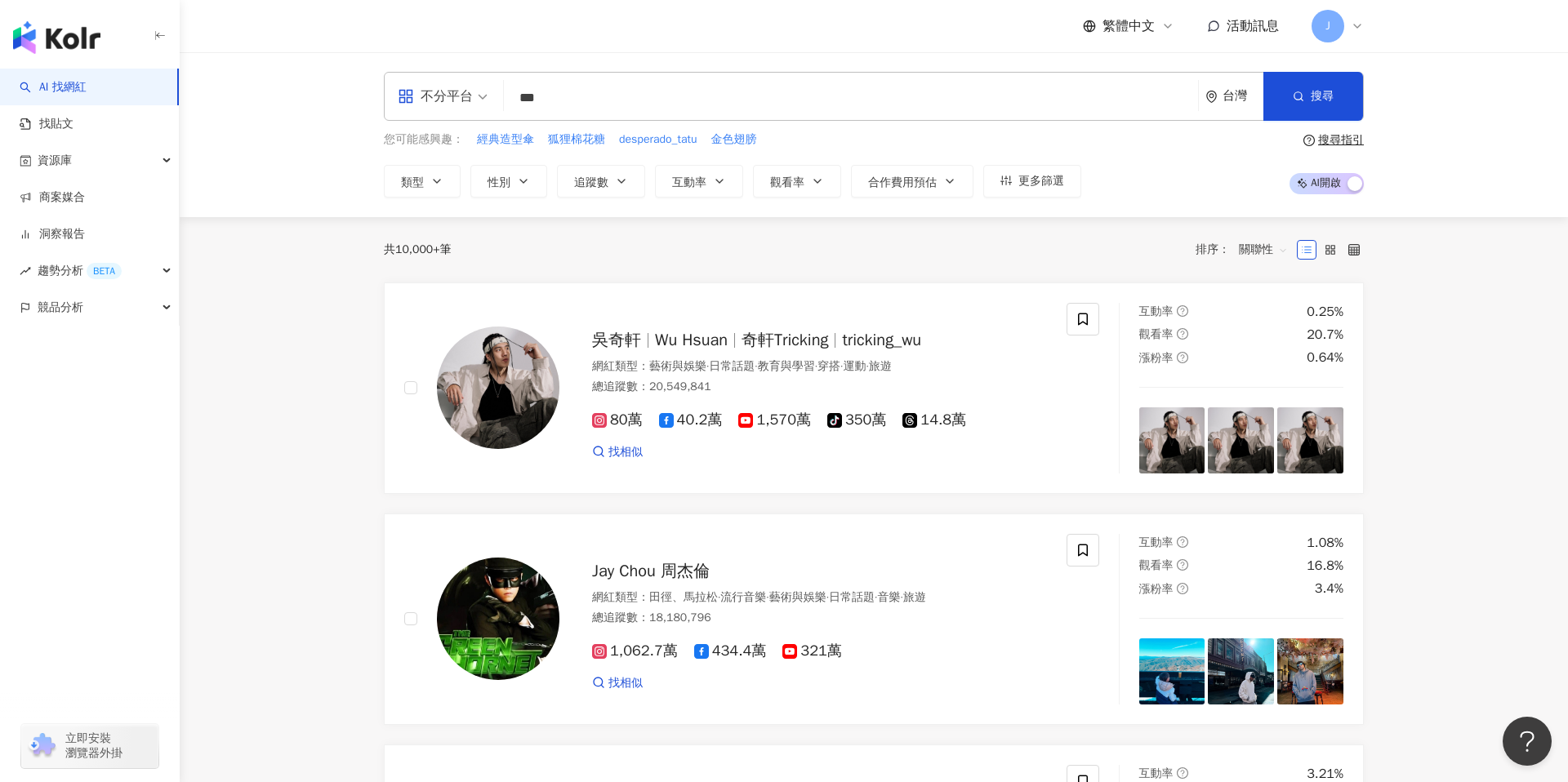 type on "***" 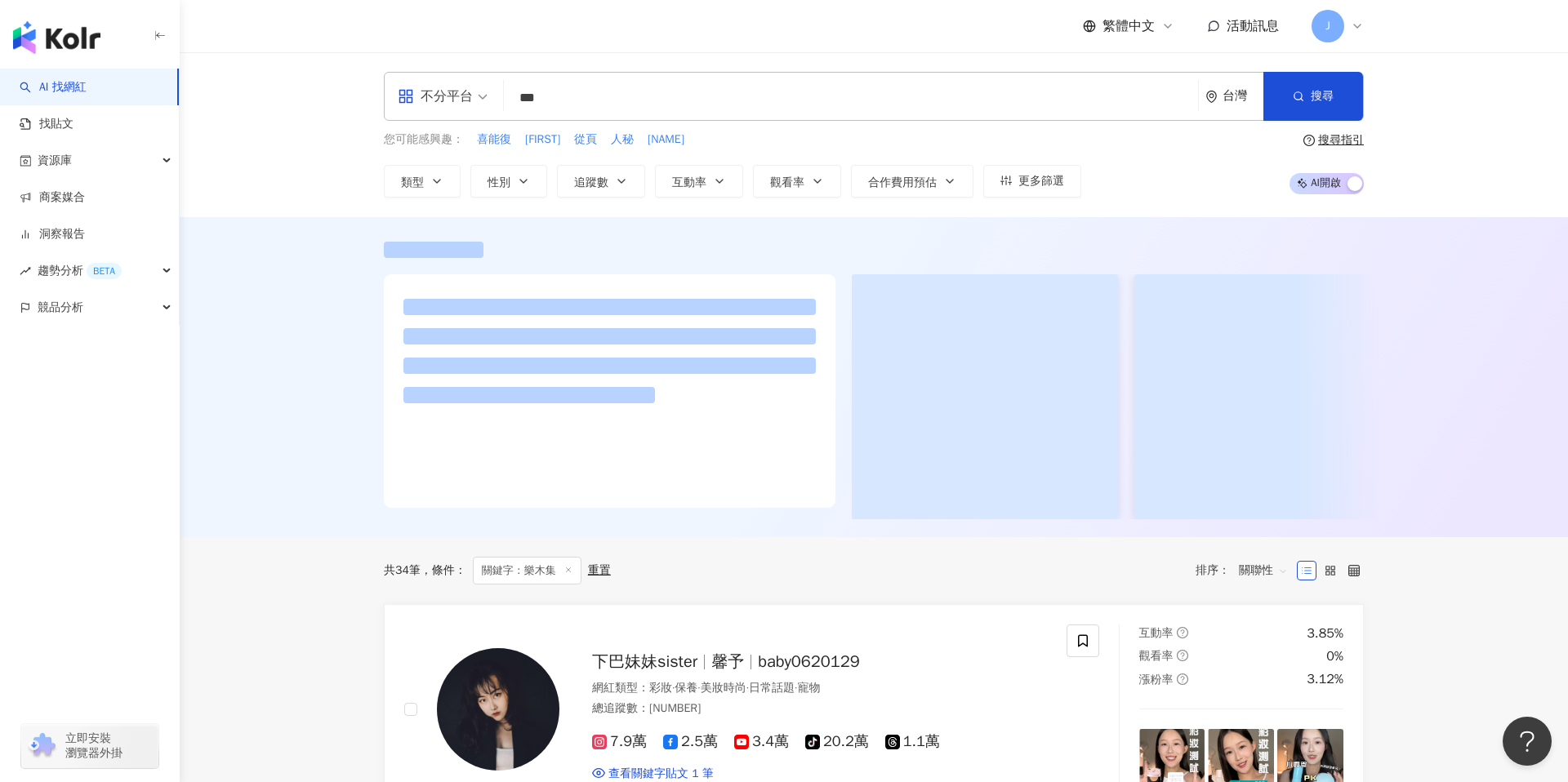 click at bounding box center [874, 377] 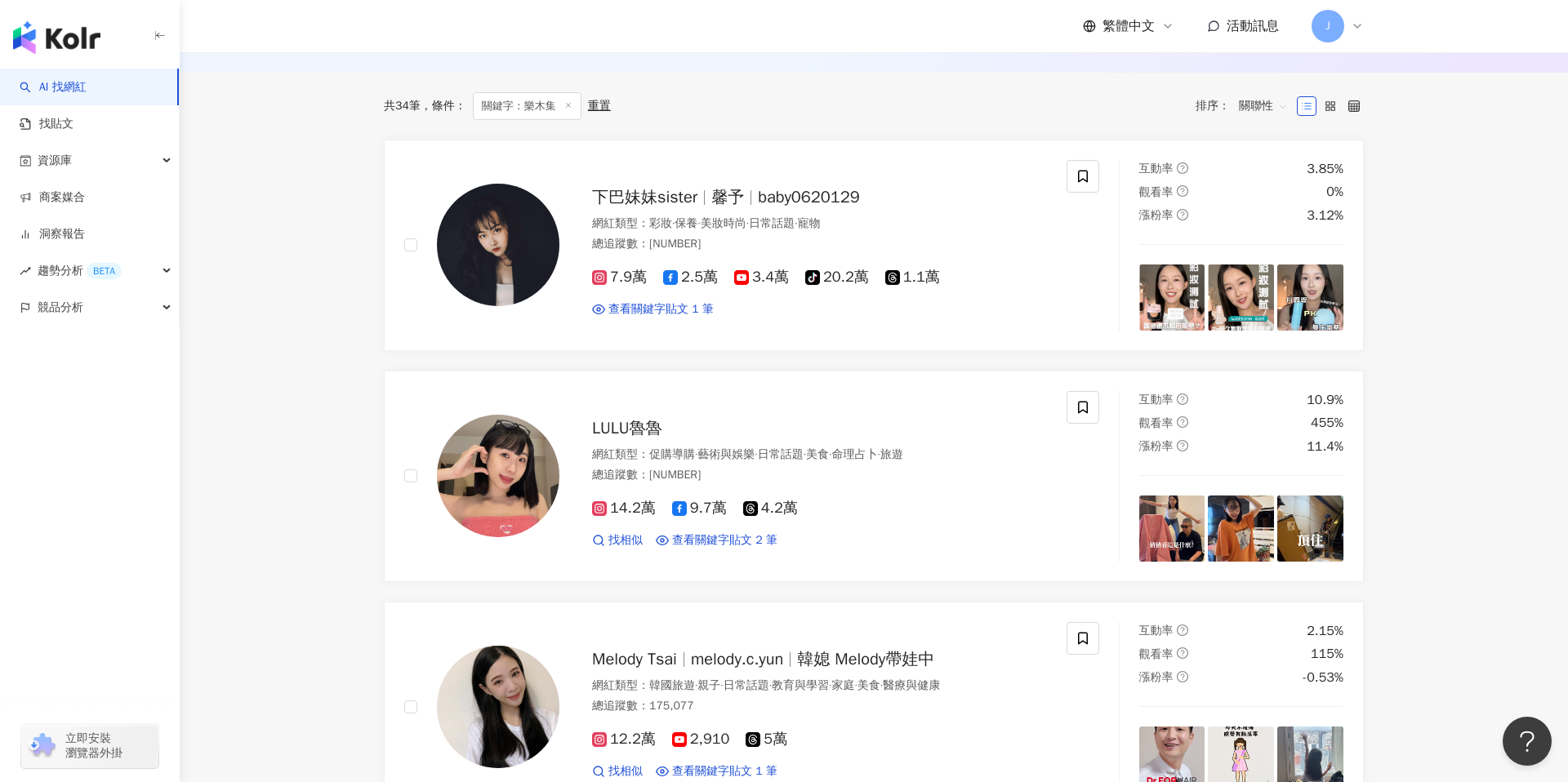 scroll, scrollTop: 0, scrollLeft: 0, axis: both 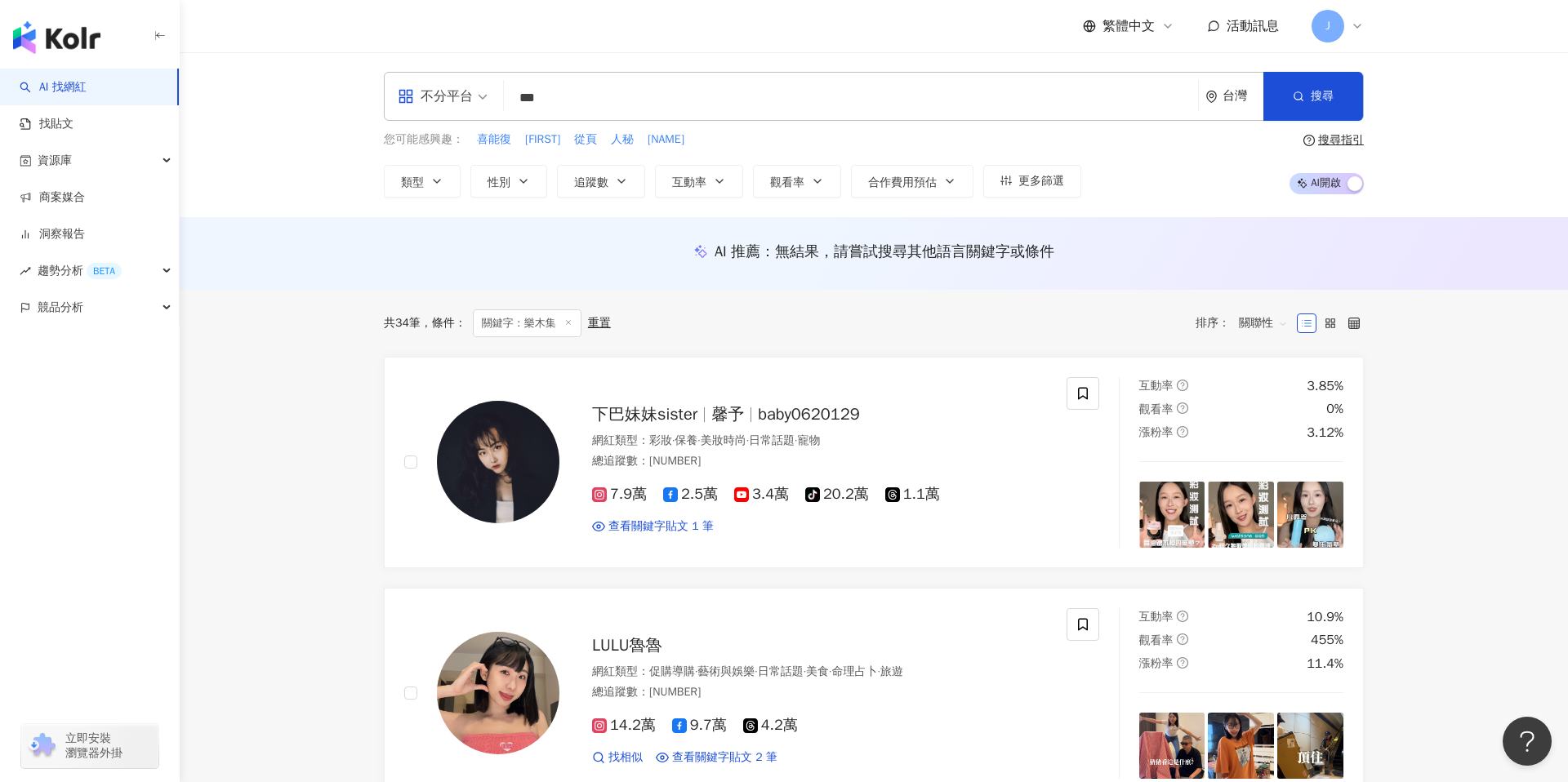click on "AI 找網紅" at bounding box center (53, 87) 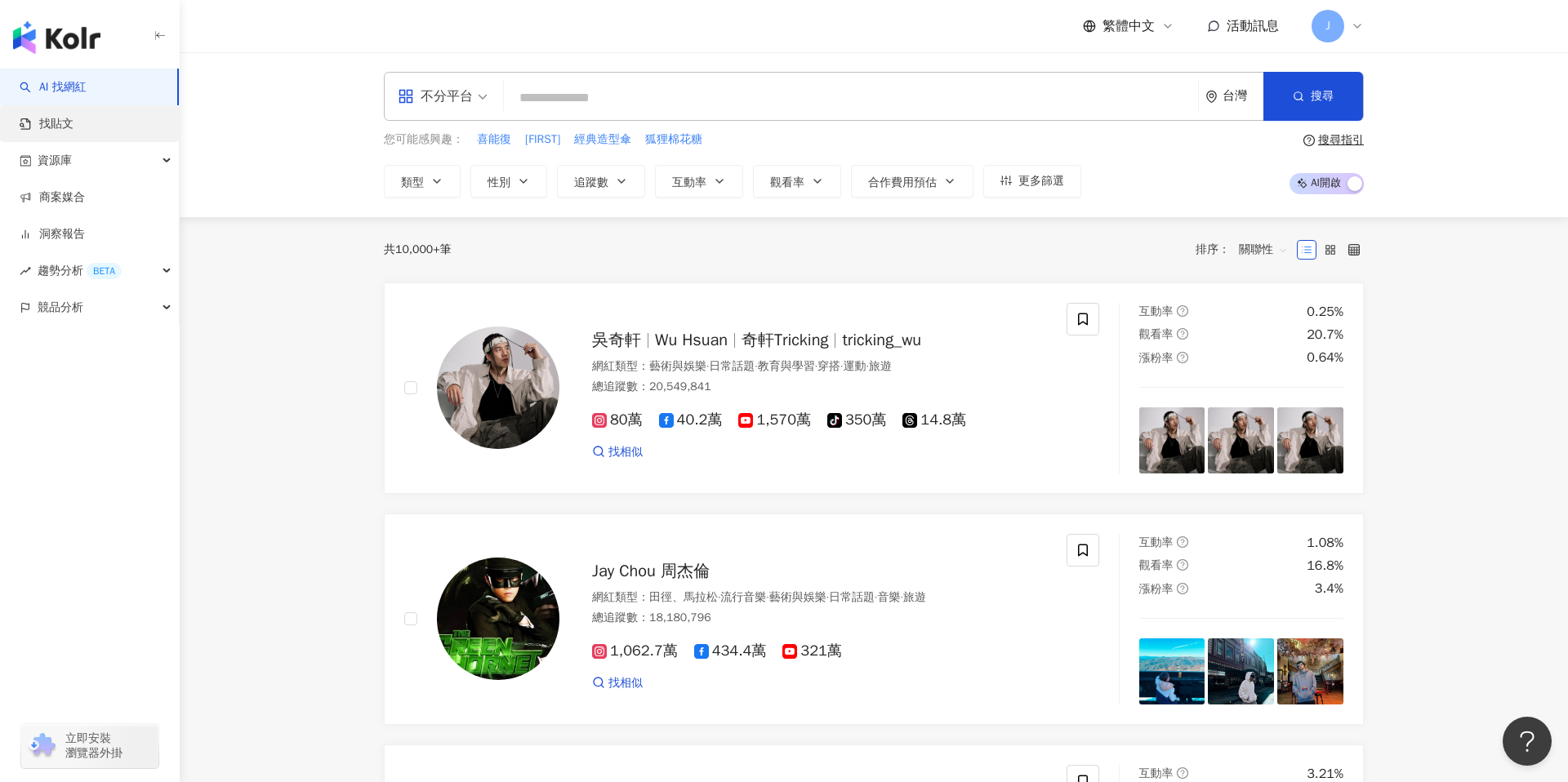 click on "找貼文" at bounding box center (47, 124) 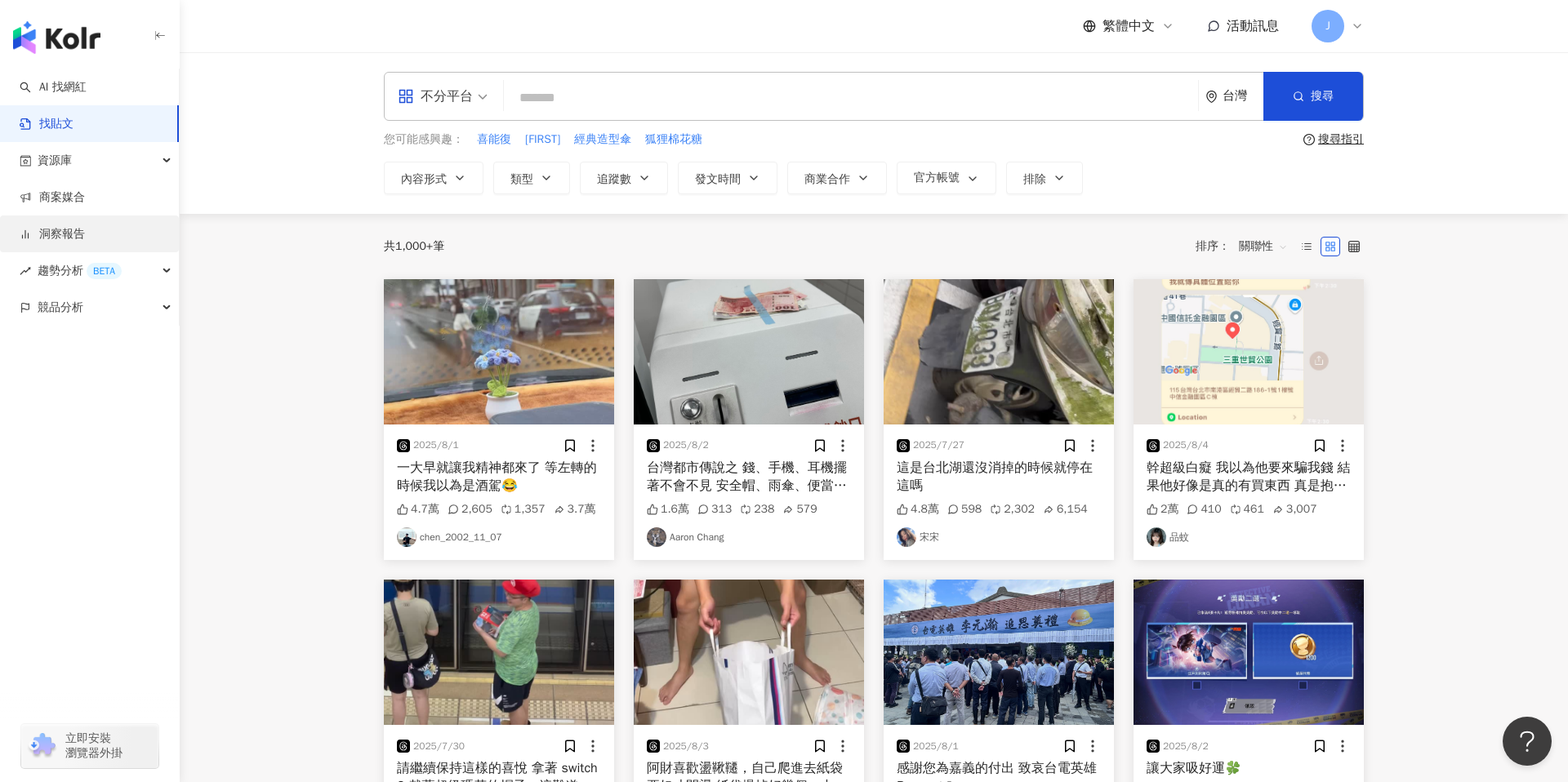 click on "洞察報告" at bounding box center [52, 234] 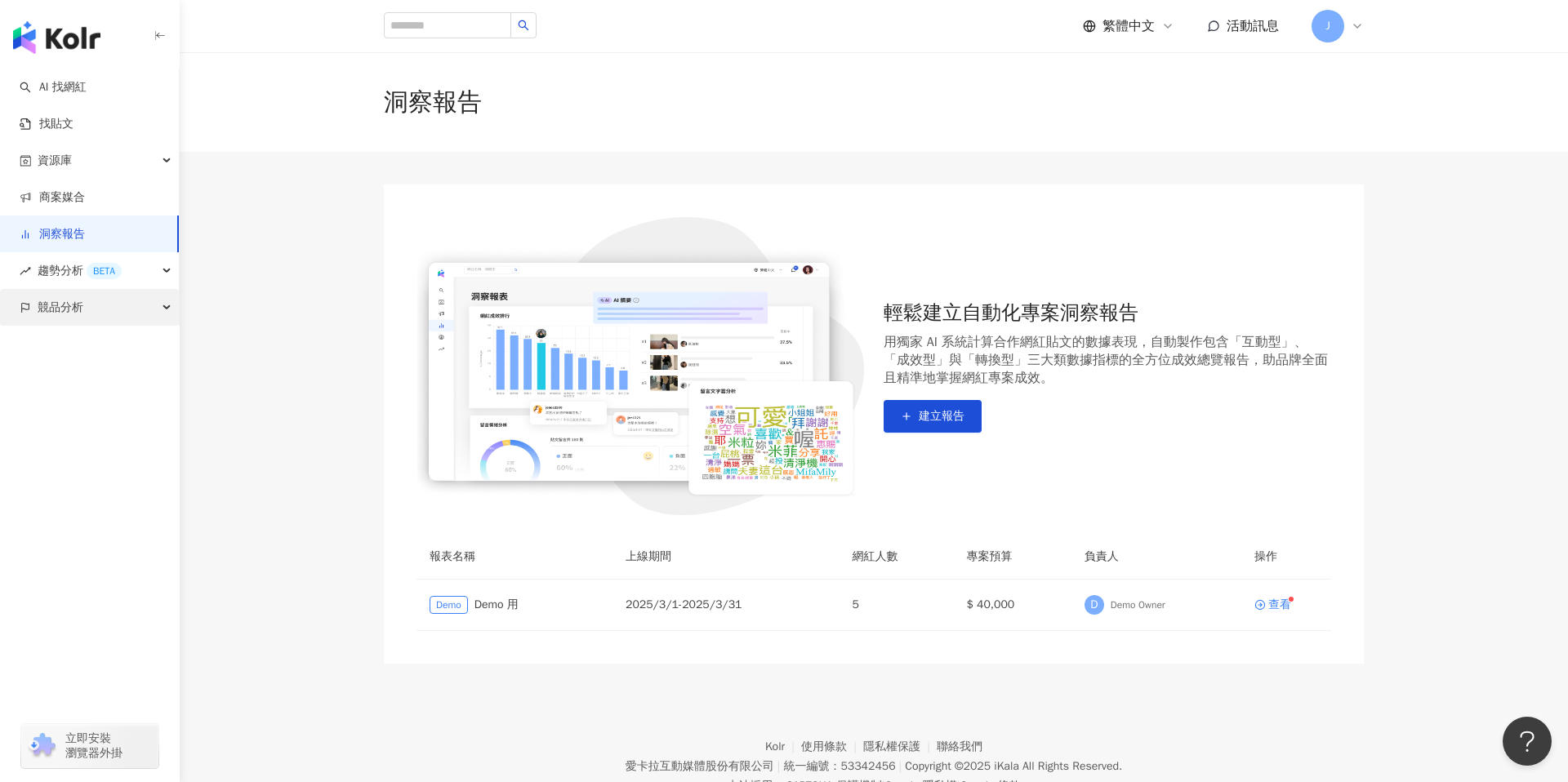 click on "競品分析" at bounding box center [60, 307] 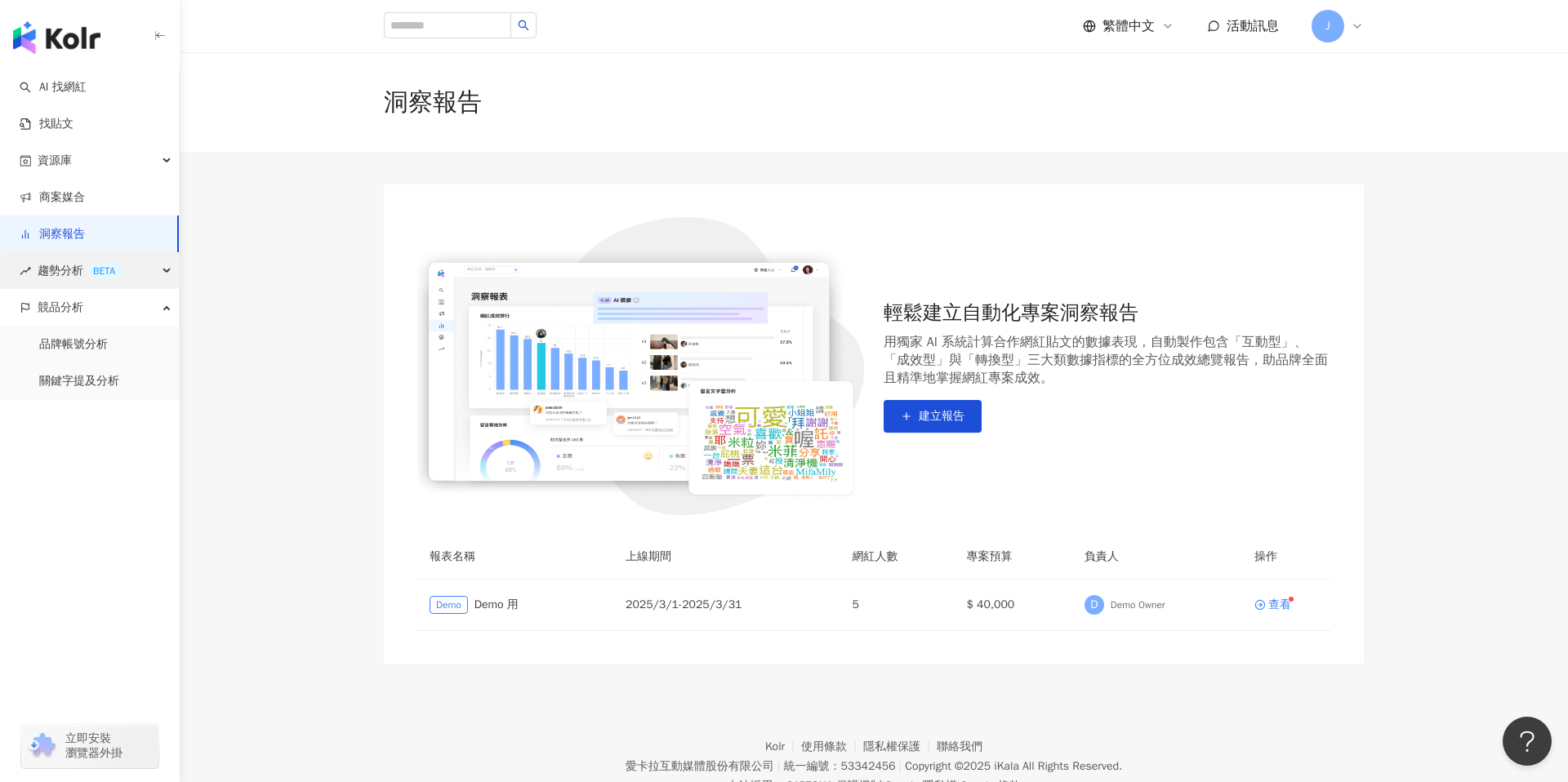 click on "趨勢分析 BETA" at bounding box center [79, 270] 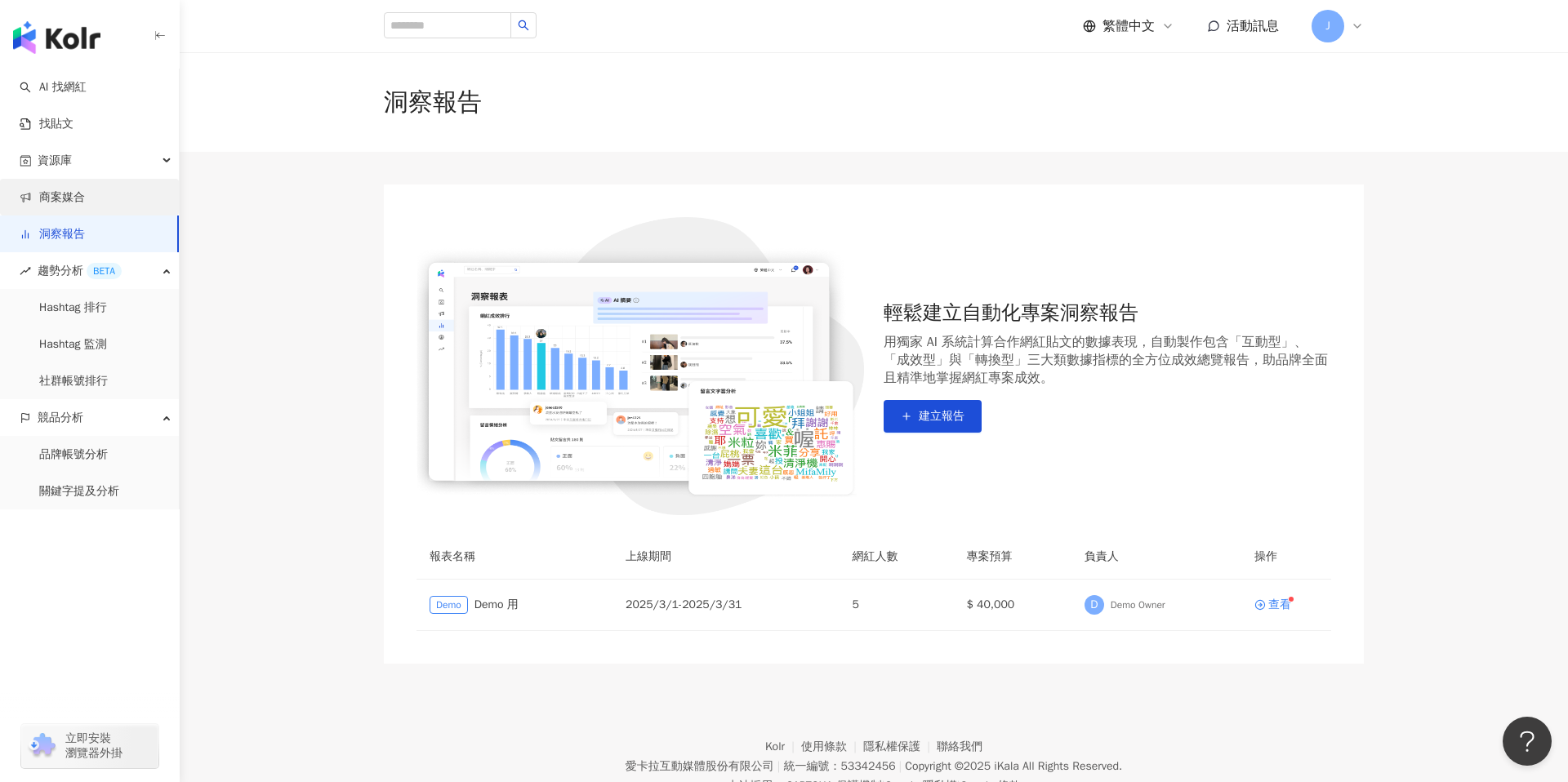 click on "商案媒合" at bounding box center (52, 198) 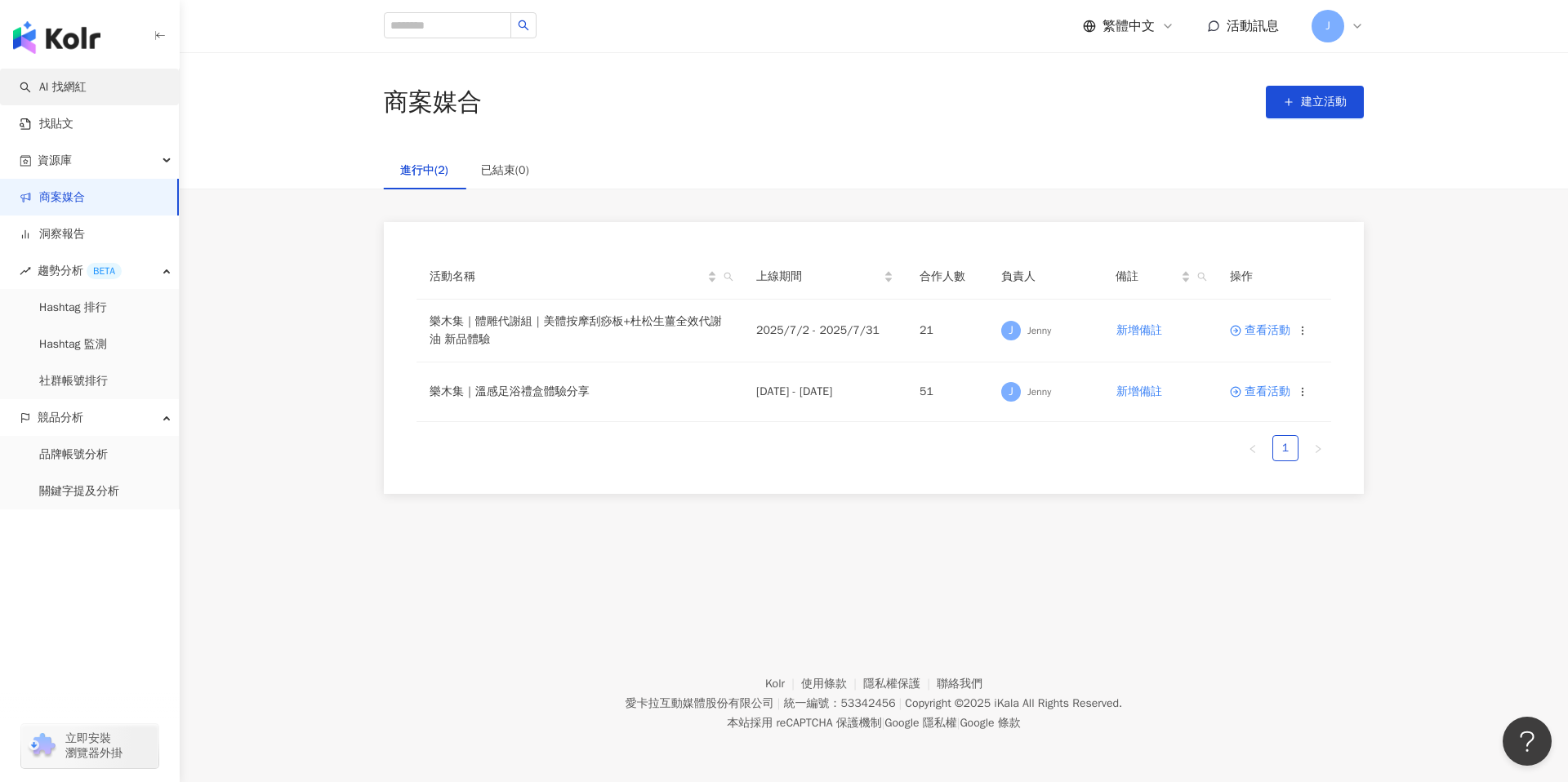 click on "AI 找網紅" at bounding box center [53, 87] 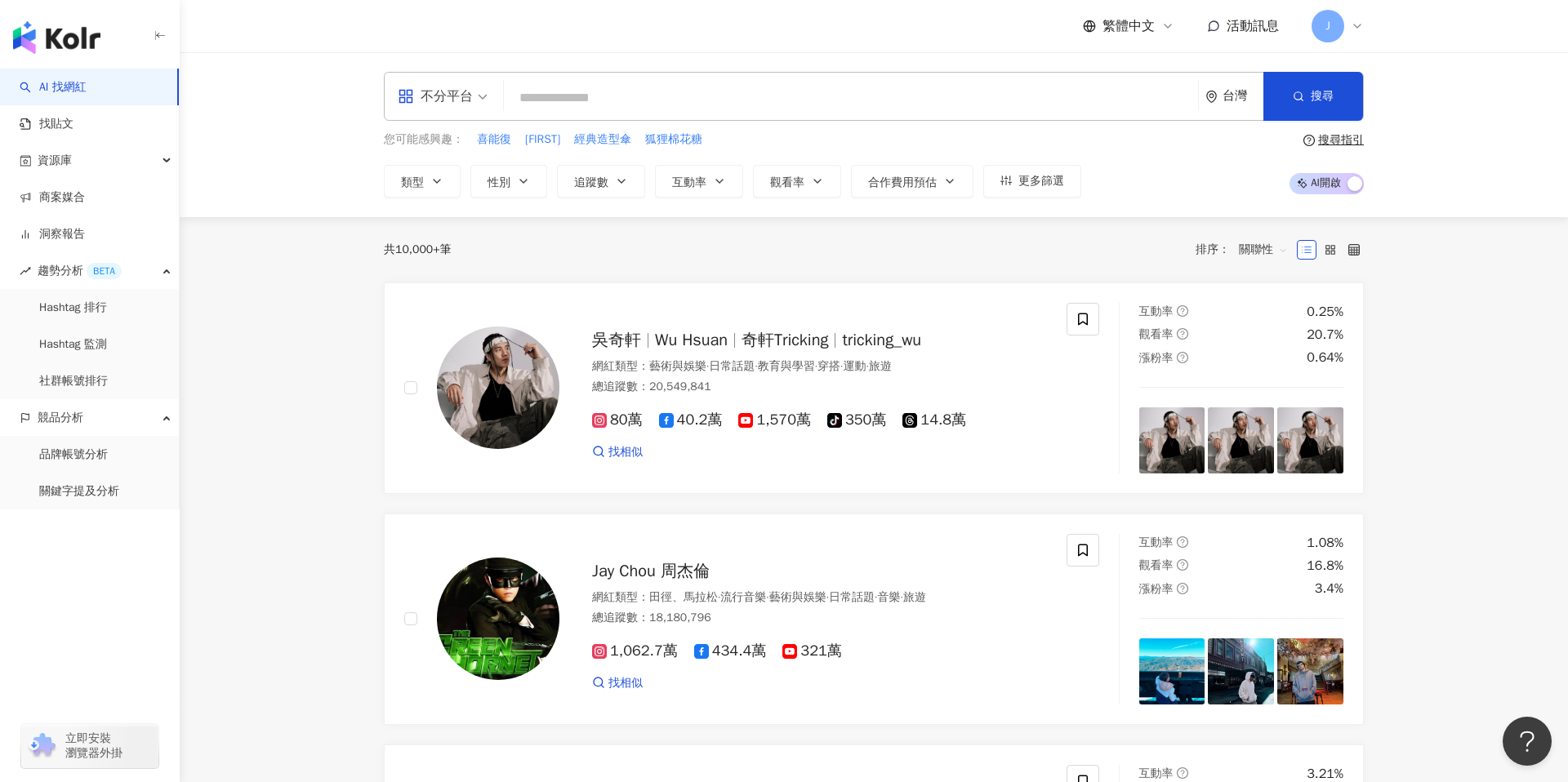click at bounding box center (851, 98) 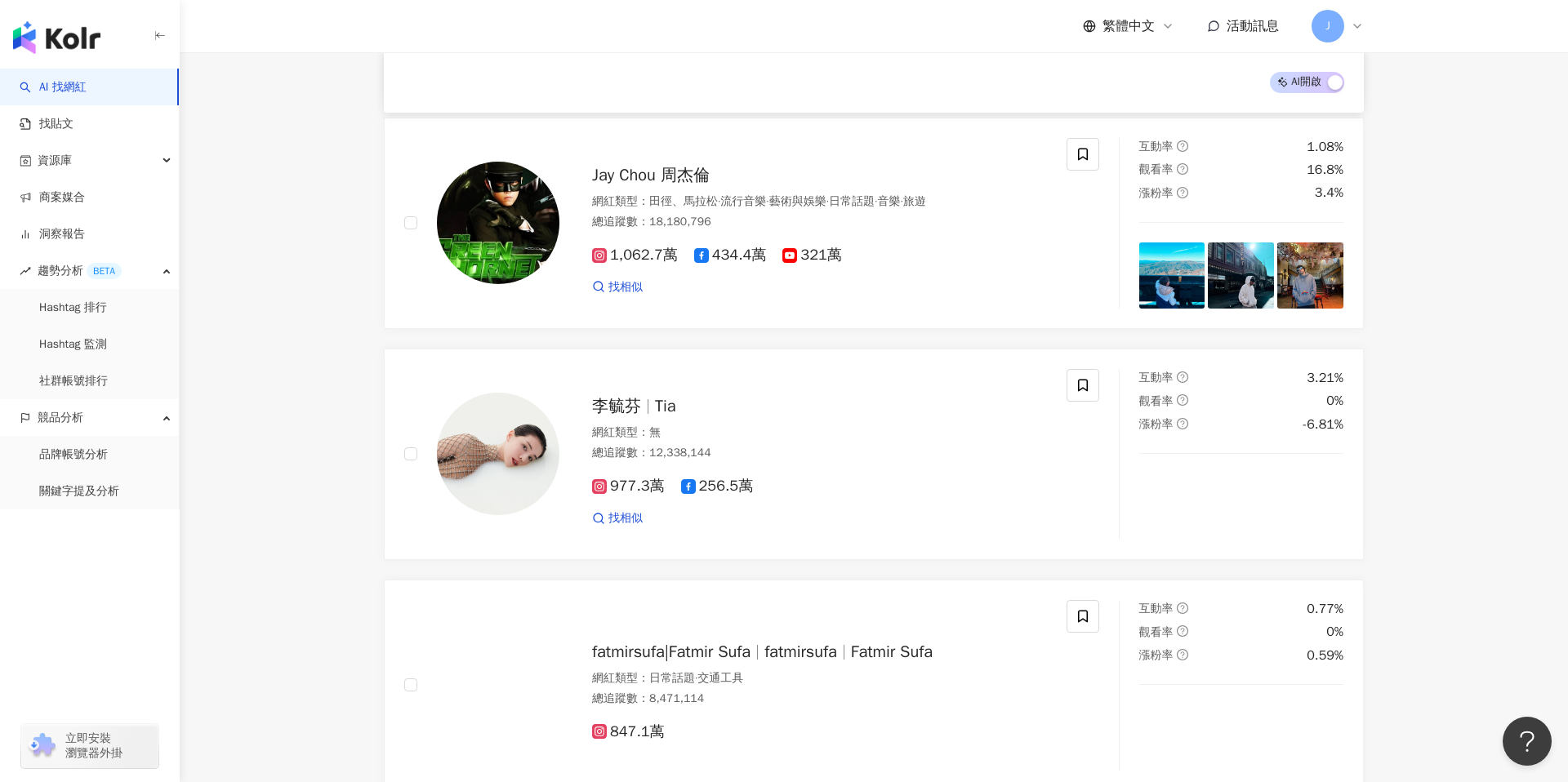 scroll, scrollTop: 0, scrollLeft: 0, axis: both 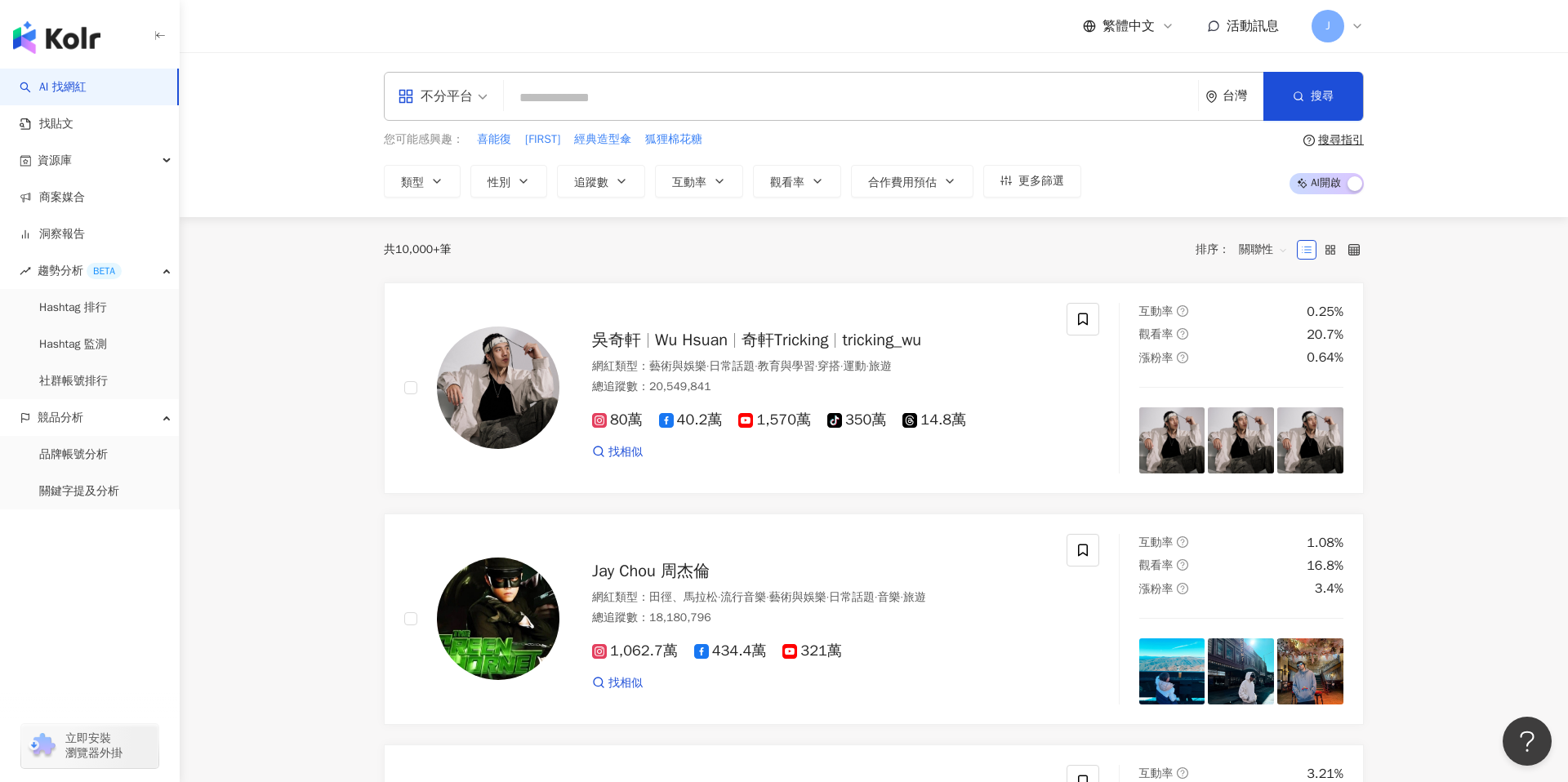 click at bounding box center (851, 98) 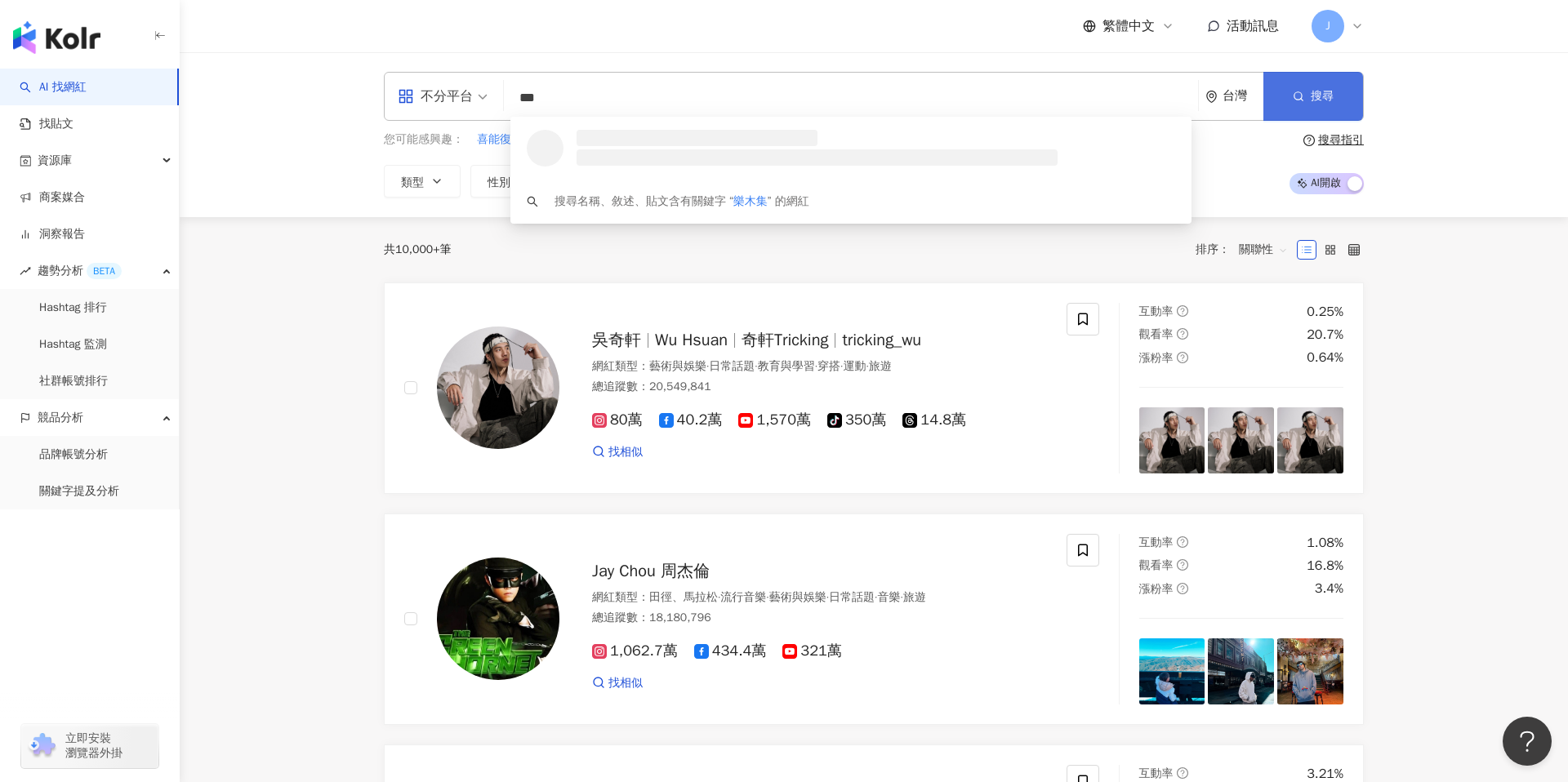 type on "***" 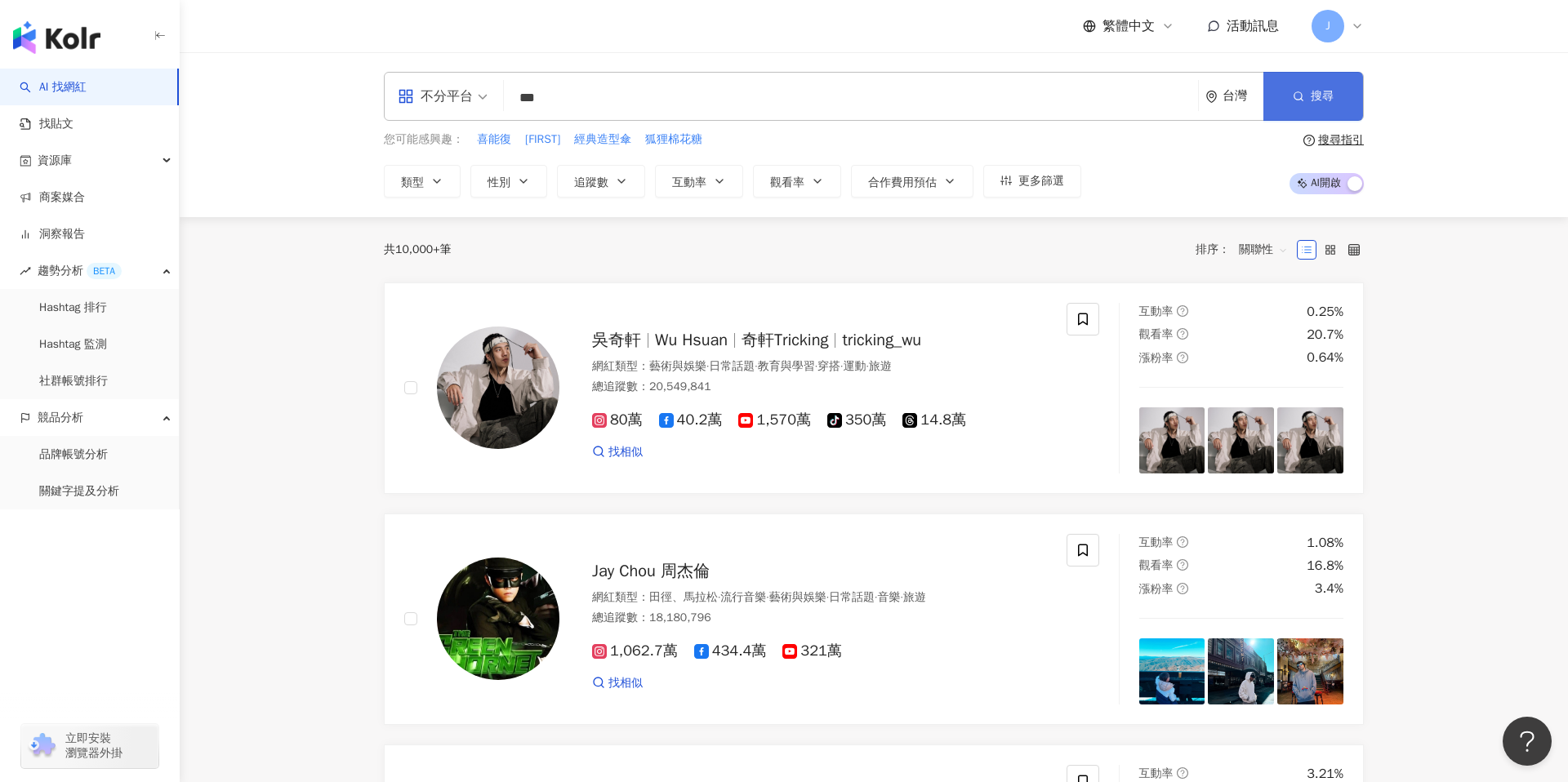 click 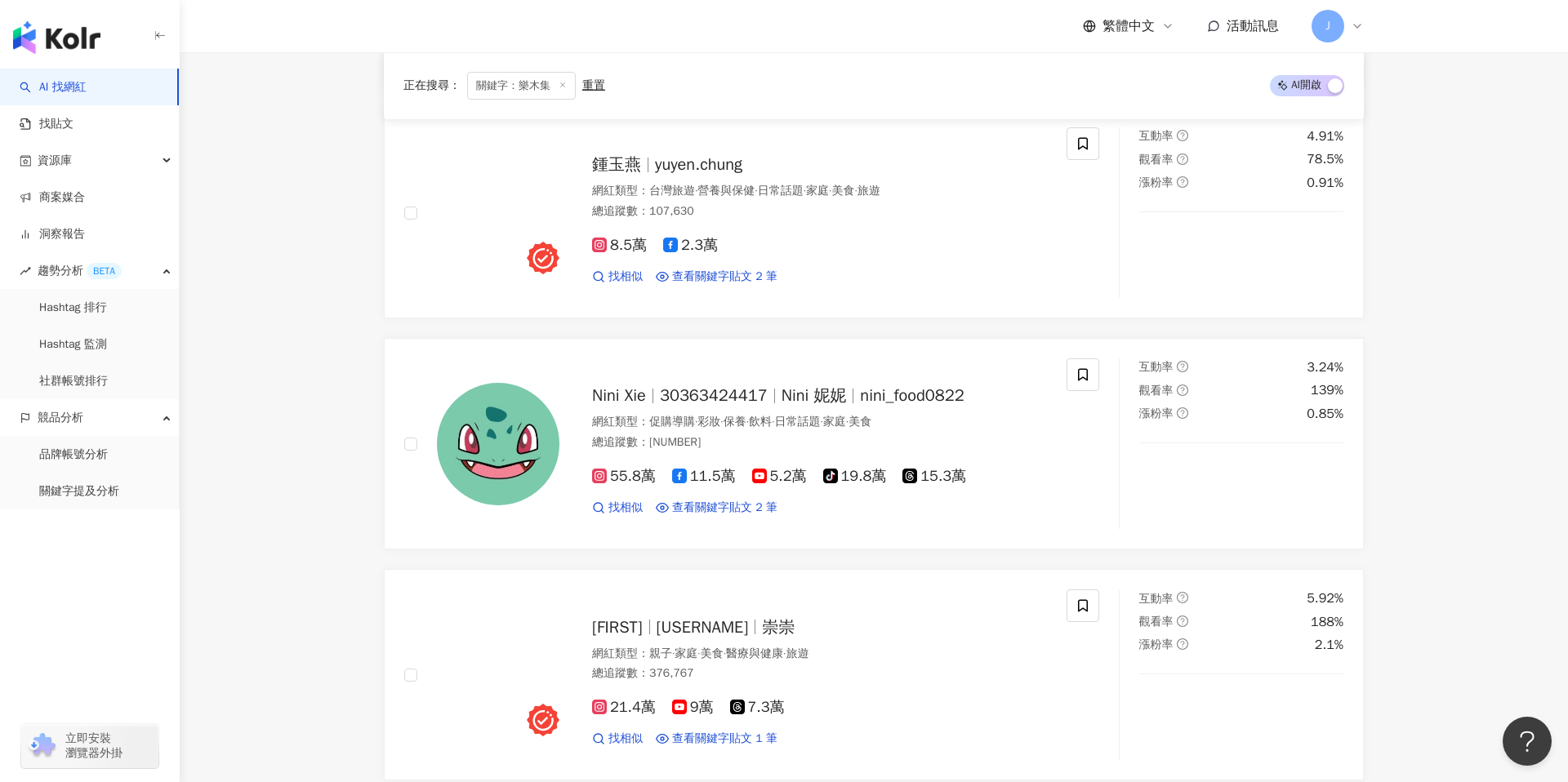 scroll, scrollTop: 1407, scrollLeft: 0, axis: vertical 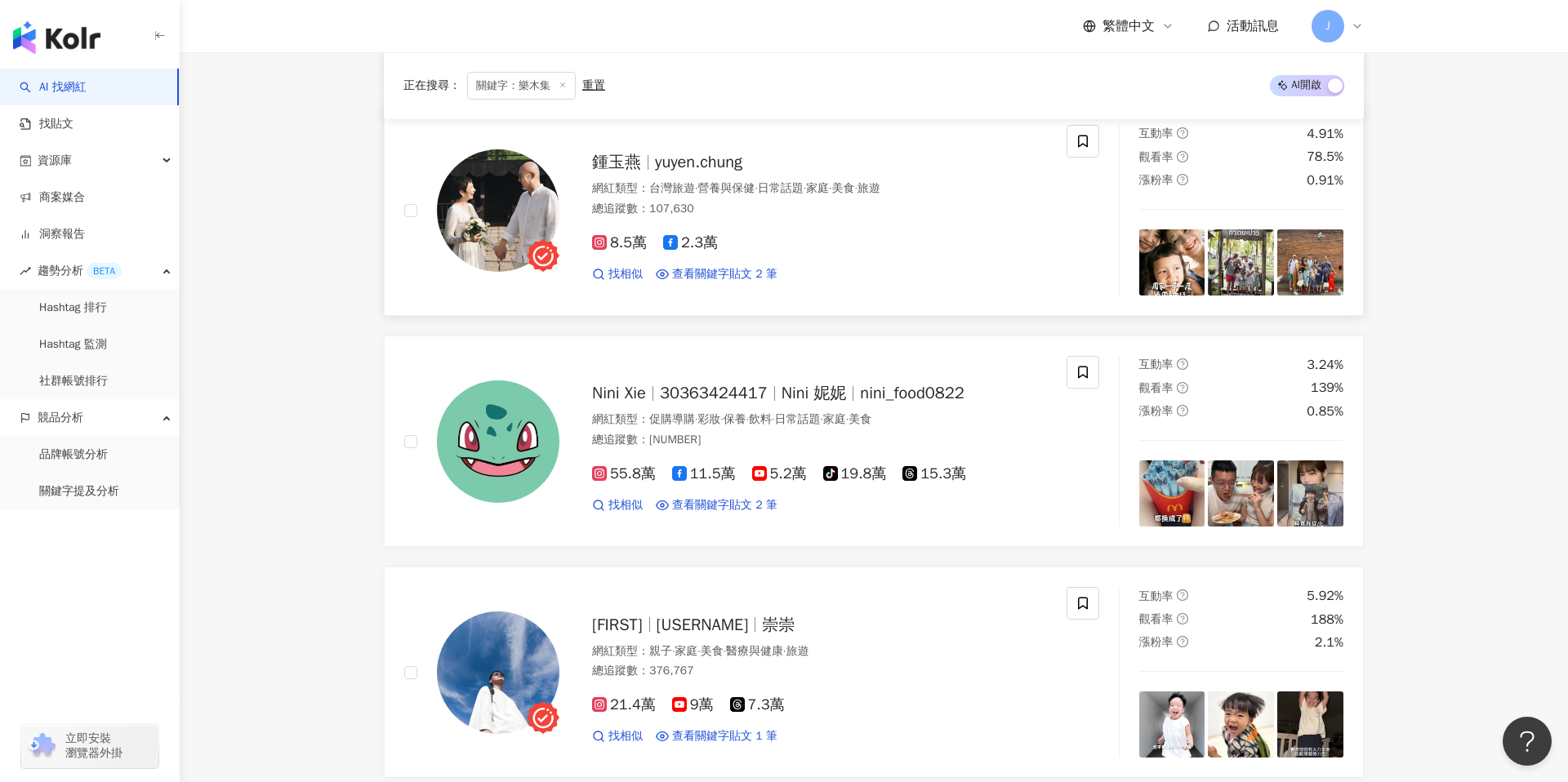 click on "網紅類型 ： 台灣旅遊  ·  營養與保健  ·  日常話題  ·  家庭  ·  美食  ·  旅遊" at bounding box center (819, 189) 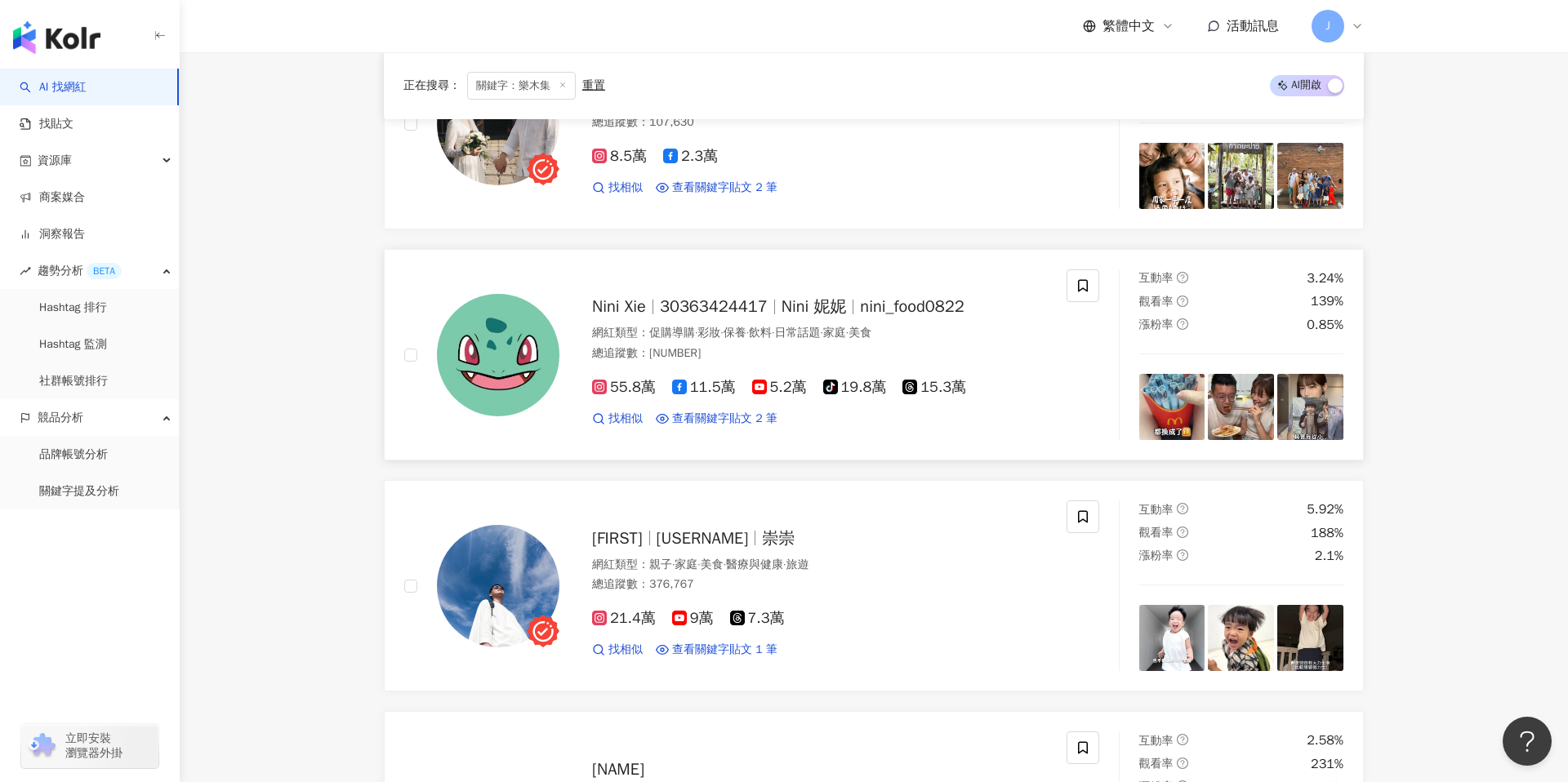 scroll, scrollTop: 1499, scrollLeft: 0, axis: vertical 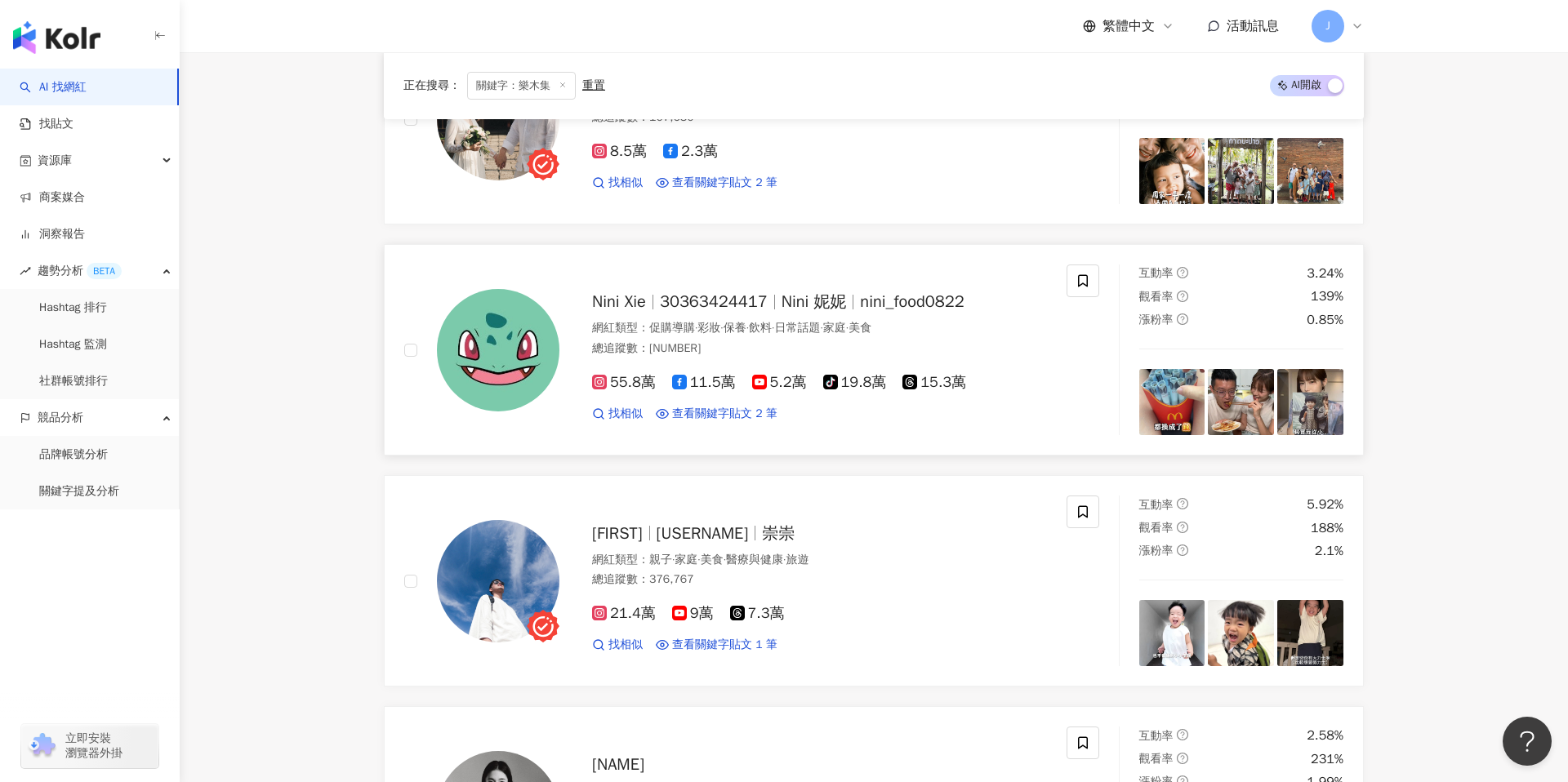 click on "總追蹤數 ： 1,075,101" at bounding box center [819, 349] 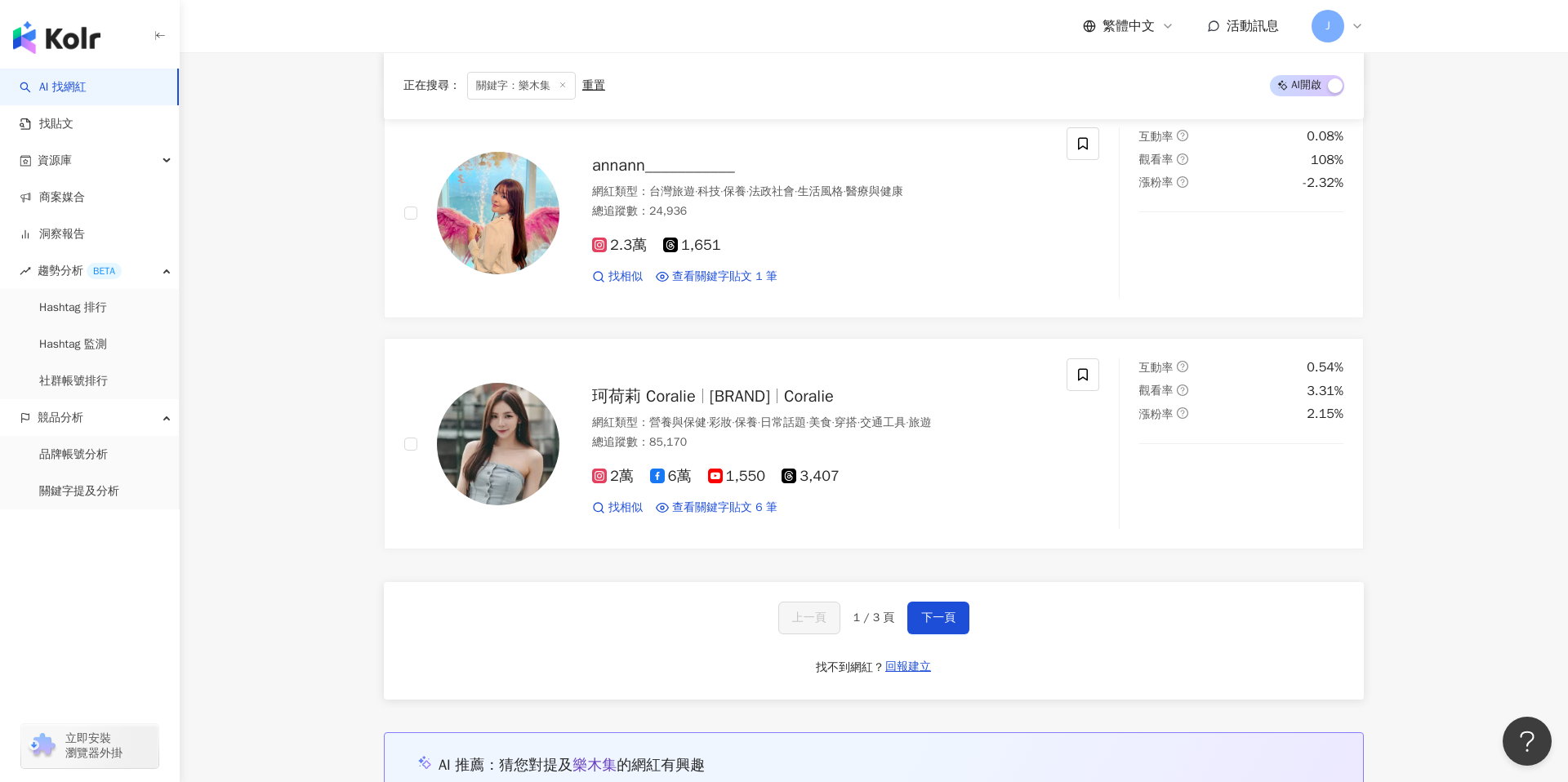 scroll, scrollTop: 2561, scrollLeft: 0, axis: vertical 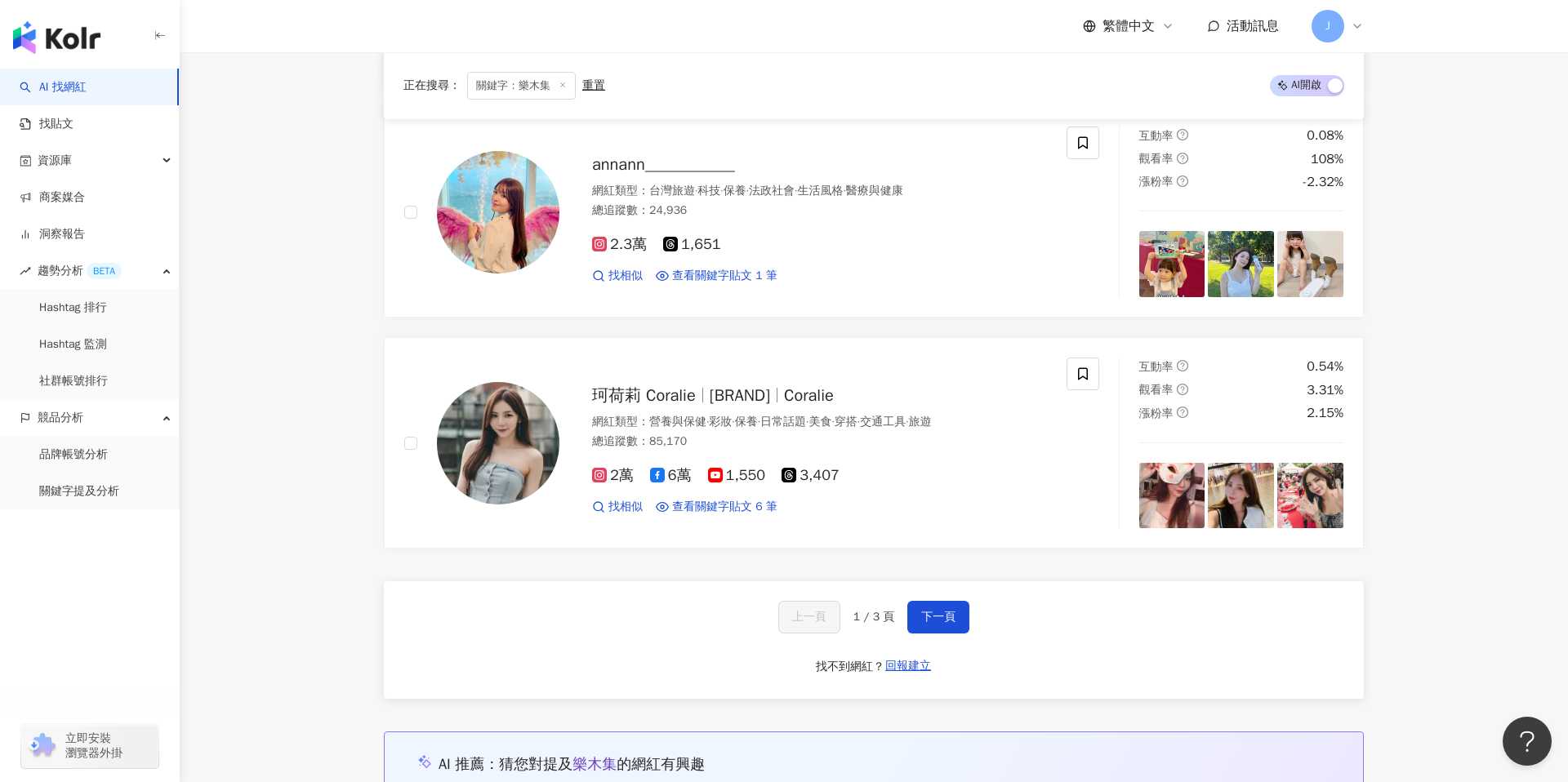 click on "AI 找網紅" at bounding box center [53, 87] 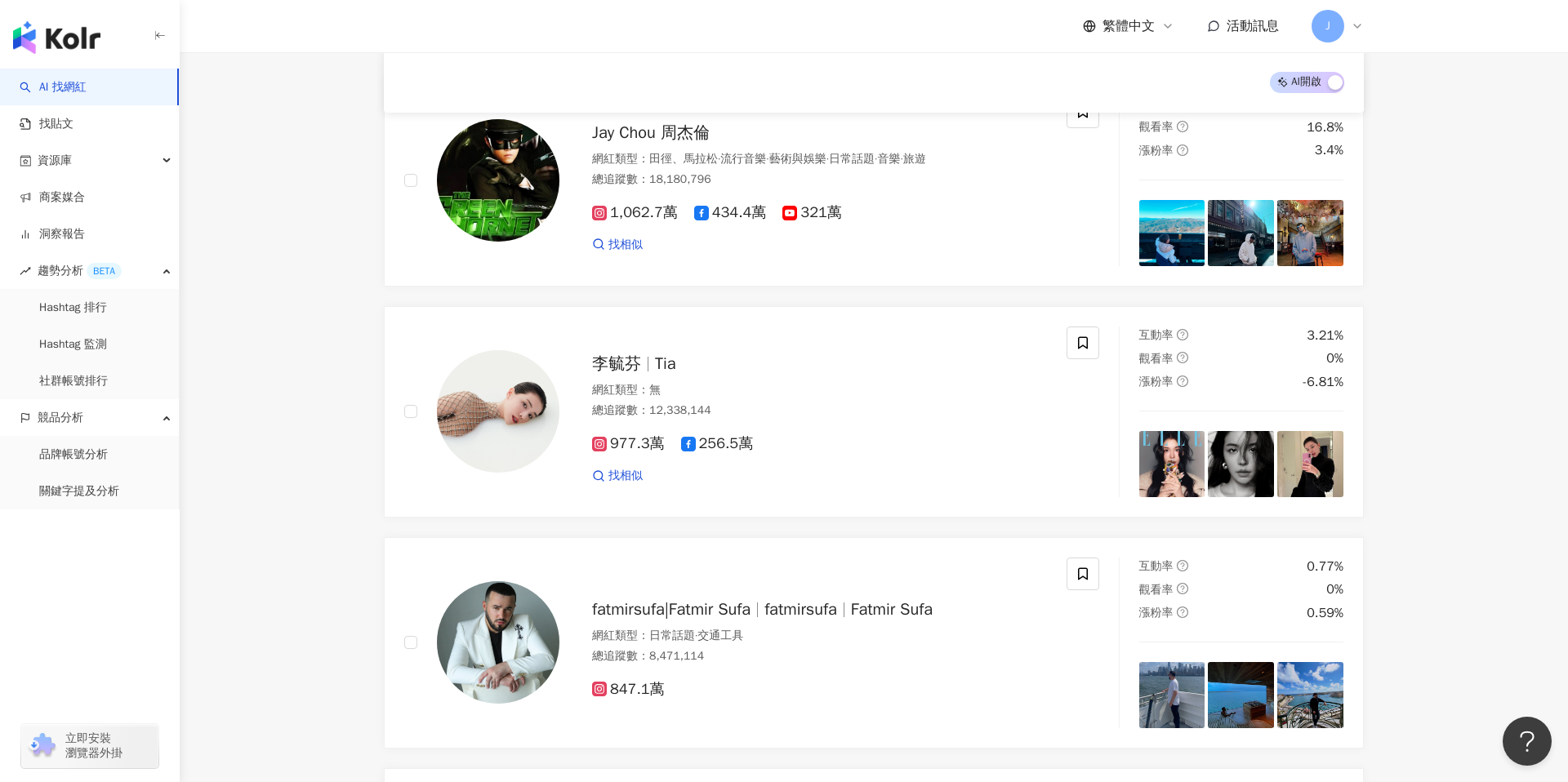 scroll, scrollTop: 468, scrollLeft: 0, axis: vertical 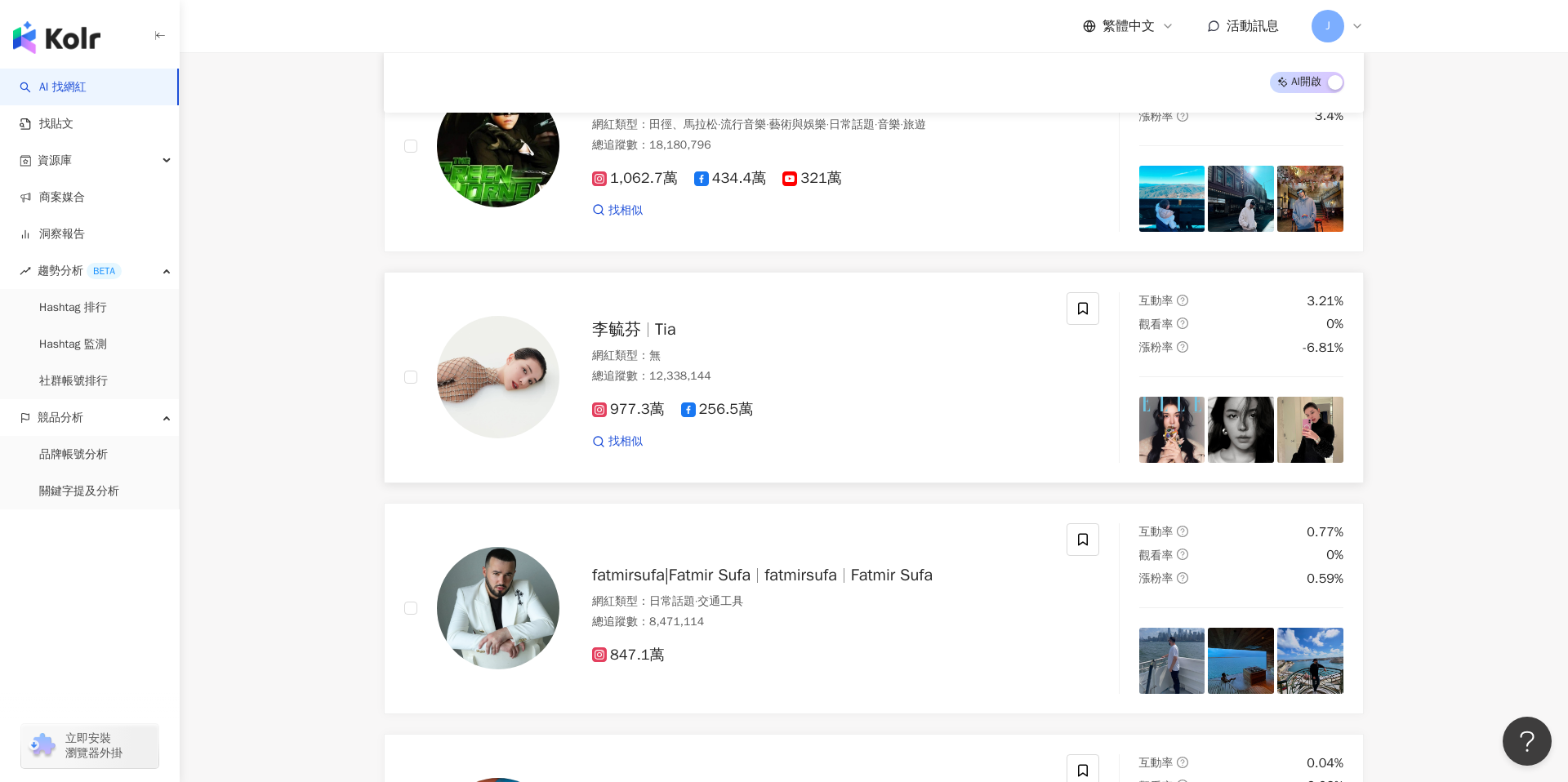 click on "總追蹤數 ： 12,338,144" at bounding box center (819, 376) 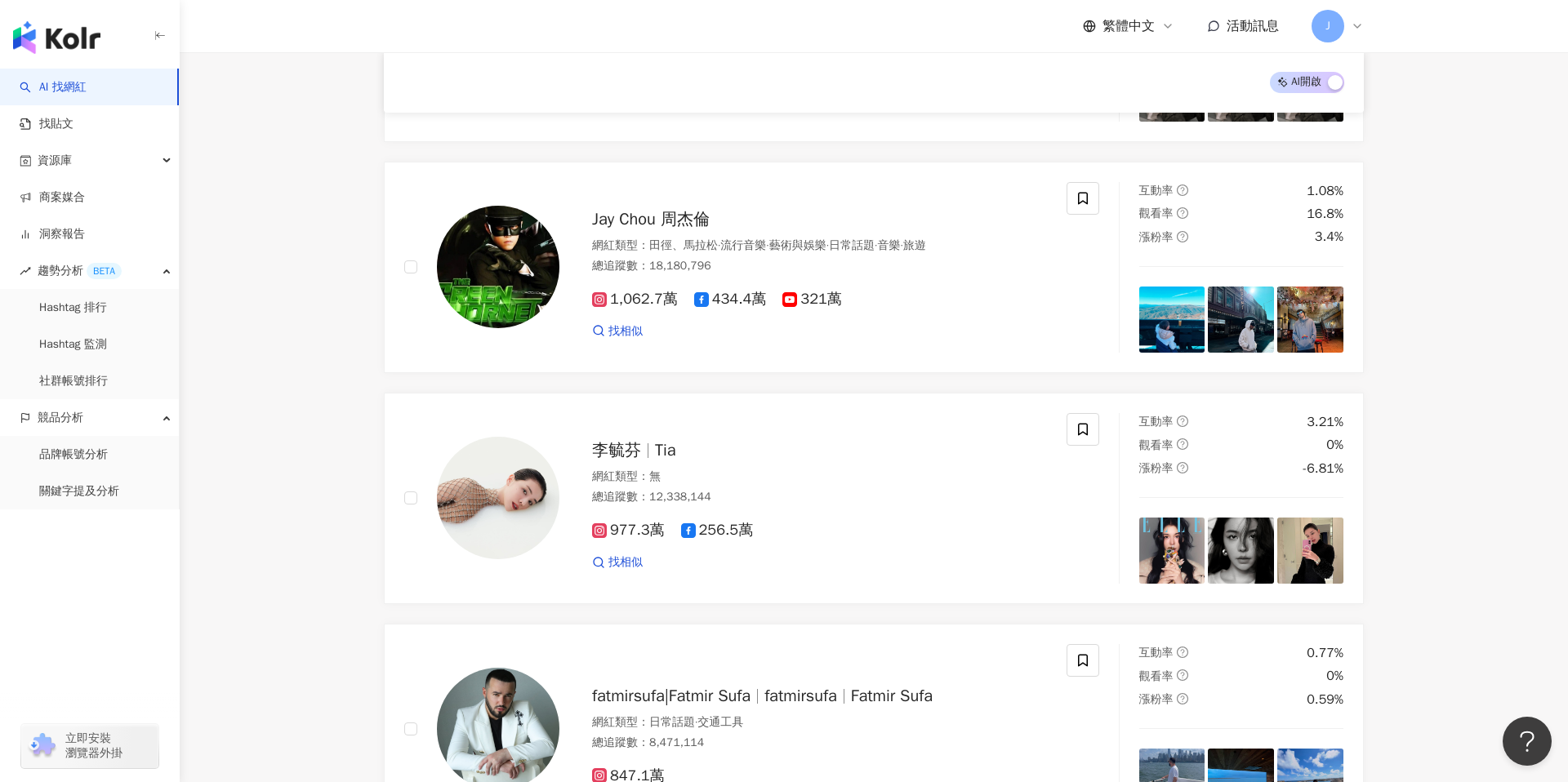 scroll, scrollTop: 0, scrollLeft: 0, axis: both 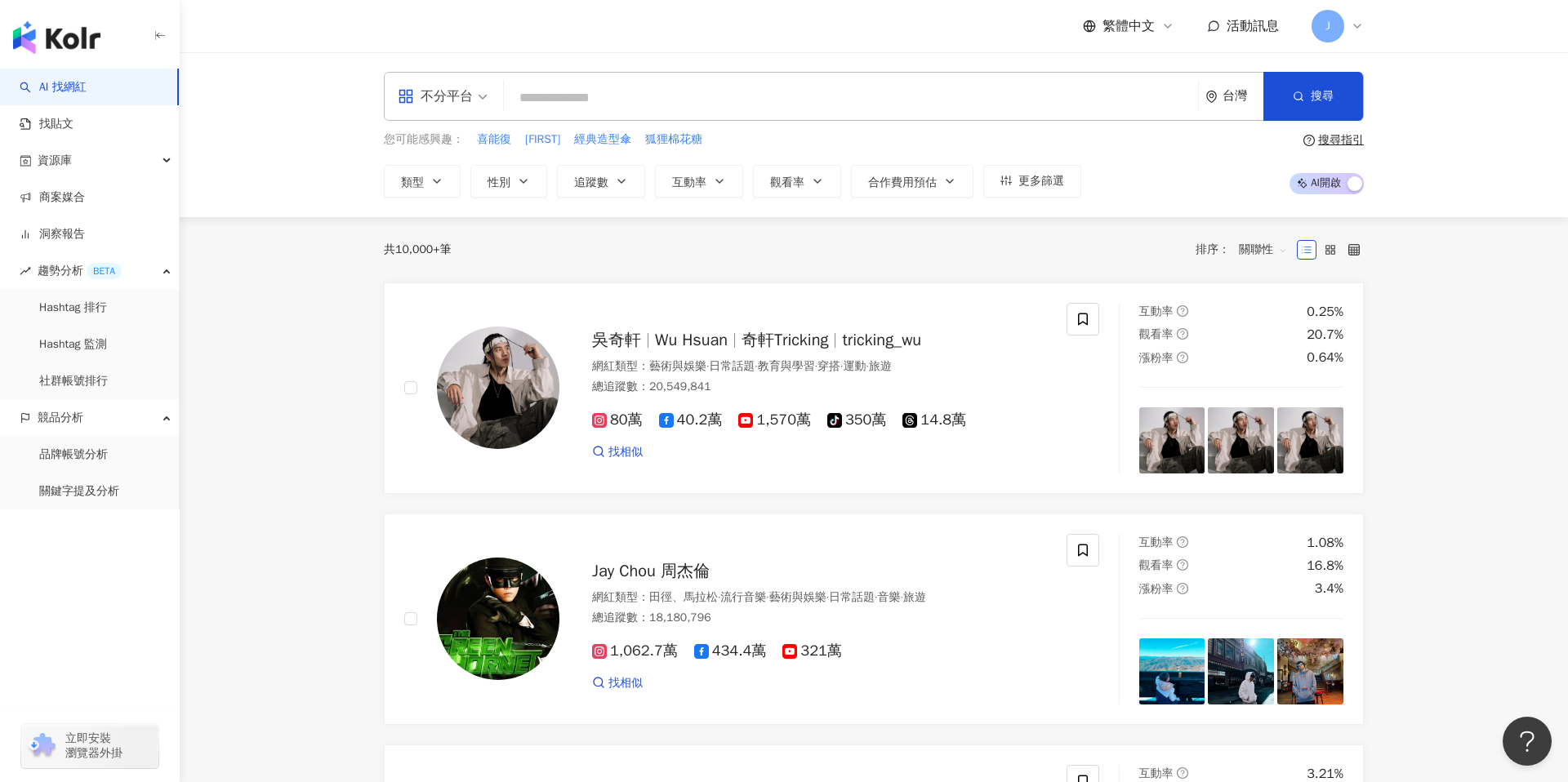 click at bounding box center [851, 98] 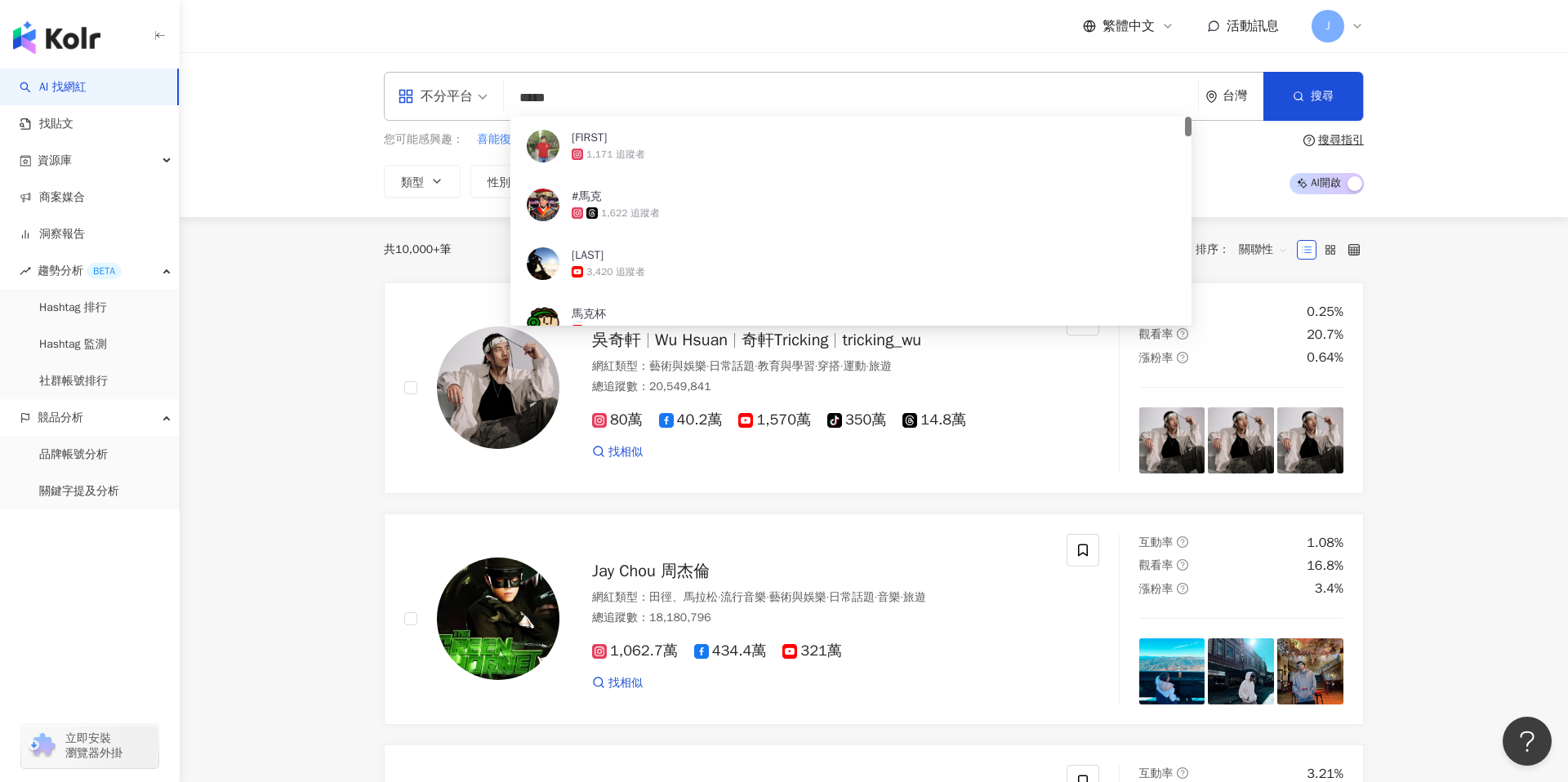 type on "****" 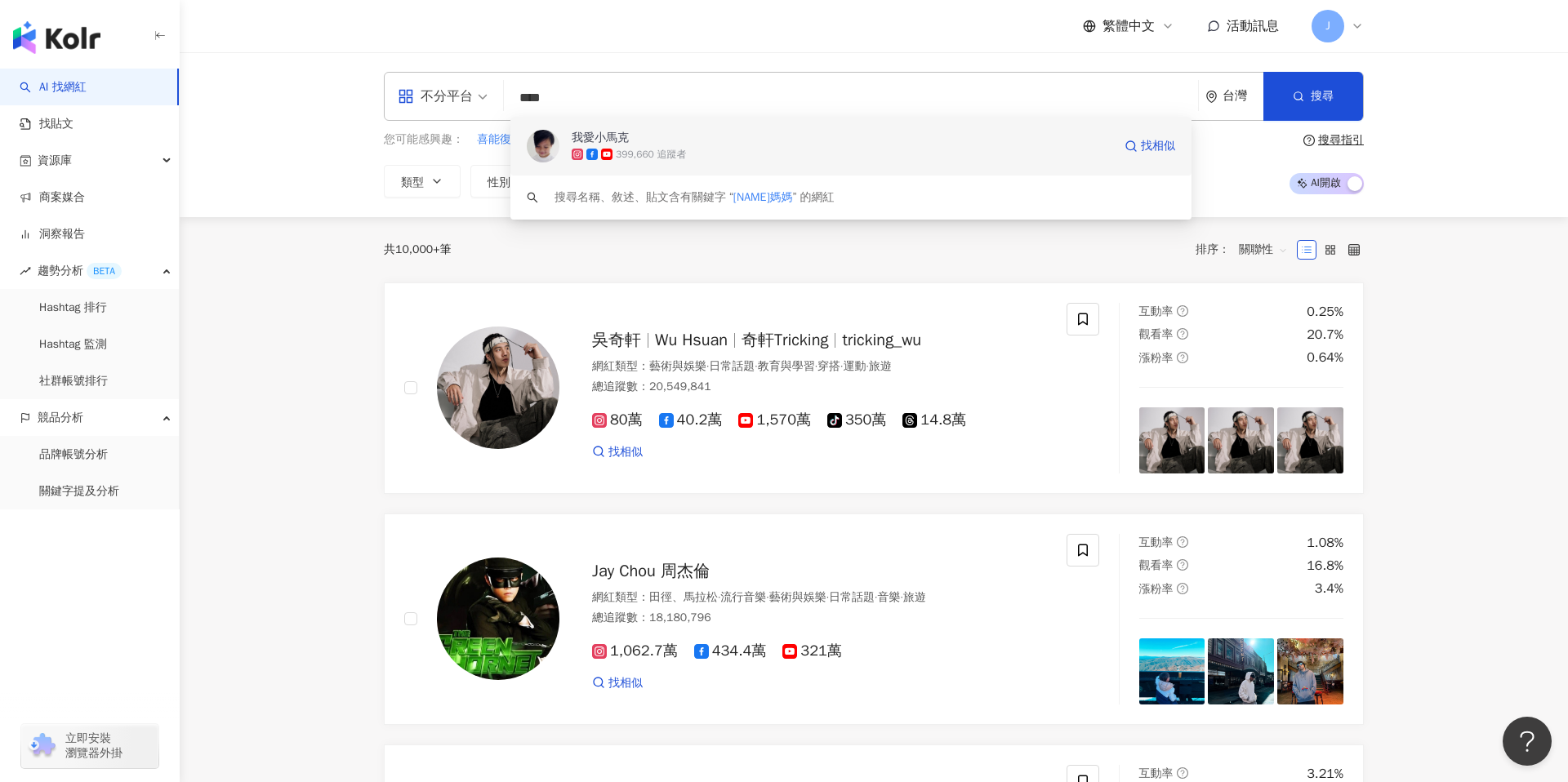 click on "我愛小馬克" at bounding box center (842, 138) 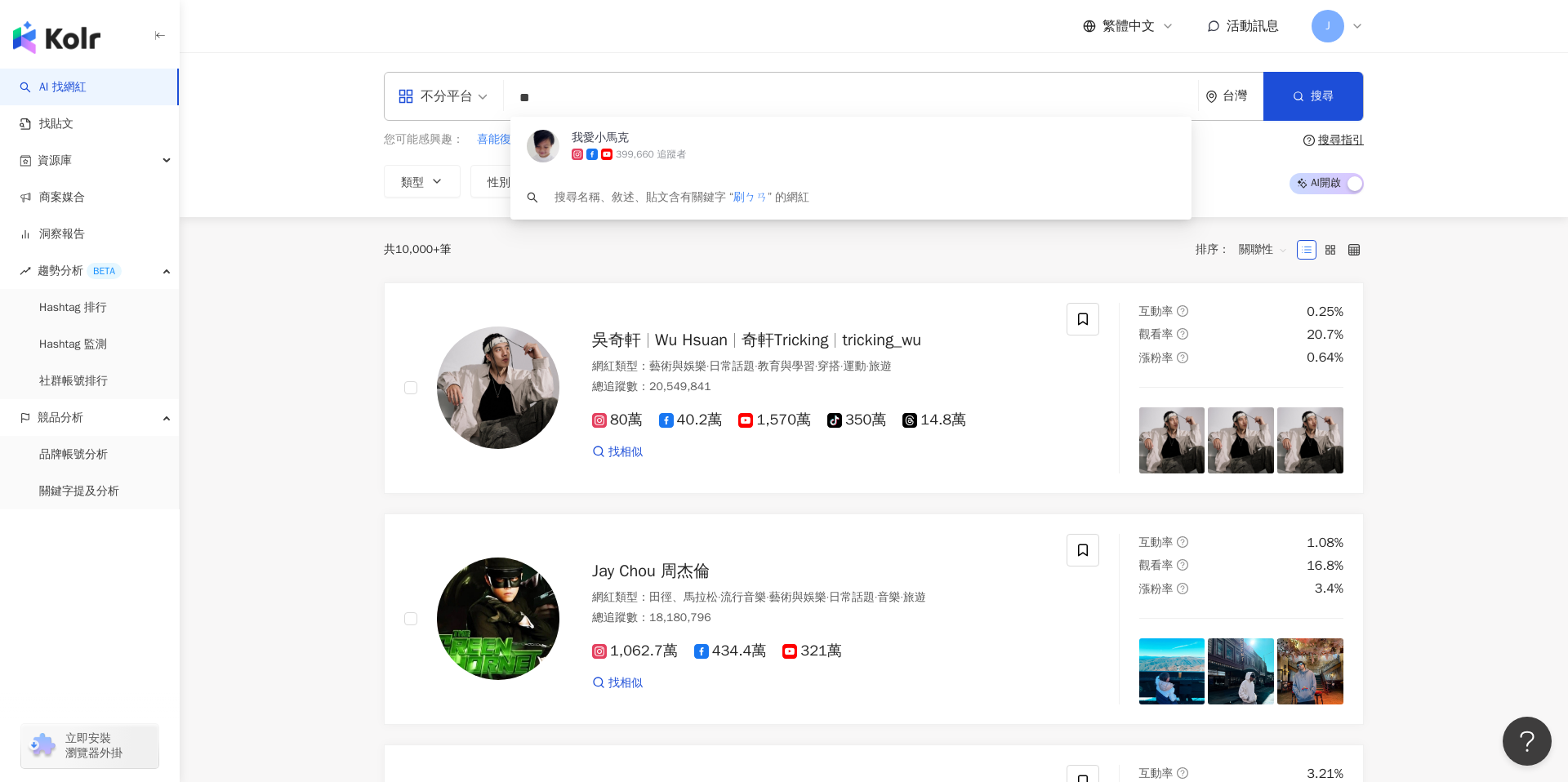 type on "*" 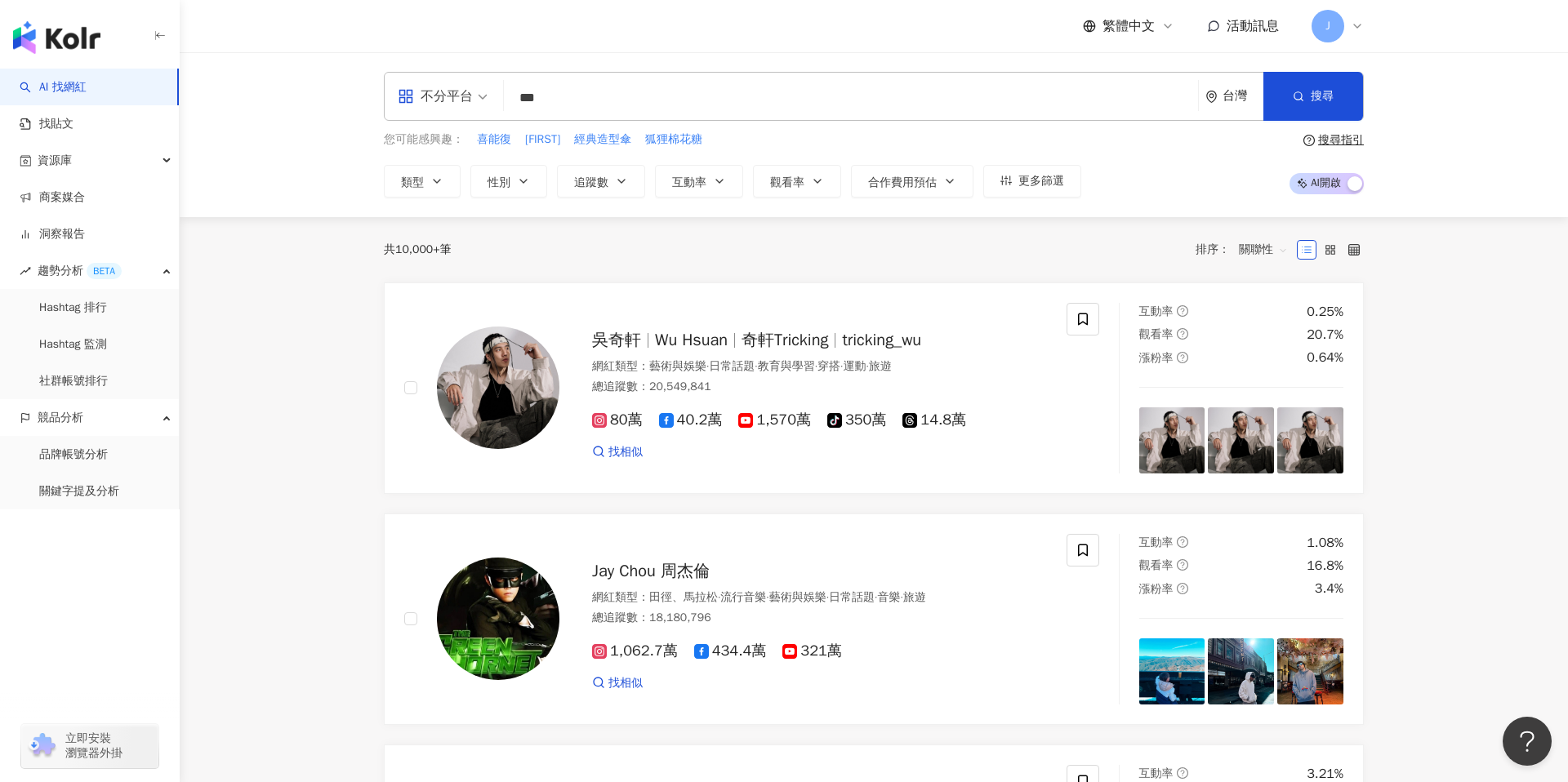 type on "***" 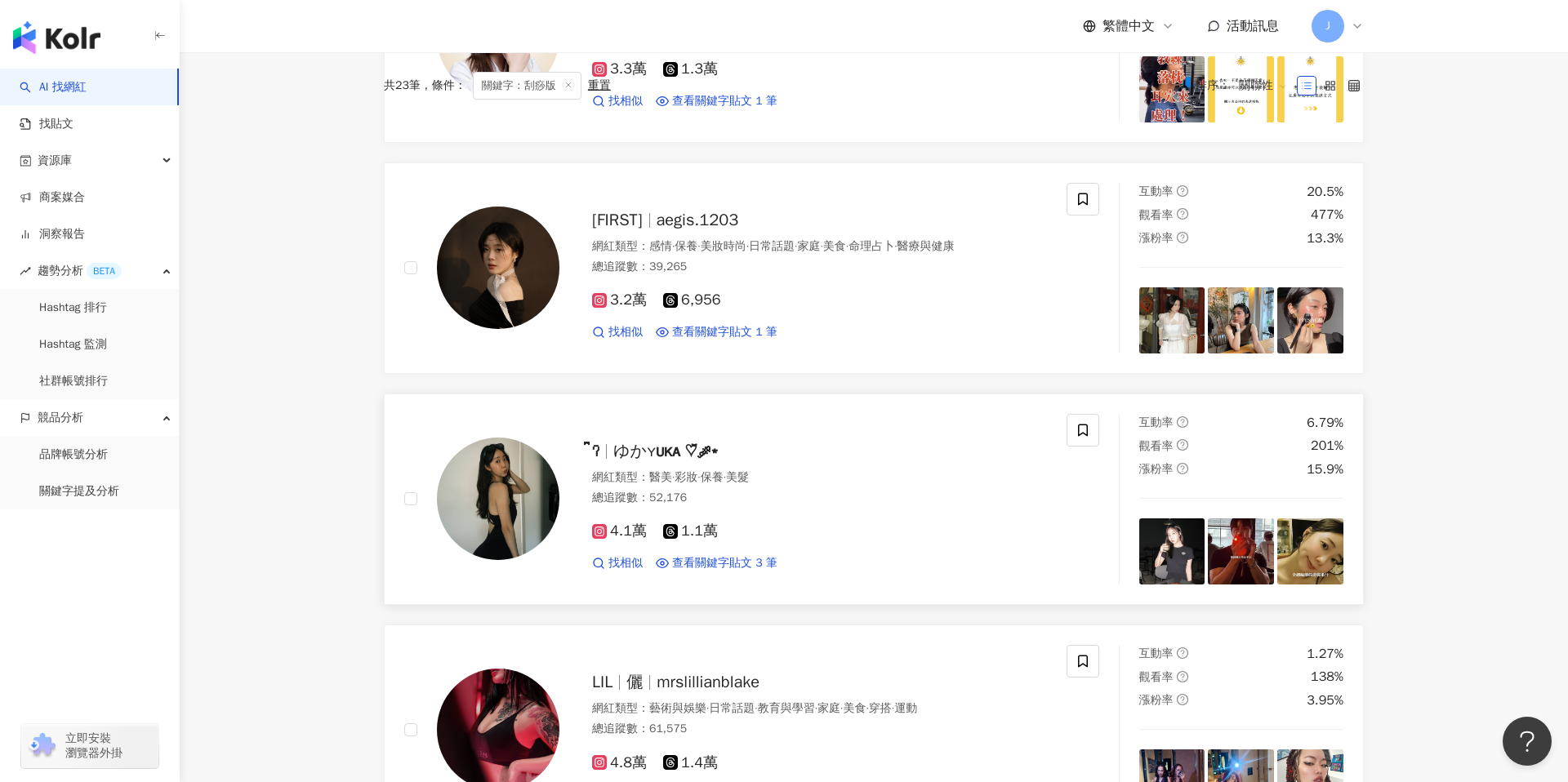 scroll, scrollTop: 0, scrollLeft: 0, axis: both 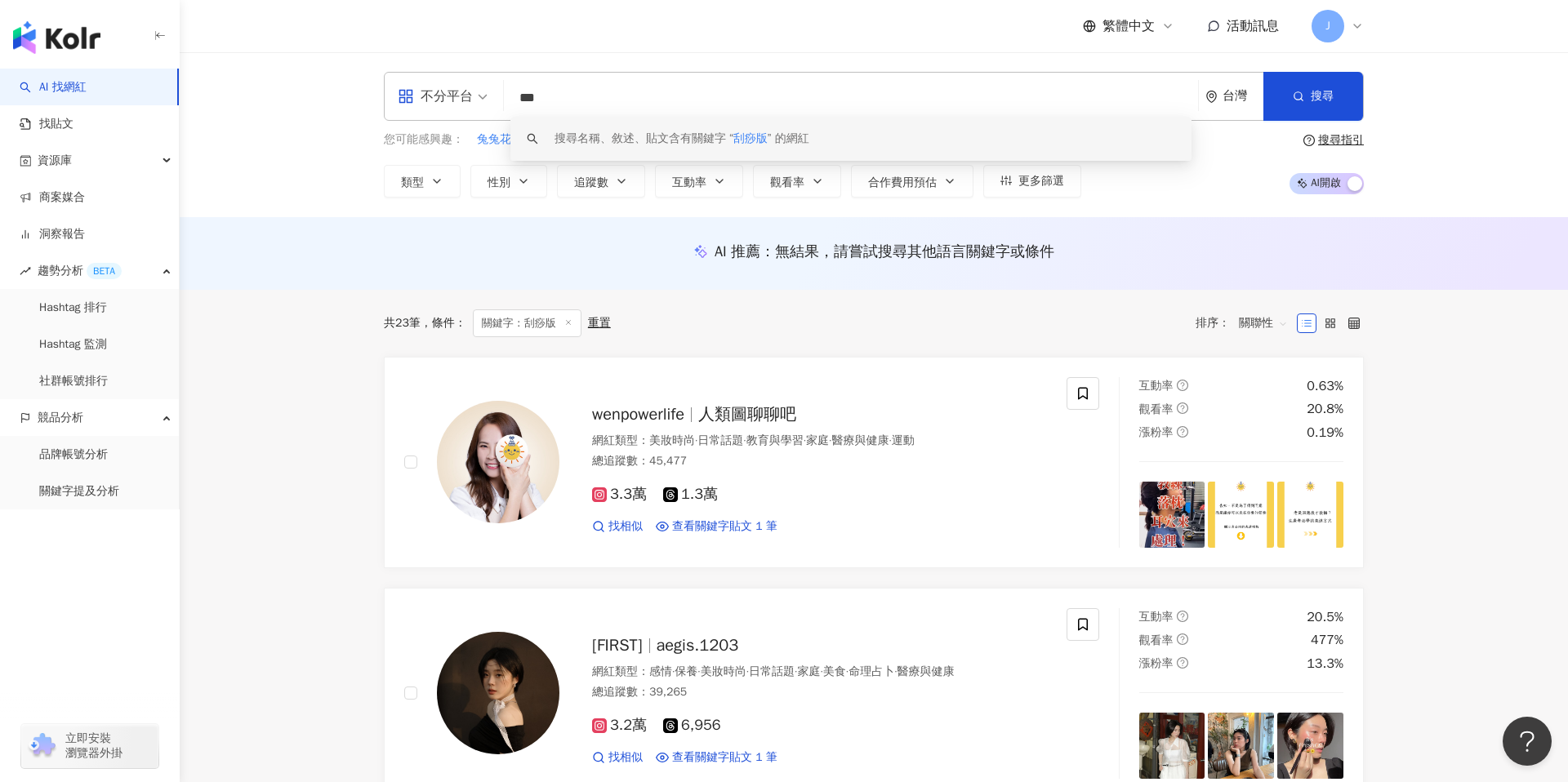drag, startPoint x: 608, startPoint y: 97, endPoint x: 386, endPoint y: 68, distance: 223.88613 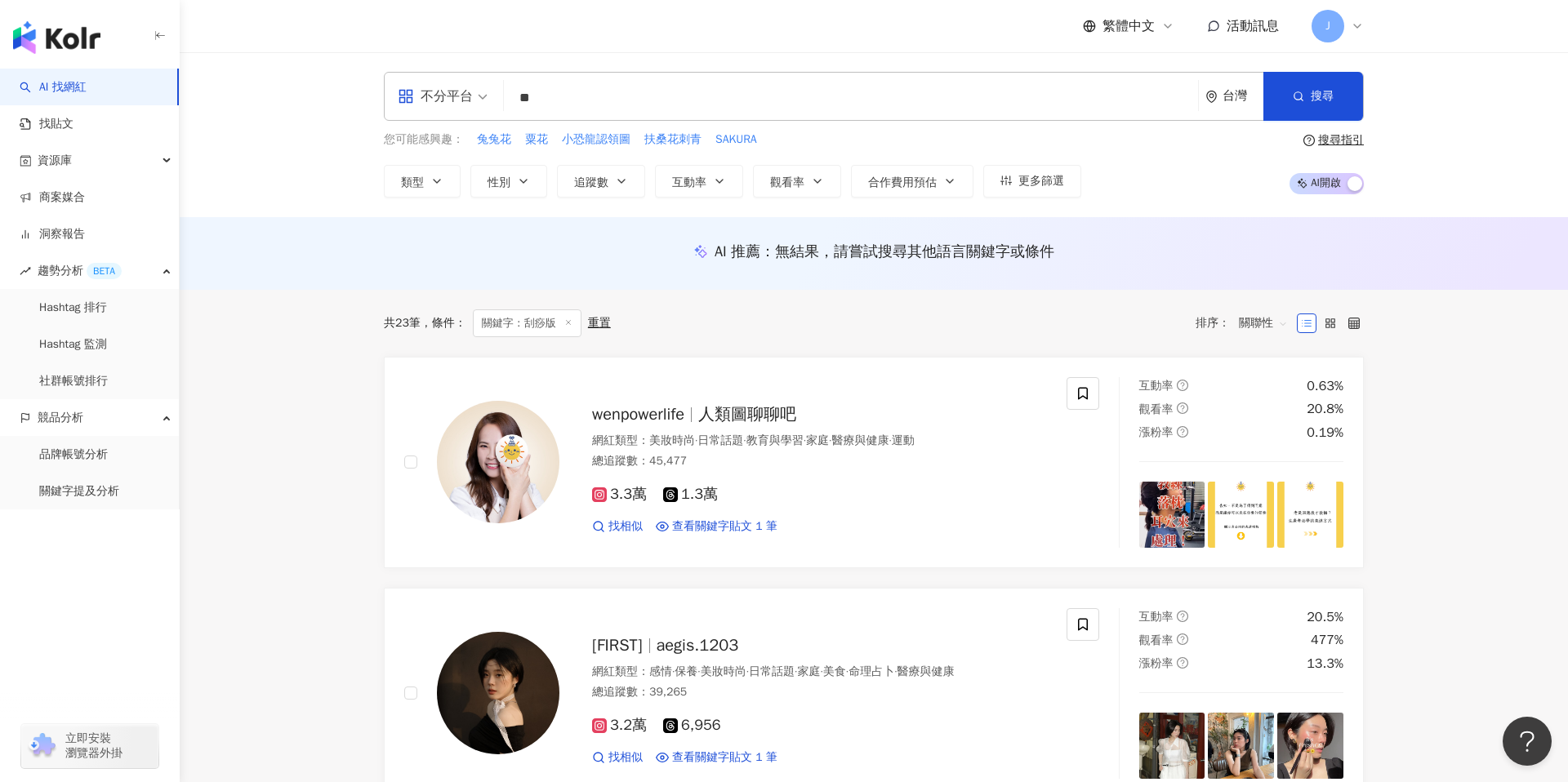 type on "**" 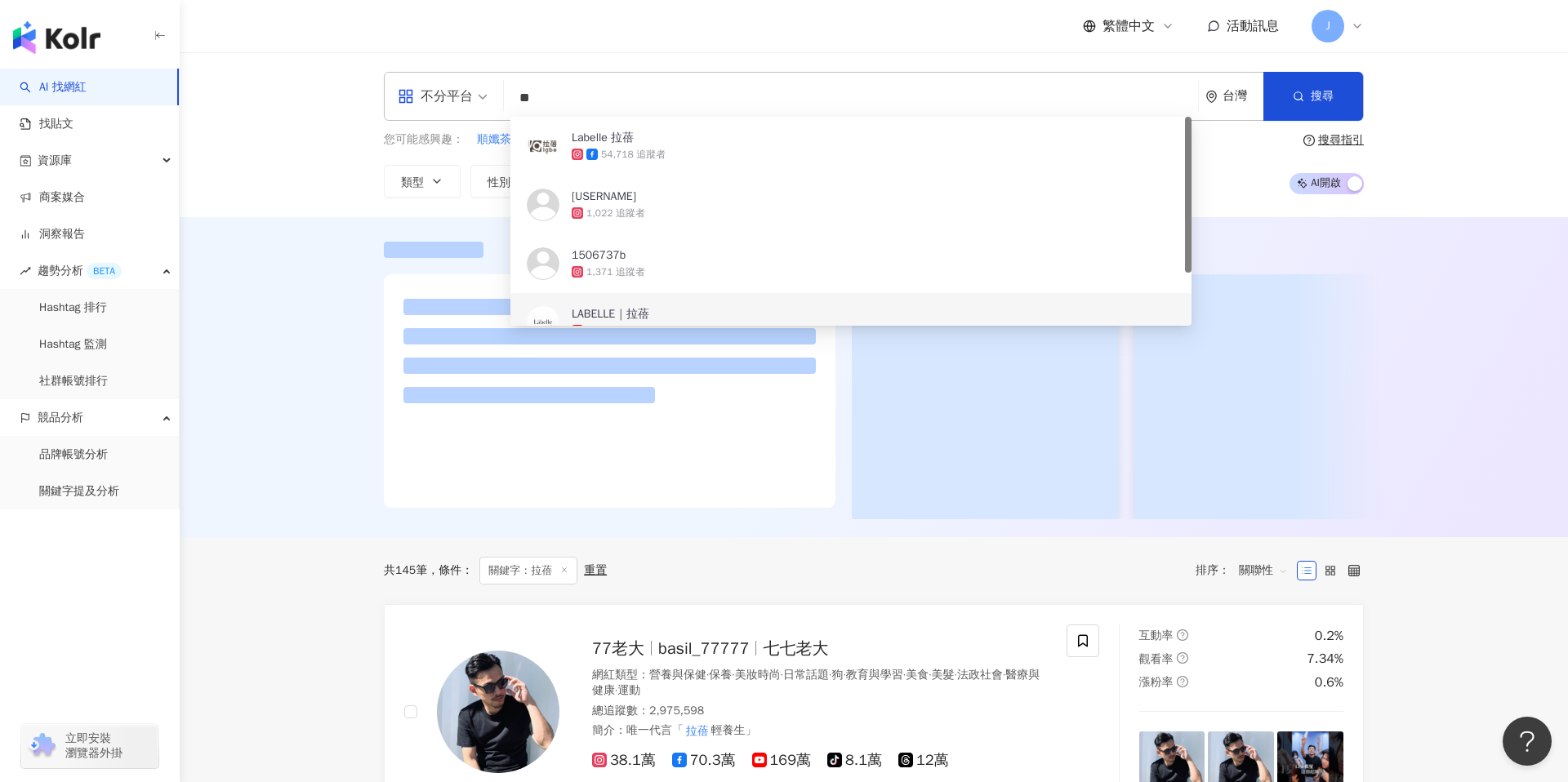 drag, startPoint x: 649, startPoint y: 140, endPoint x: 278, endPoint y: 557, distance: 558.149 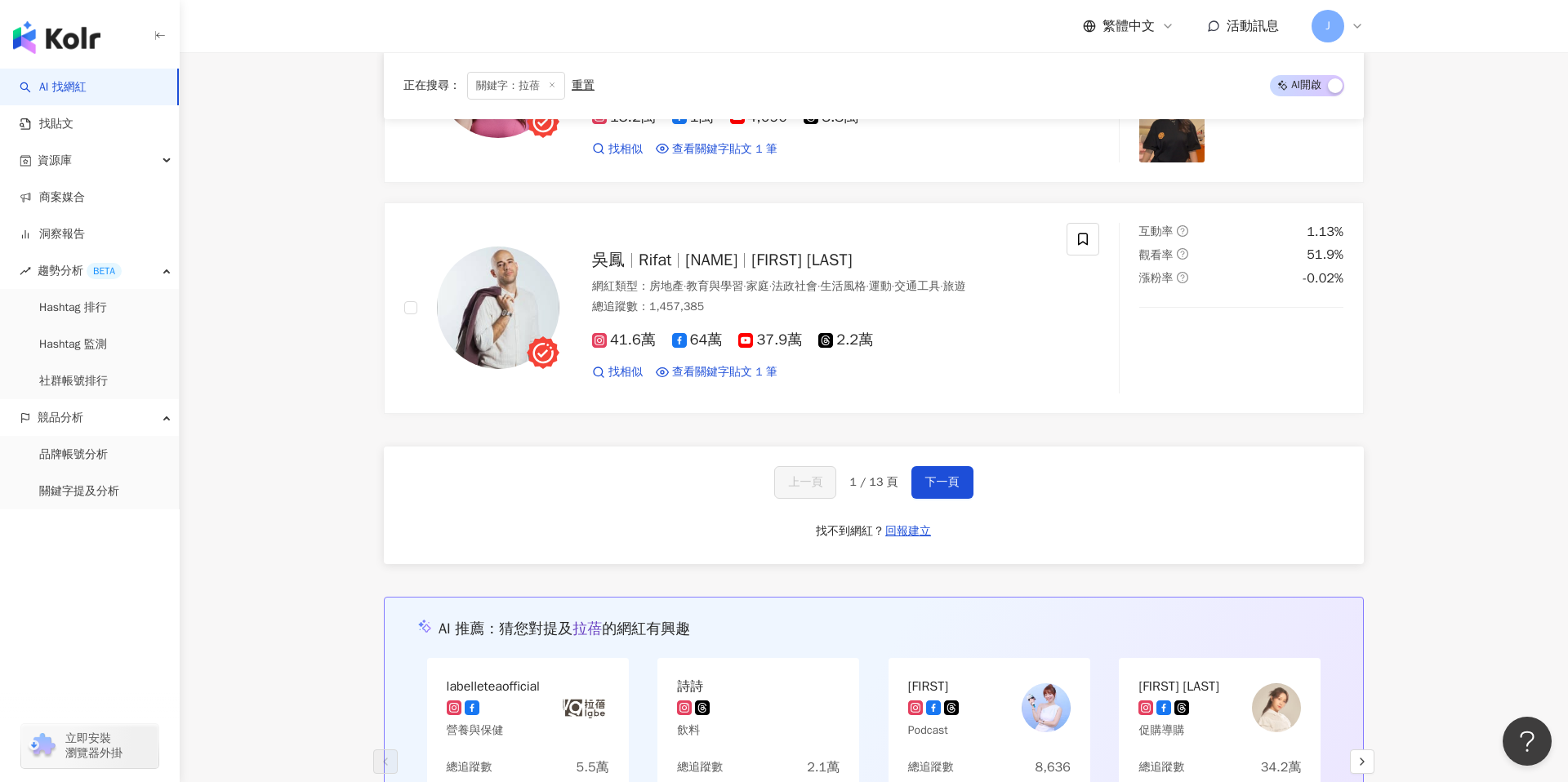 scroll, scrollTop: 3031, scrollLeft: 0, axis: vertical 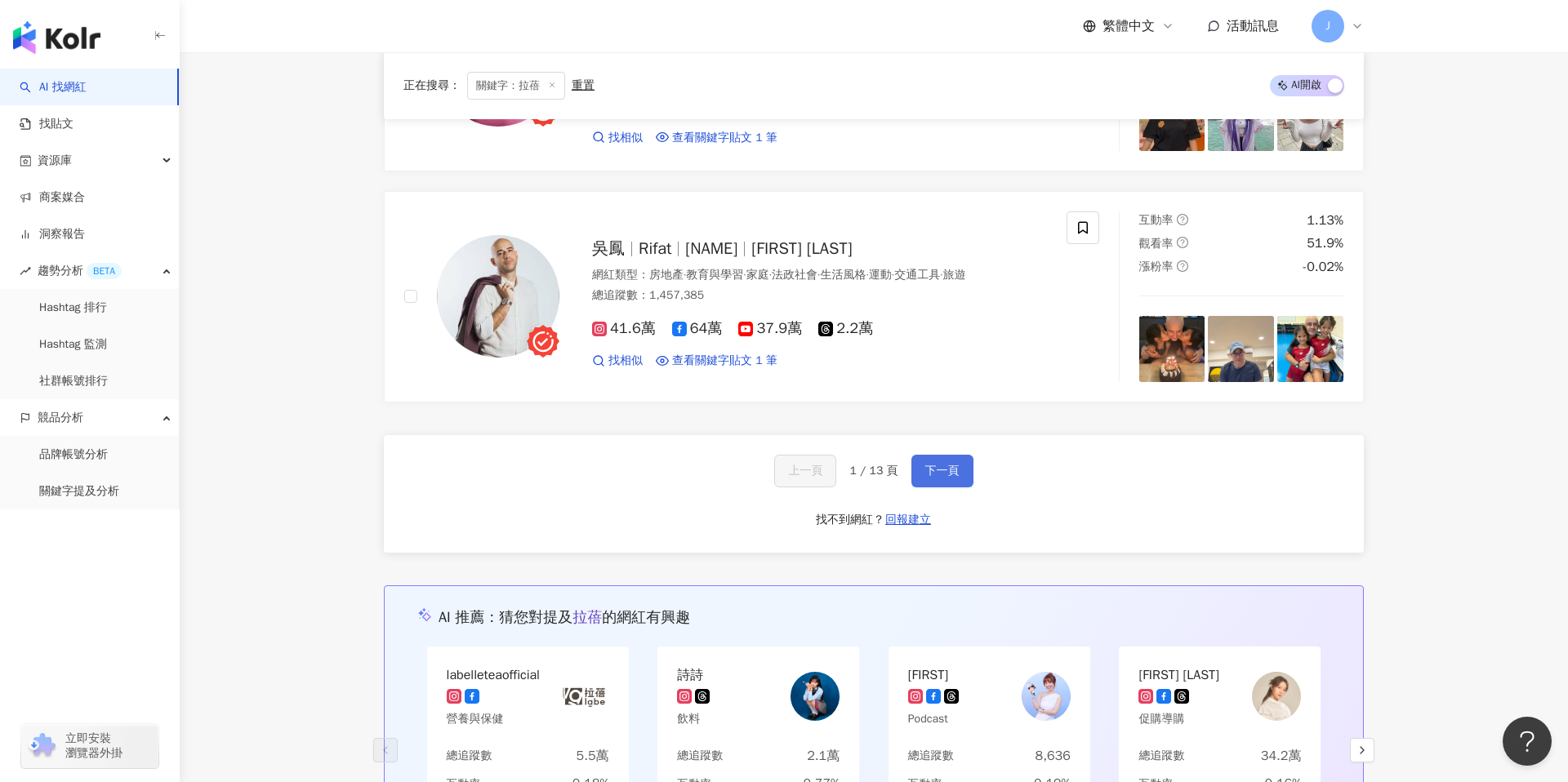 click on "下一頁" at bounding box center [942, 471] 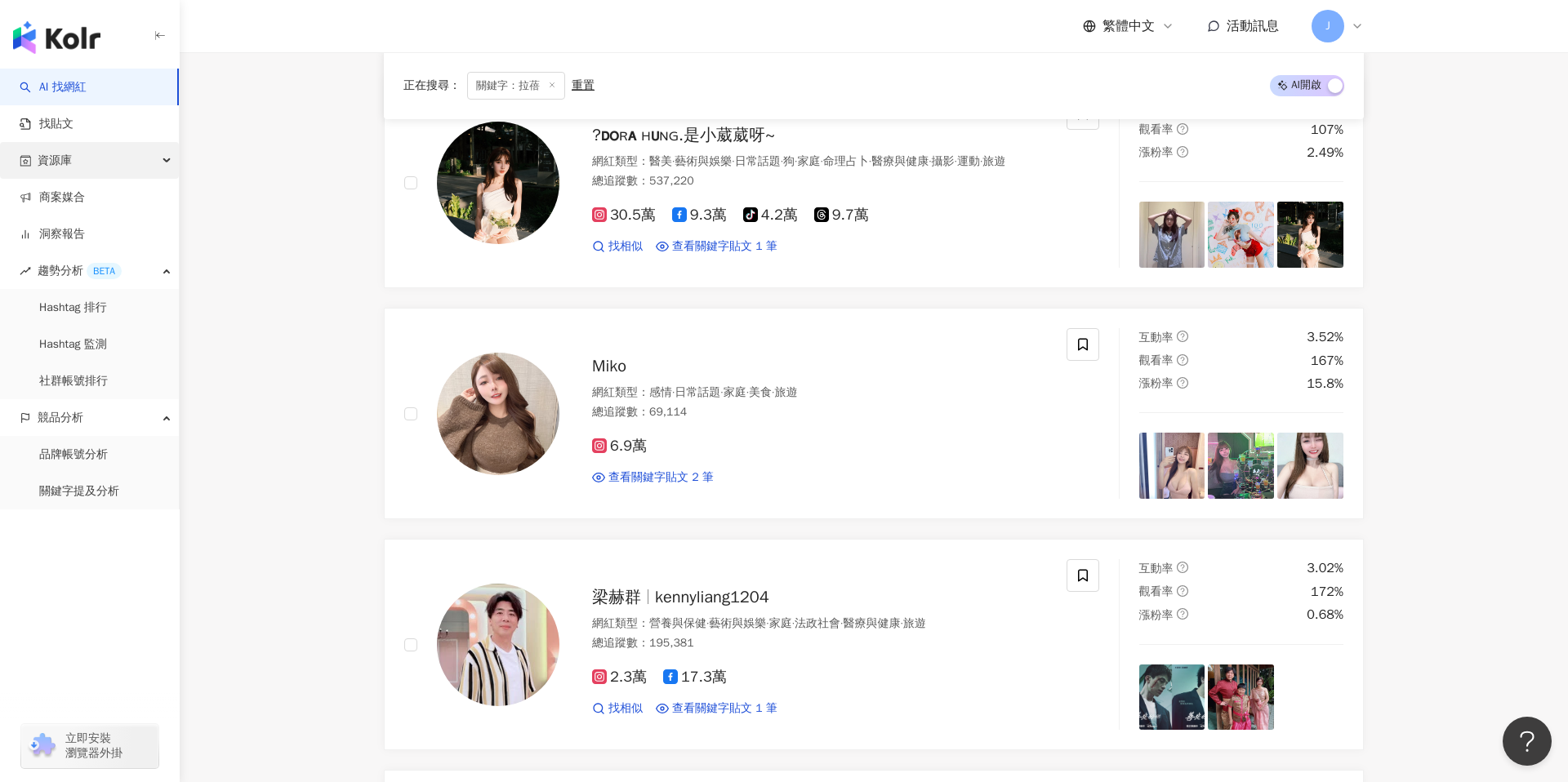 scroll, scrollTop: 2106, scrollLeft: 0, axis: vertical 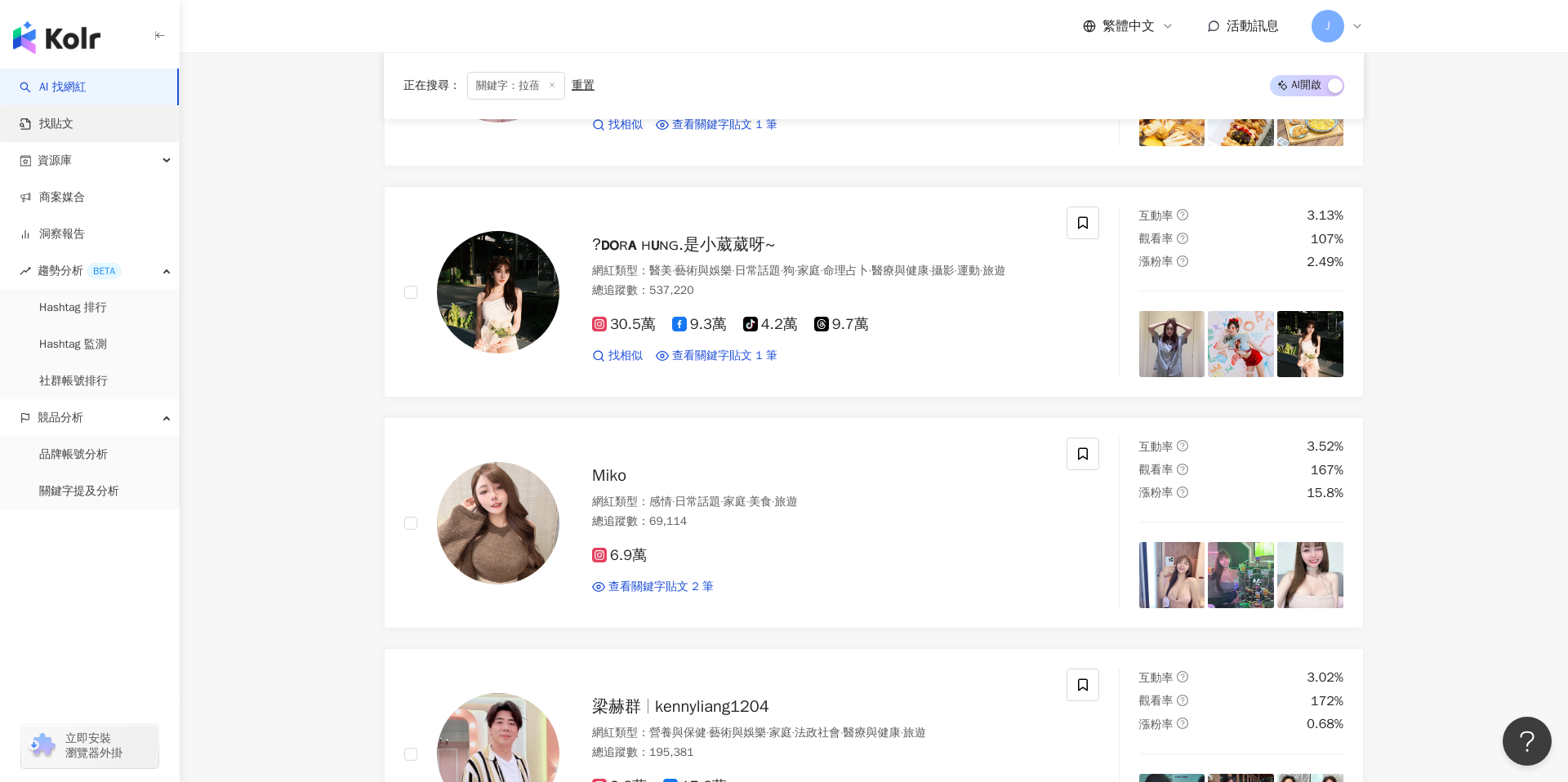 click on "找貼文" at bounding box center (47, 124) 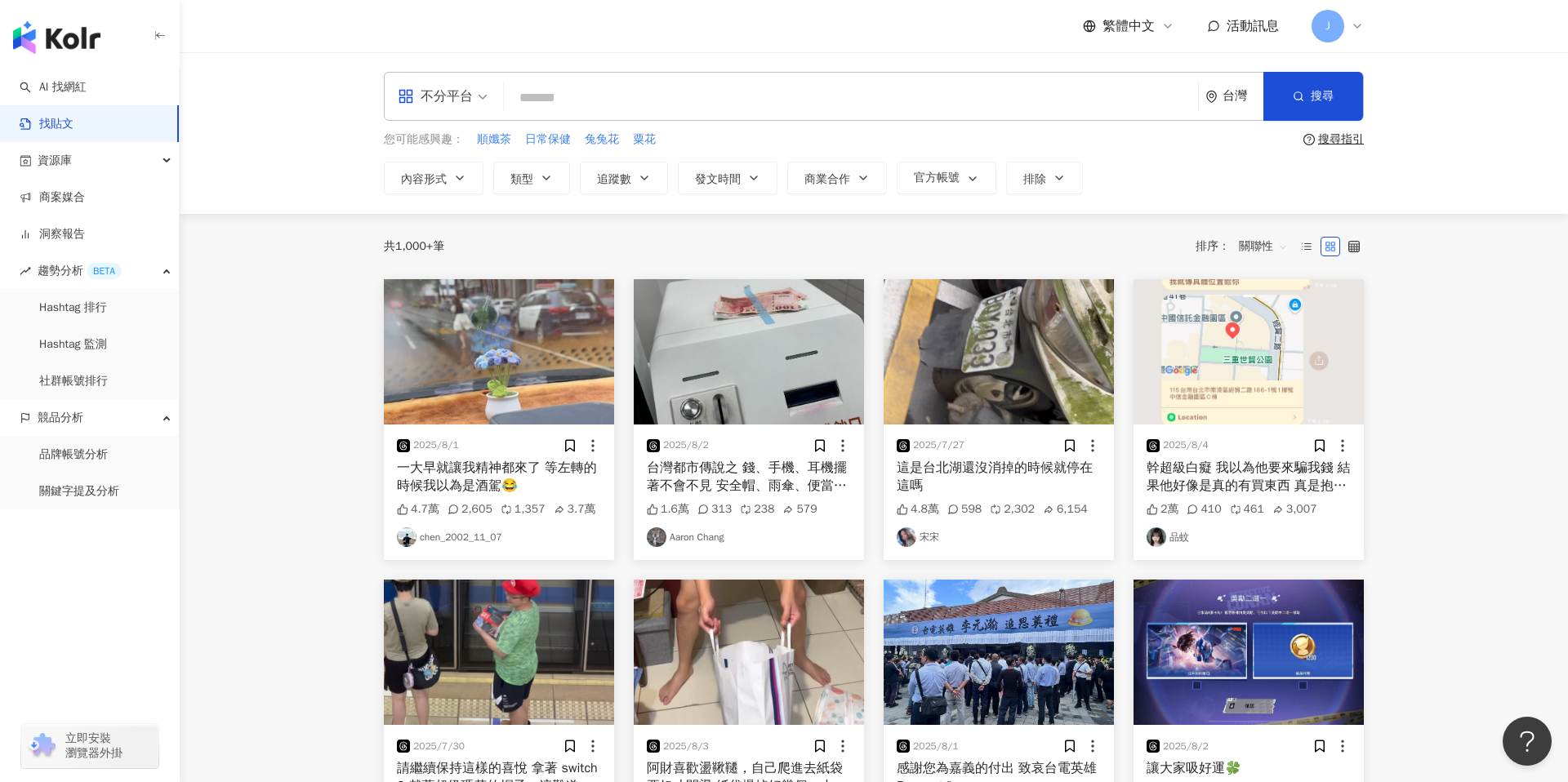 click at bounding box center [851, 97] 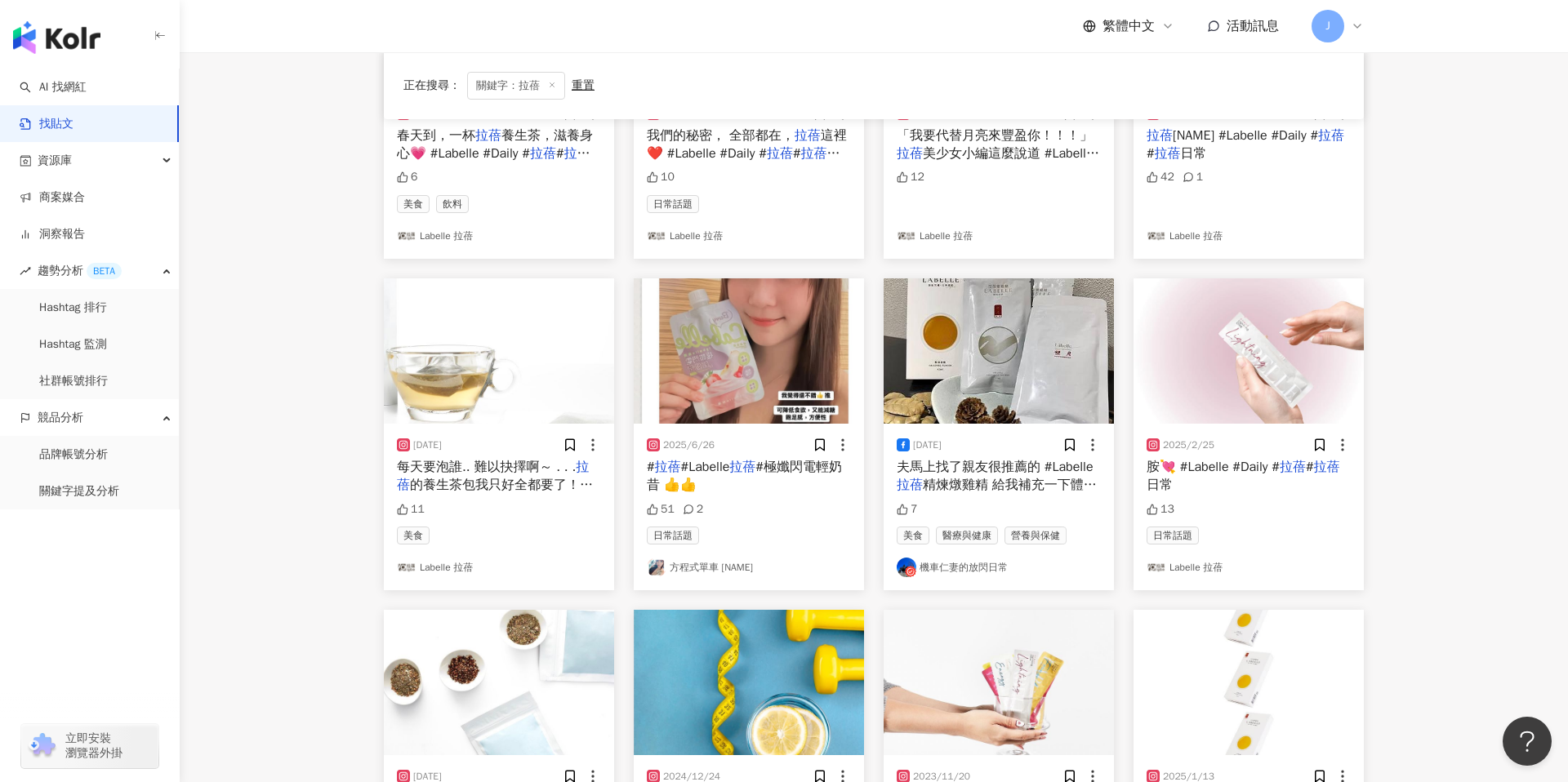 scroll, scrollTop: 0, scrollLeft: 0, axis: both 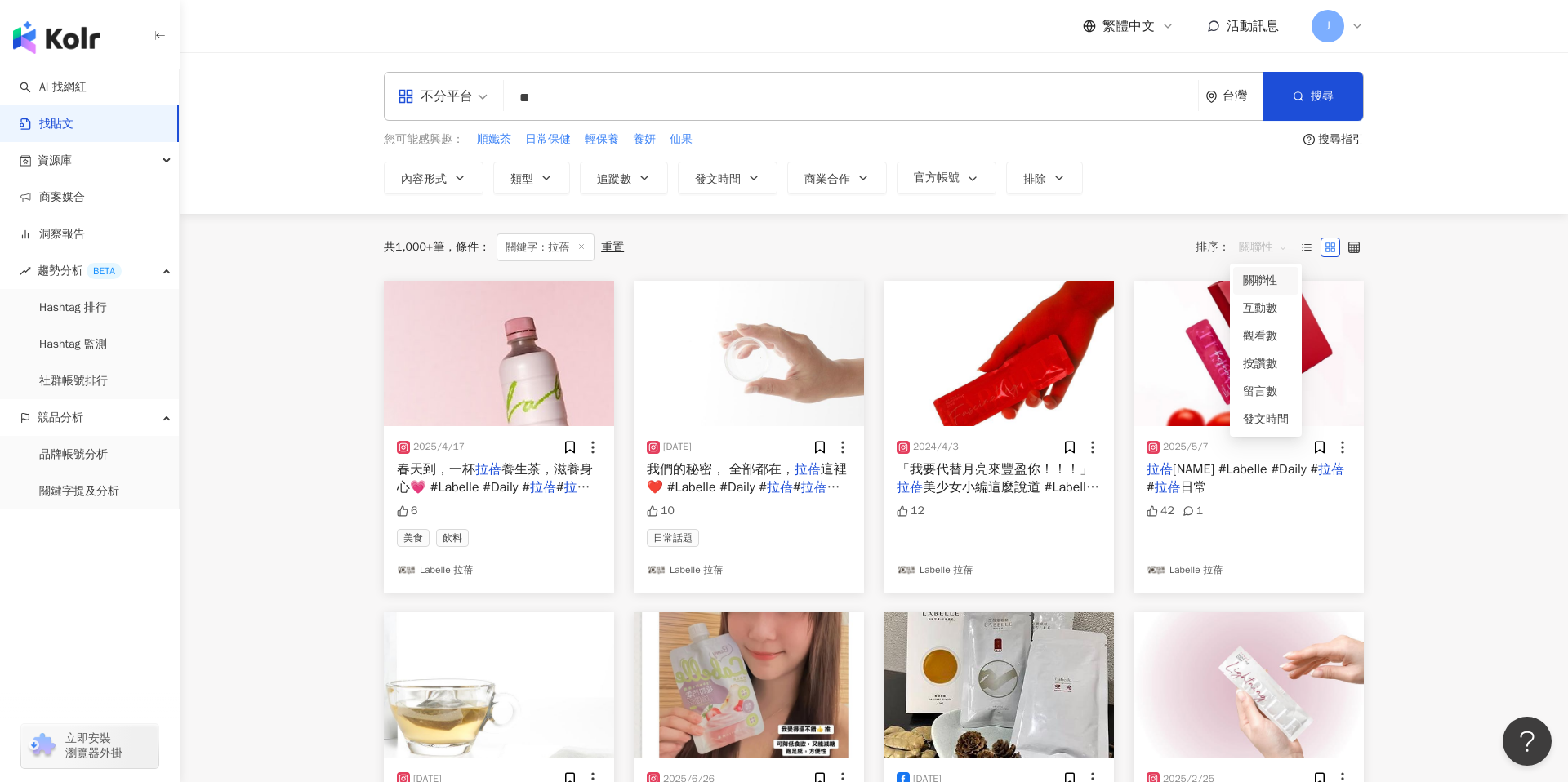 click on "關聯性" at bounding box center (1263, 247) 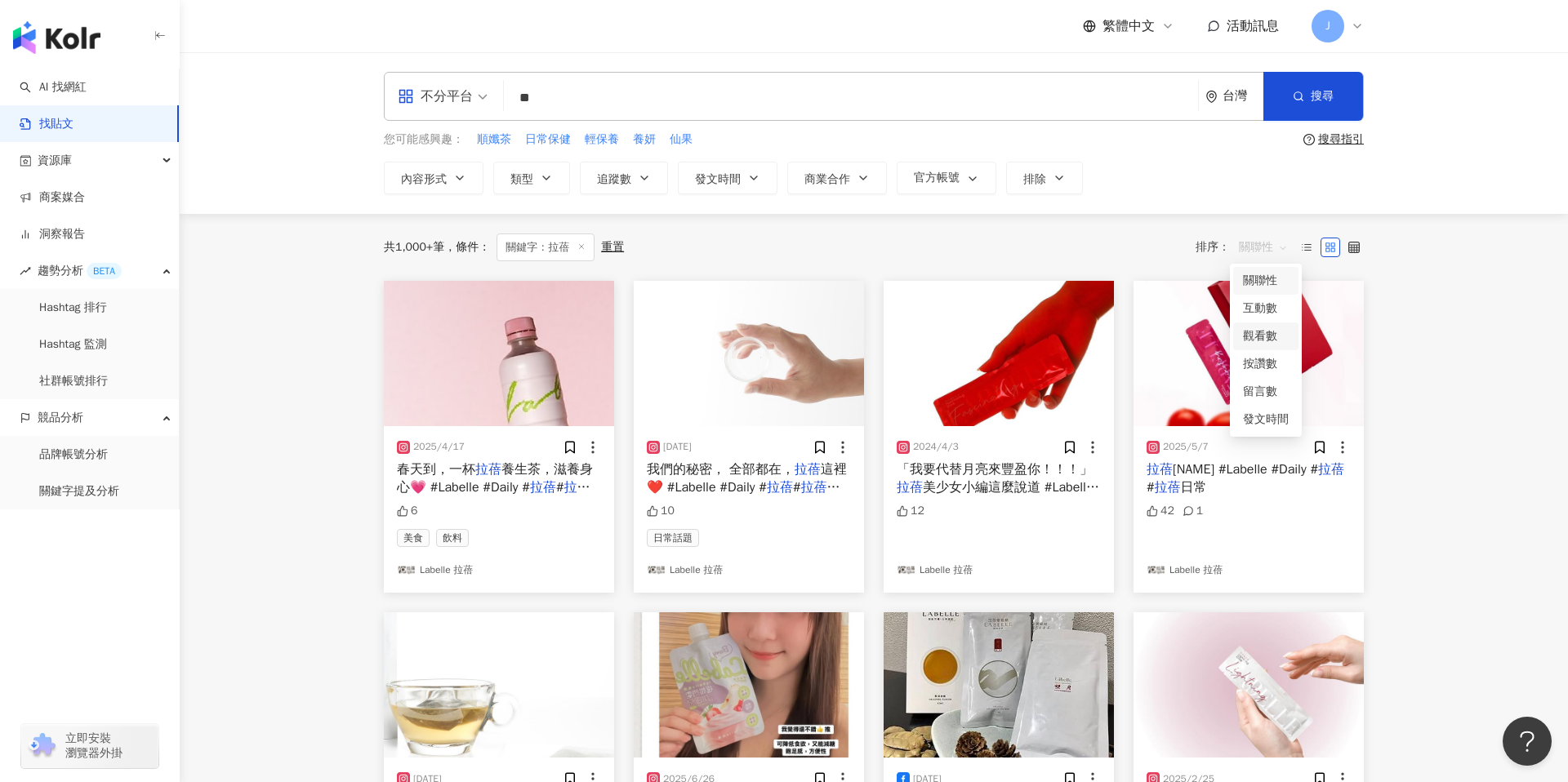 click on "觀看數" at bounding box center [1266, 336] 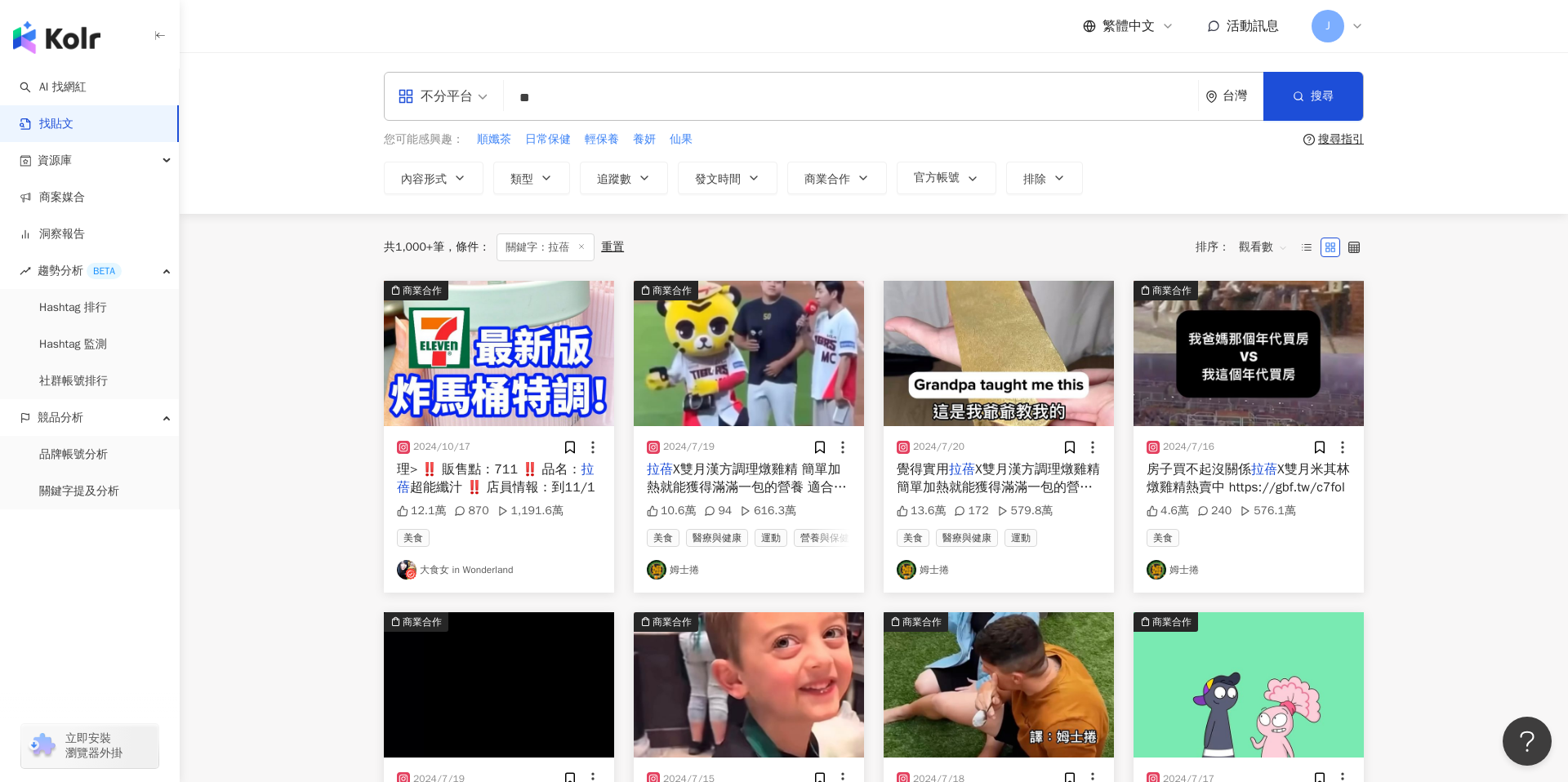 scroll, scrollTop: 37, scrollLeft: 0, axis: vertical 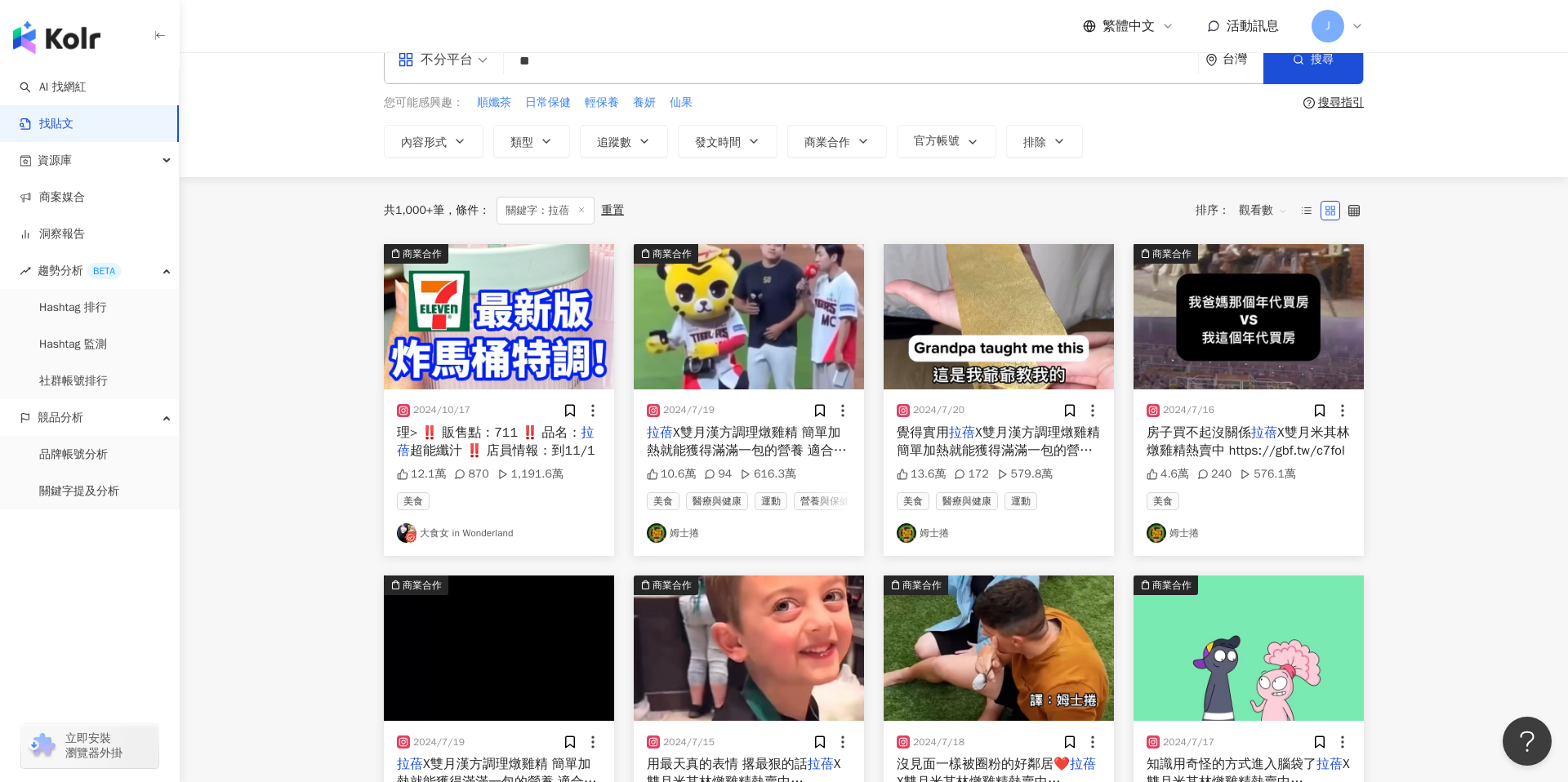 click at bounding box center [499, 317] 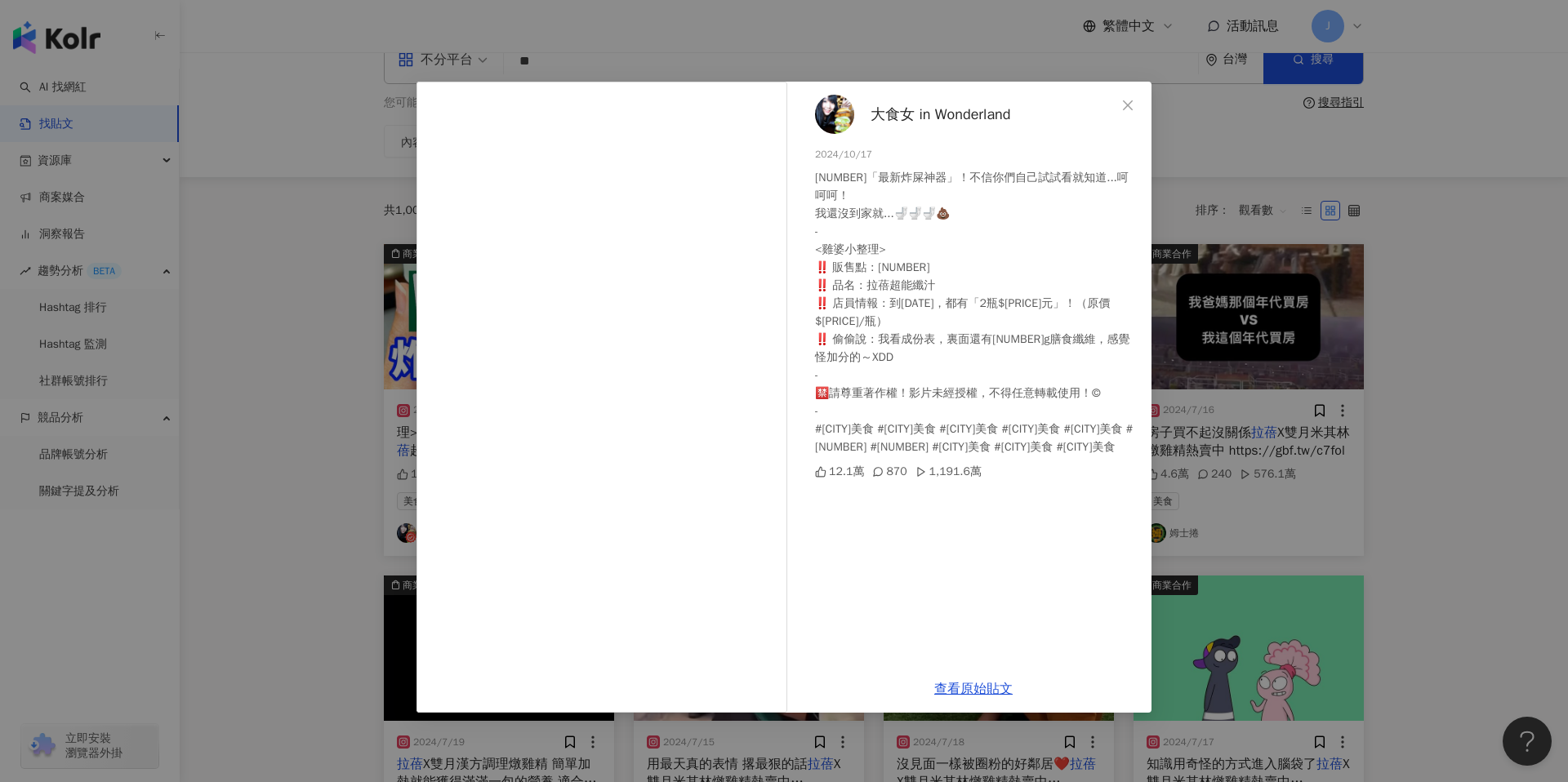 click on "大食女 in Wonderland 2024/10/17 711「最新炸屎神器」！不信你們自己試試看就知道...呵呵呵！
我還沒到家就...🚽🚽🚽💩
-
<雞婆小整理>
‼️ 販售點：711
‼️ 品名：拉蓓超能纖汁
‼️ 店員情報：到11/12，都有「2瓶$77元」！（原價$45/瓶）
‼️ 偷偷說：我看成份表，裏面還有5.5g膳食纖維，感覺怪加分的～XDD
-
🈲️請尊重著作權！影片未經授權，不得任意轉載使用！©
-
#台北美食 #信義區美食 #桃園美食 #高雄美食 #東區美食 #711 #7eleven #板橋美食 #中山站美食 #台中美食 12.1萬 870 1,191.6萬 查看原始貼文" at bounding box center [784, 391] 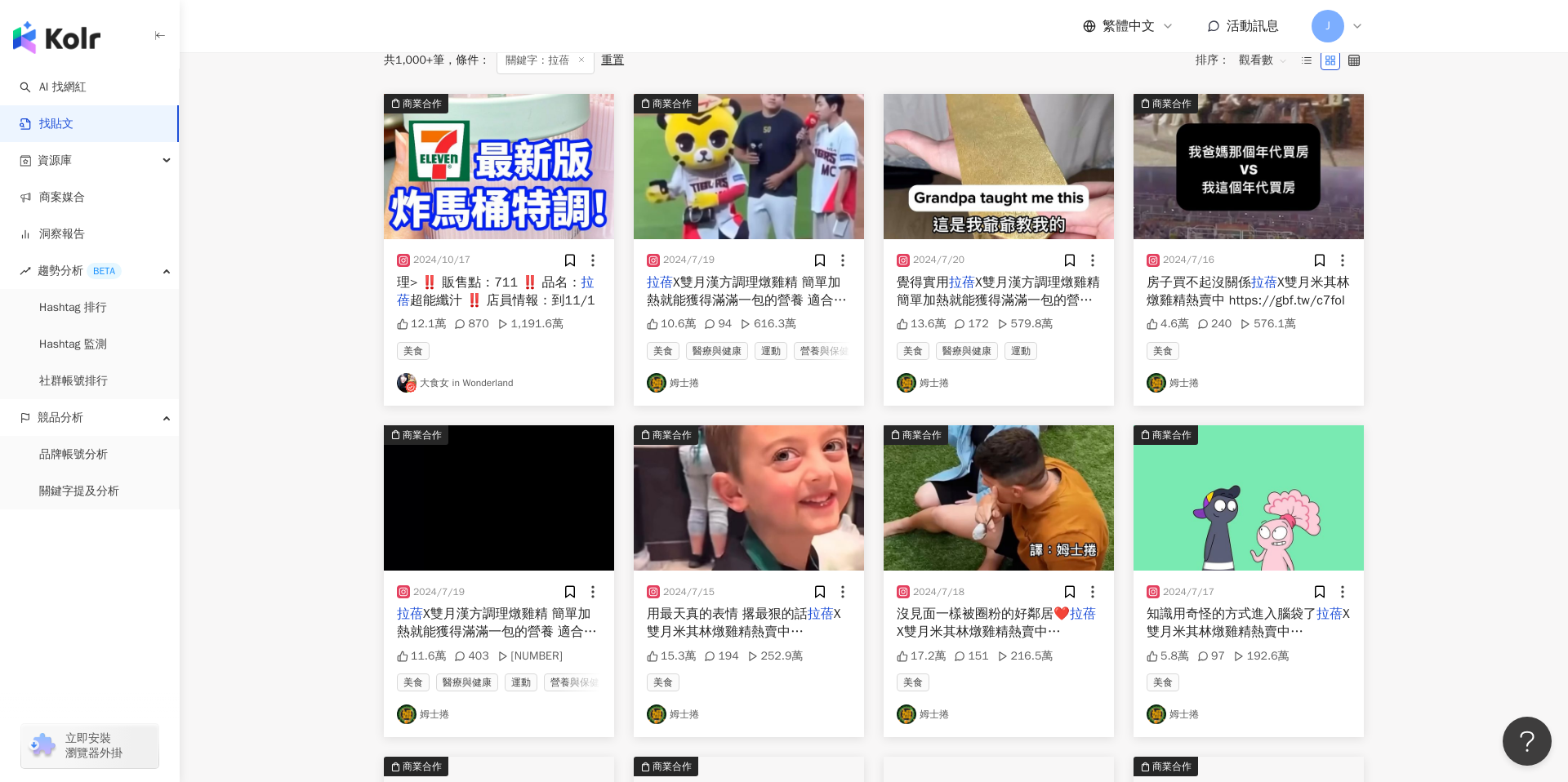 scroll, scrollTop: 0, scrollLeft: 0, axis: both 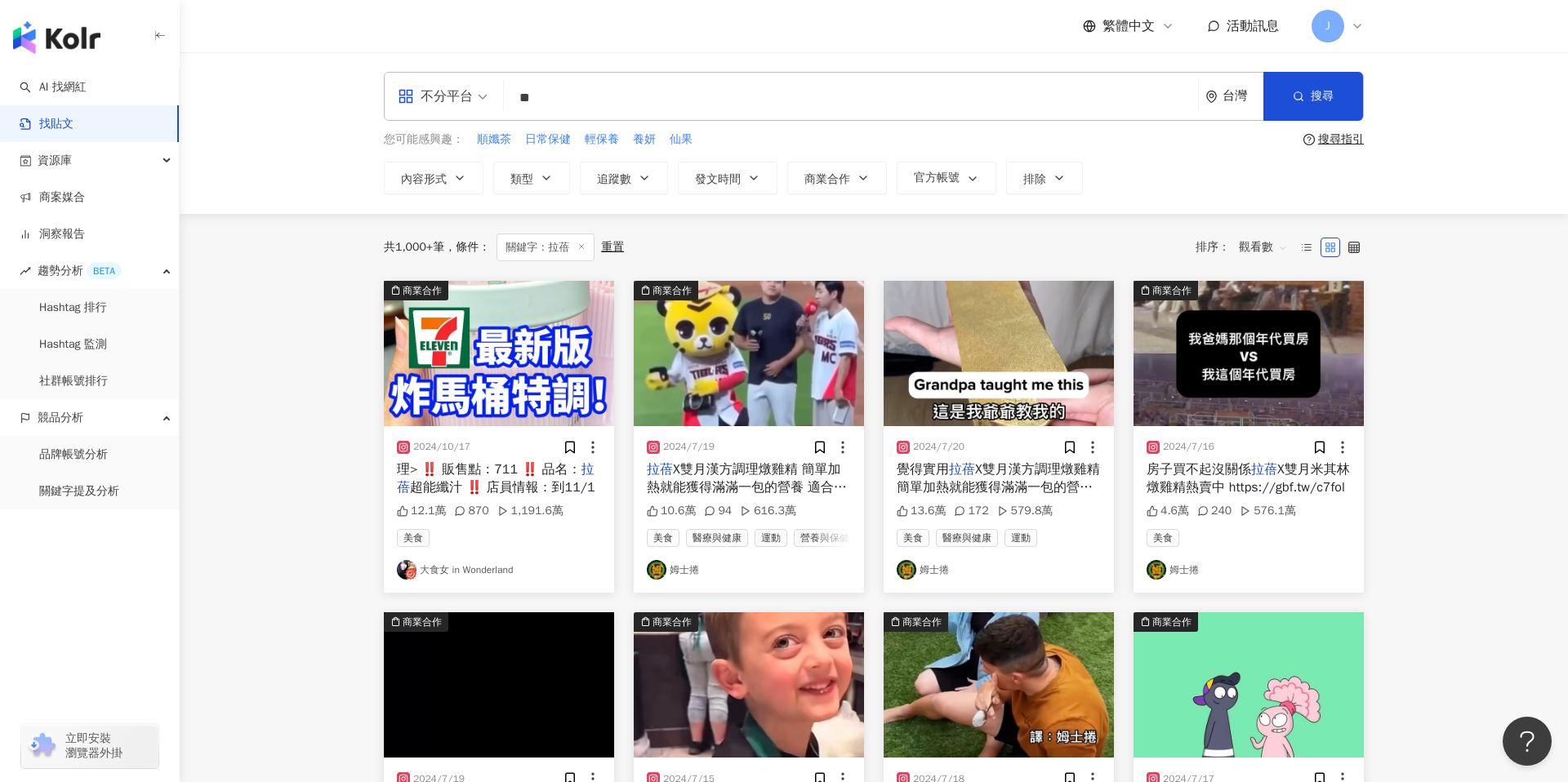 click on "**" at bounding box center [851, 97] 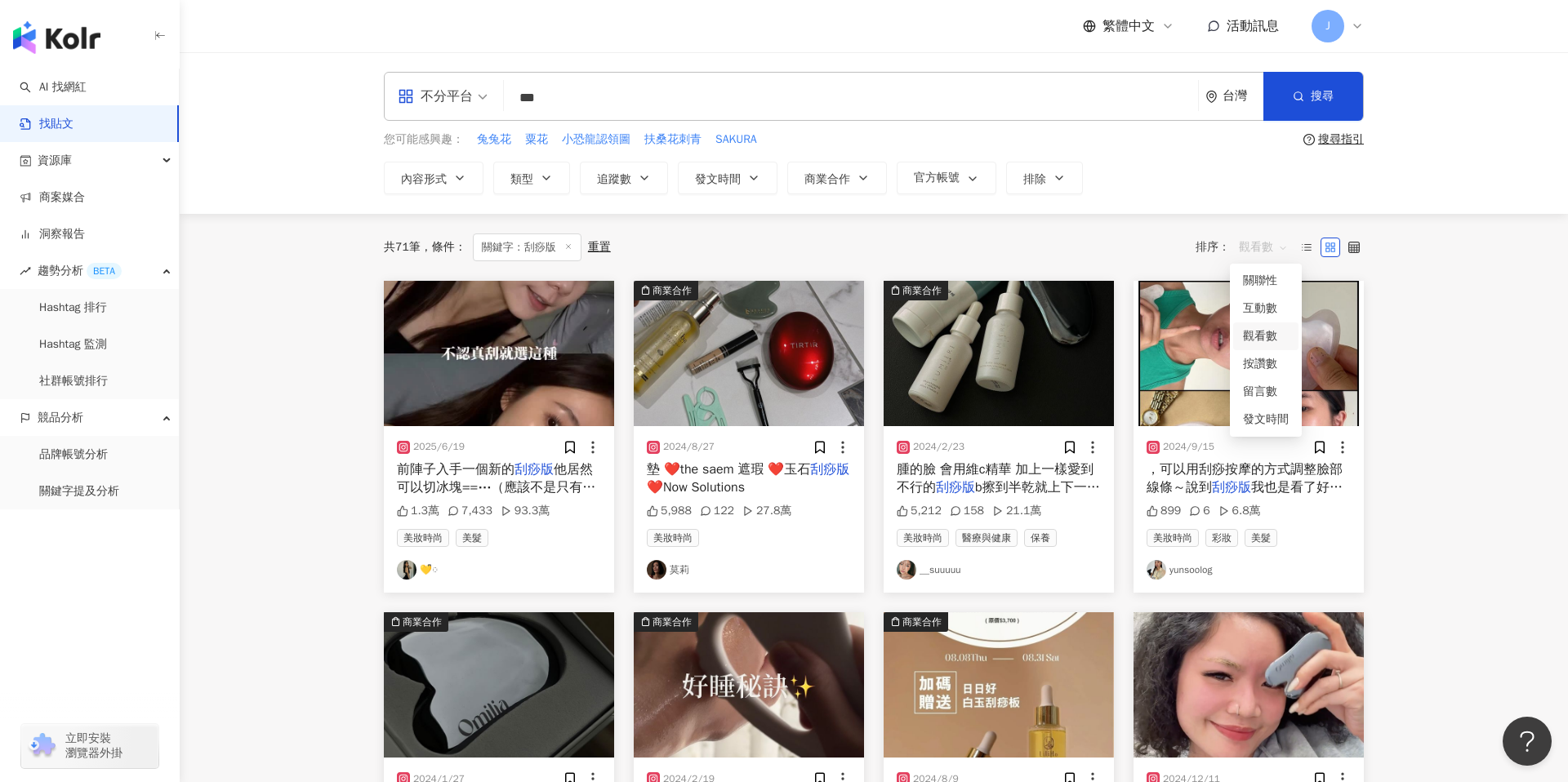 click on "觀看數" at bounding box center (1263, 247) 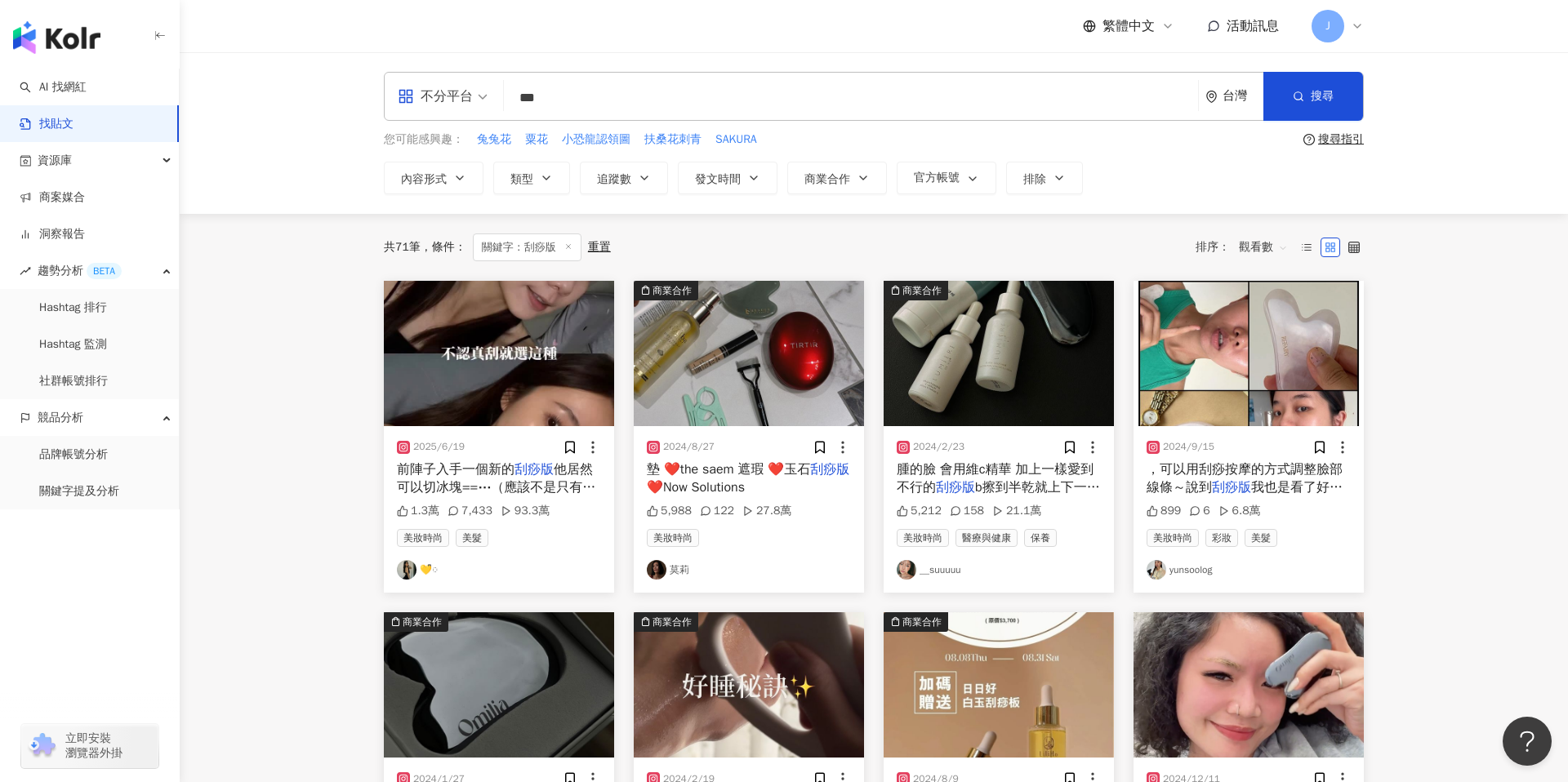 click on "不分平台 *** 台灣 搜尋 您可能感興趣： 兔兔花  粟花  小恐龍認領圖  扶桑花刺青  SAKURA  搜尋指引 內容形式 類型 追蹤數 發文時間 商業合作 官方帳號  排除  共  71  筆 條件 ： 關鍵字：刮痧版 重置 排序： 觀看數 2025/6/19 前陣子入手一個新的 刮痧版
他居然可以切冰塊==⋯（應該不是只有我太大驚小怪吧？
太赫茲材質的熱傳導真的不是智商稅
我還特地拿我媽的那塊來比
真的不是同一個等級。
我就想說奇怪
我就沒有認真天天刮 兩週前的照片居然還是有差欸？
尤其是下顎線 變更順更緊
（沒錯 封面照就是兩週前後對比）
應該看得出來有差吧！！
我自己看是嚇了一跳爹斯==
這一塊真的是 刮痧版 界的黑馬
我那麼懶
要用當然就用可以保養翻倍吸收的石頭來刮R😻
想要跟華一樣懶人同款吸收翻倍 刮痧版
留言：懶人刮痧
我傳給你！ 1.3萬 7,433 93.3萬 美妝時尚 美髮 5,988" at bounding box center (874, 720) 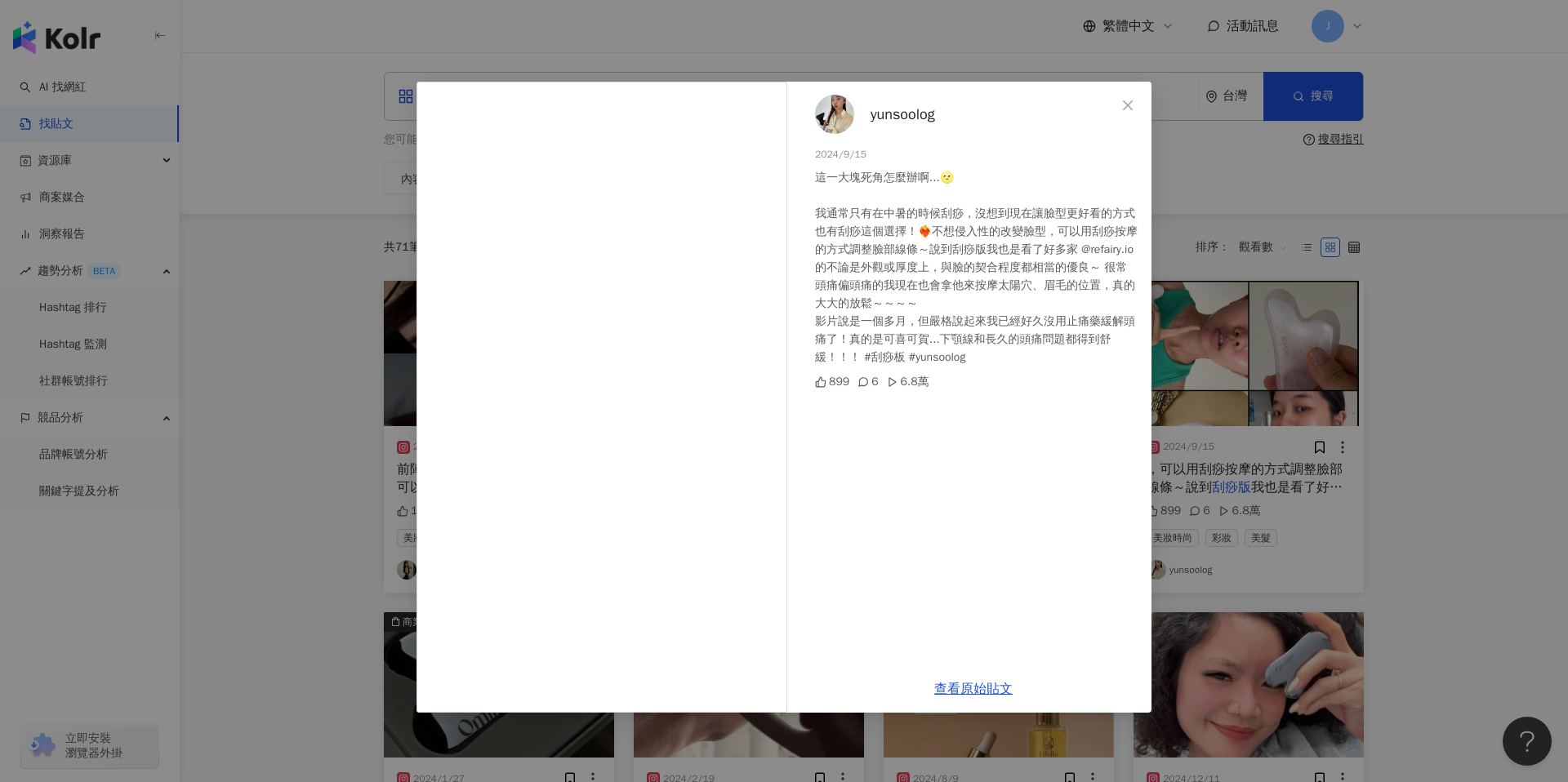 click on "yunsoolog 2024/9/15 這一大塊死角怎麼辦啊...🌝
我通常只有在中暑的時候刮痧，沒想到現在讓臉型更好看的方式也有刮痧這個選擇！❤️‍🔥不想侵入性的改變臉型，可以用刮痧按摩的方式調整臉部線條～說到刮痧版我也是看了好多家 @refairy.io 的不論是外觀或厚度上，與臉的契合程度都相當的優良～ 很常頭痛偏頭痛的我現在也會拿他來按摩太陽穴、眉毛的位置，真的大大的放鬆～～～～
影片說是一個多月，但嚴格說起來我已經好久沒用止痛藥緩解頭痛了！真的是可喜可賀...下顎線和長久的頭痛問題都得到舒緩！！！ #刮痧板 #yunsoolog 899 6 6.8萬 查看原始貼文" at bounding box center (784, 391) 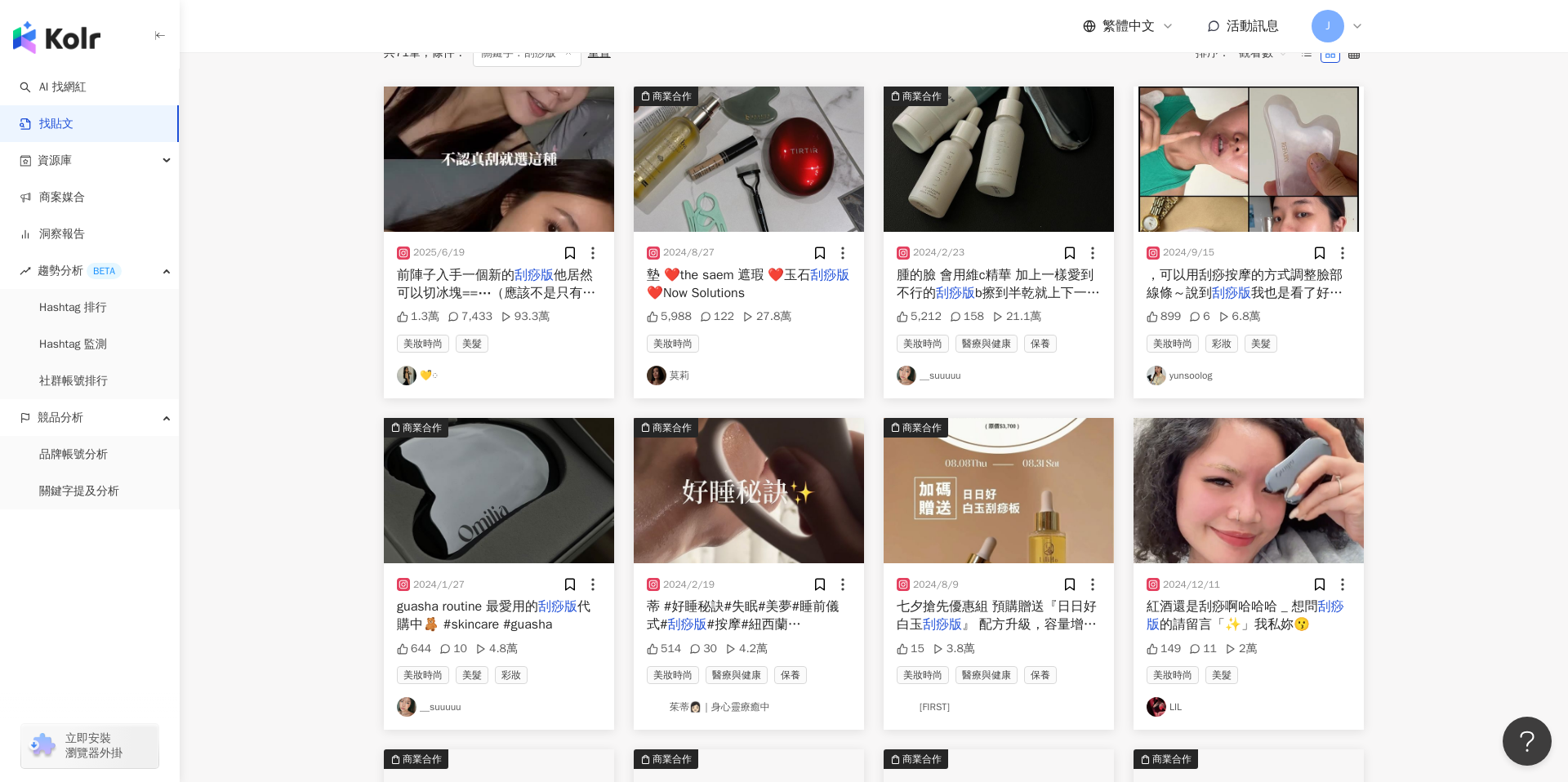scroll, scrollTop: 0, scrollLeft: 0, axis: both 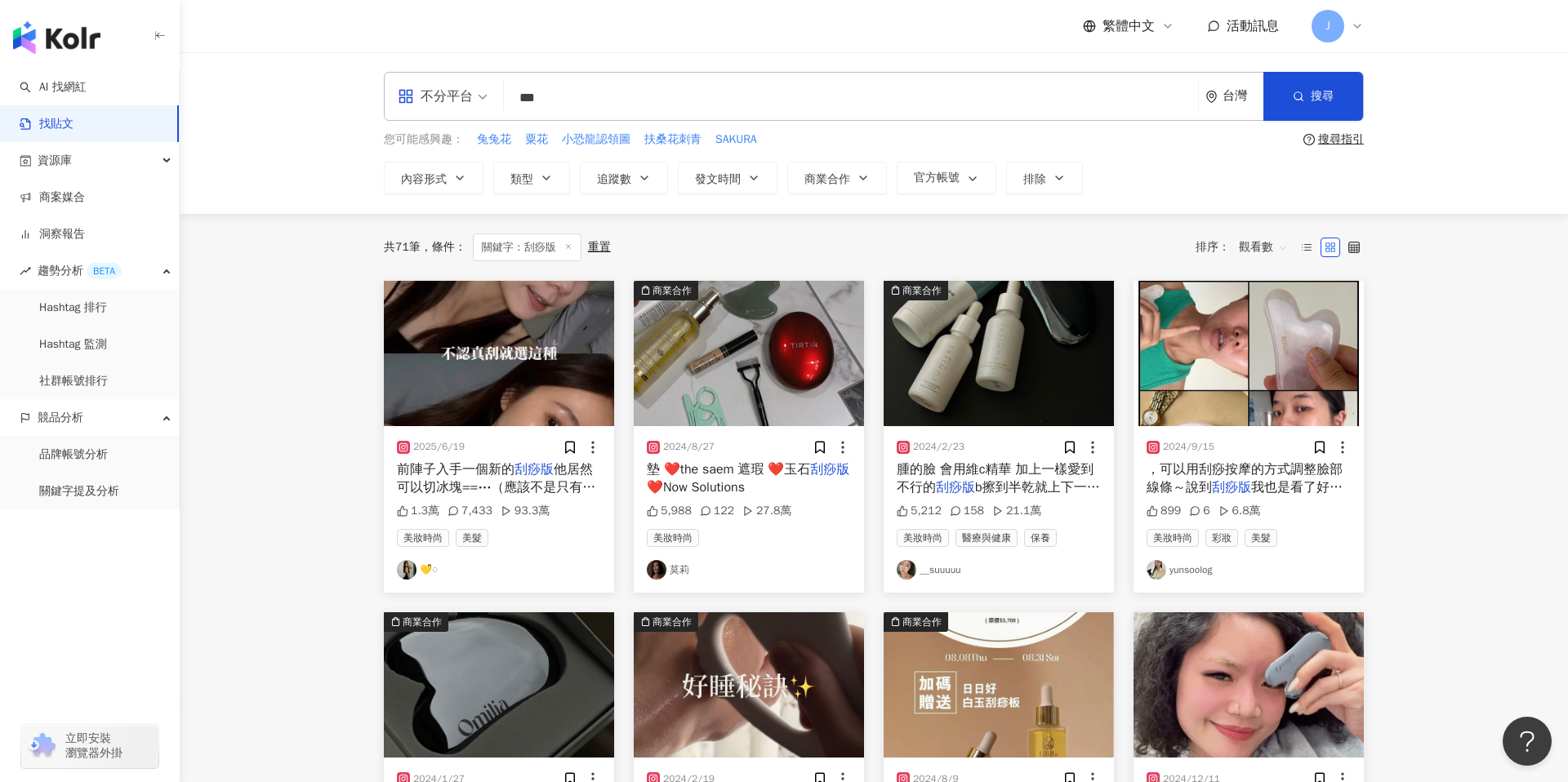 click on "***" at bounding box center (851, 97) 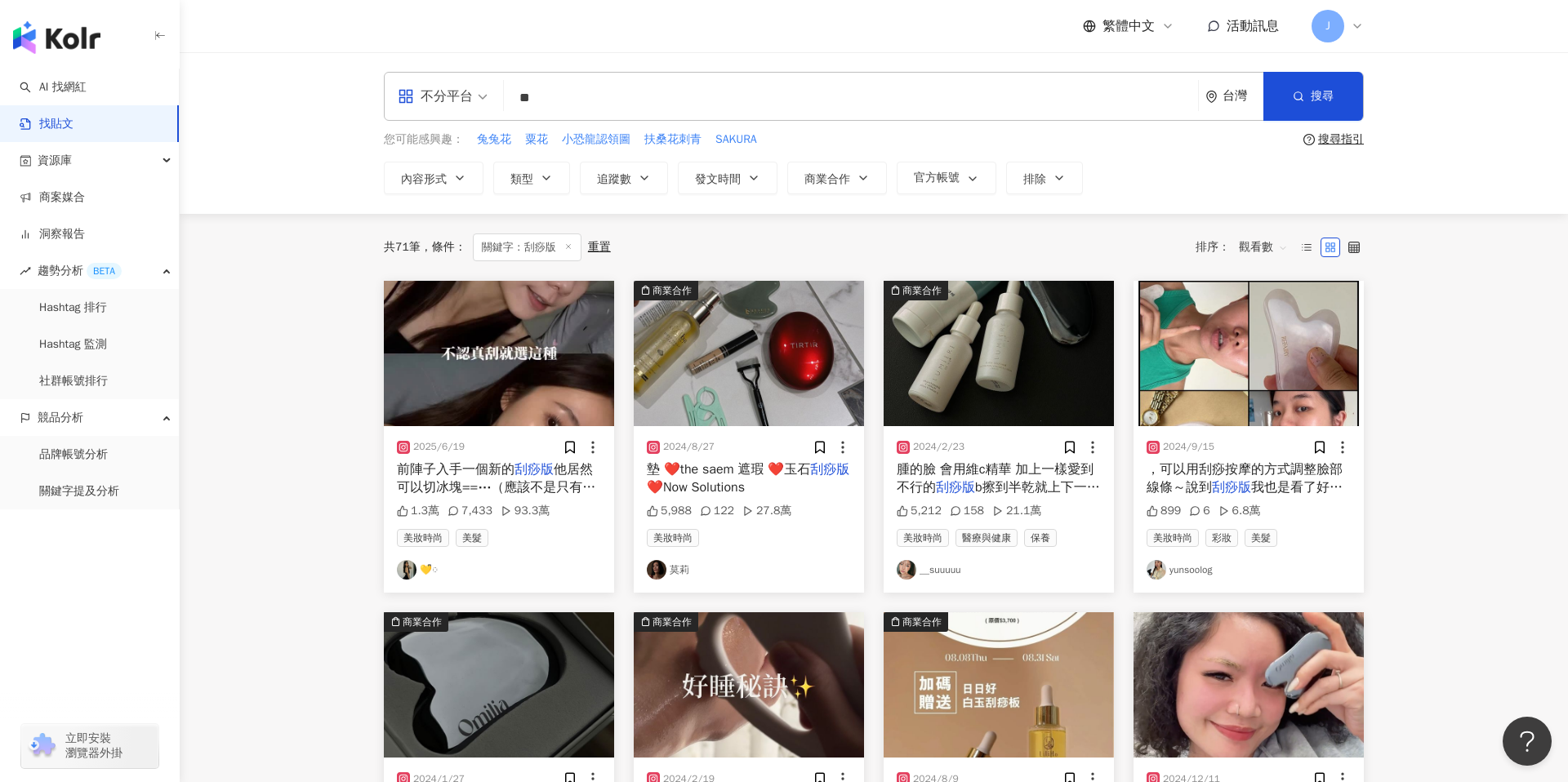 type on "**" 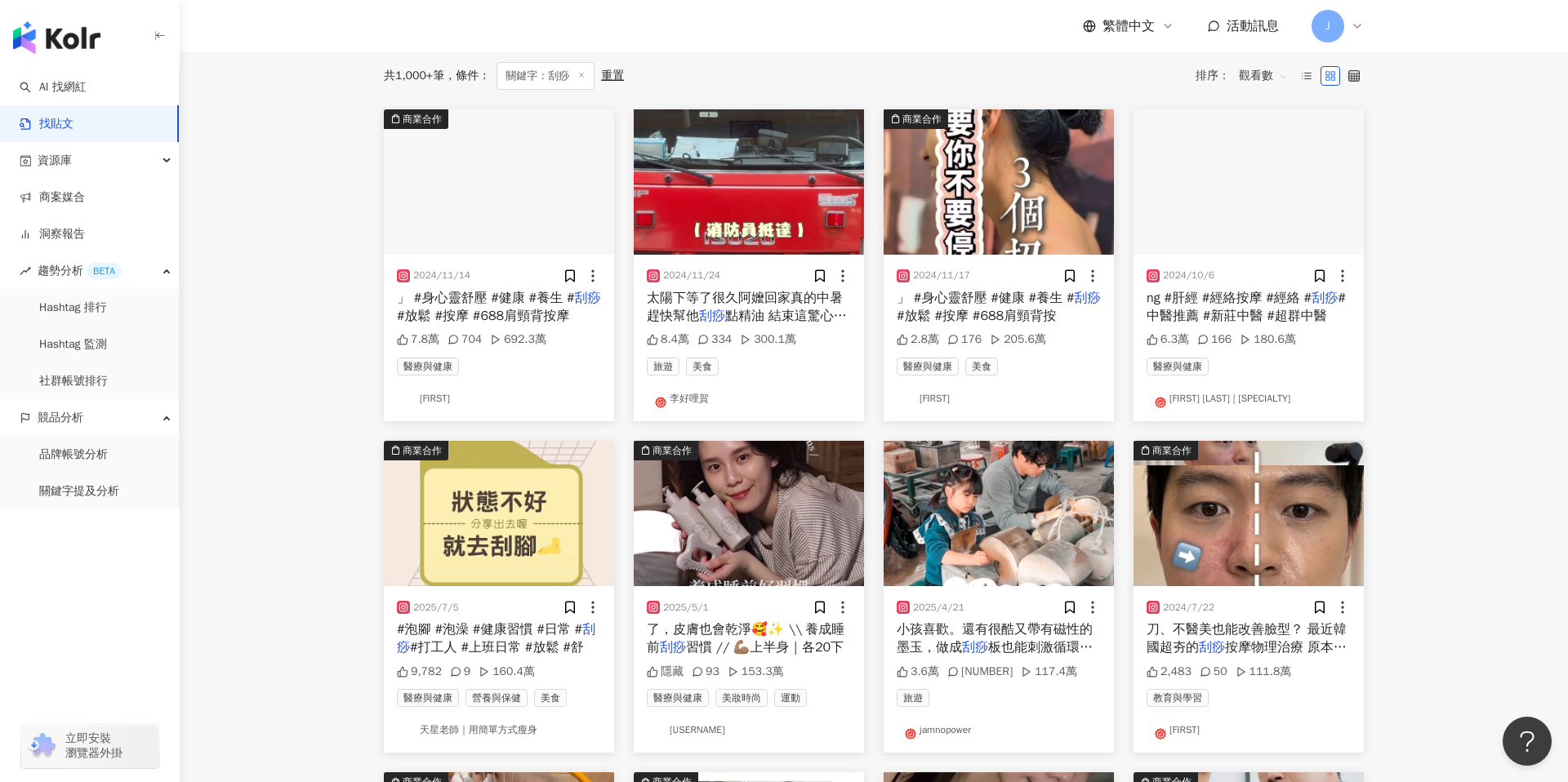 scroll, scrollTop: 221, scrollLeft: 0, axis: vertical 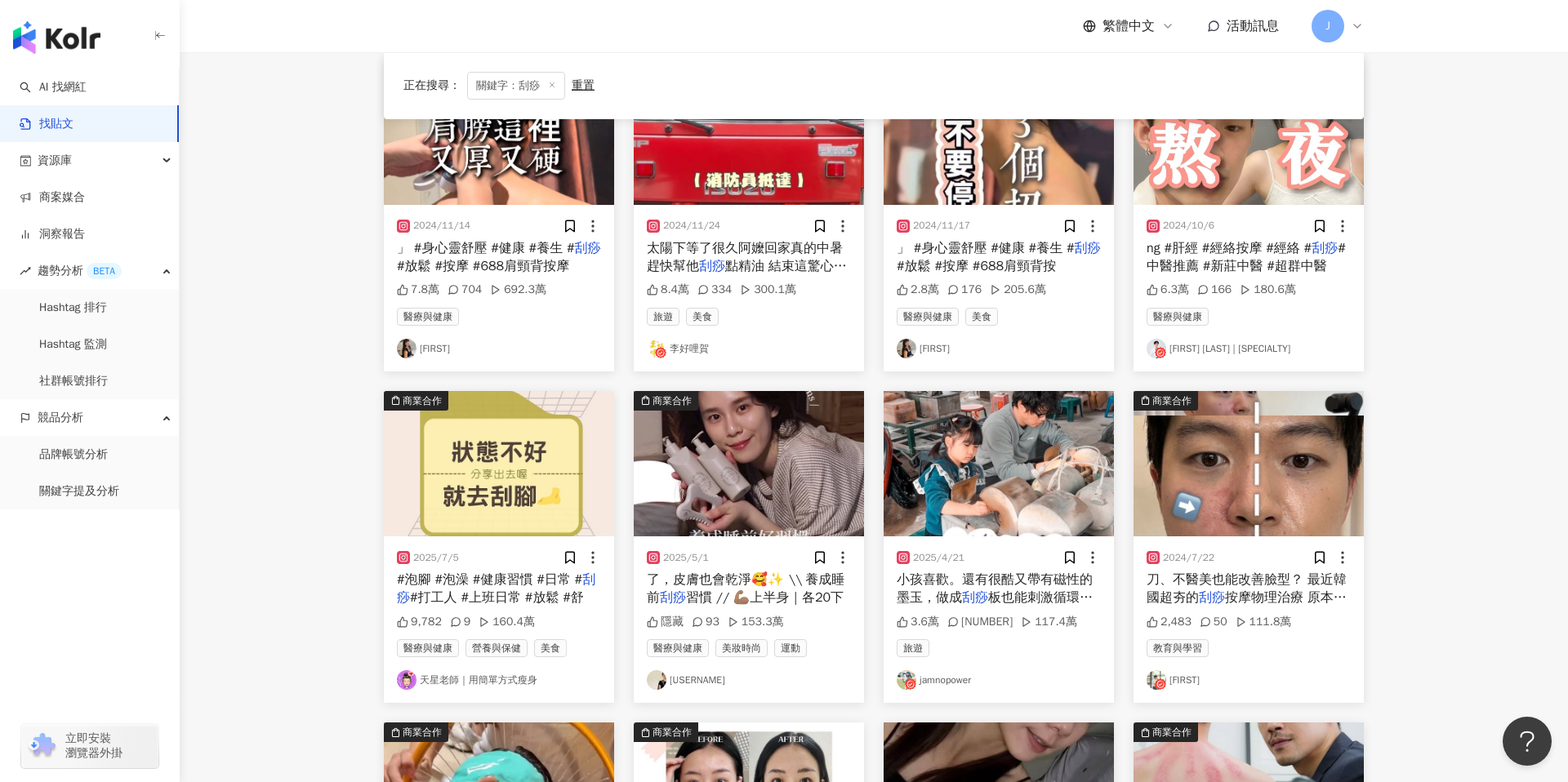 click at bounding box center (749, 464) 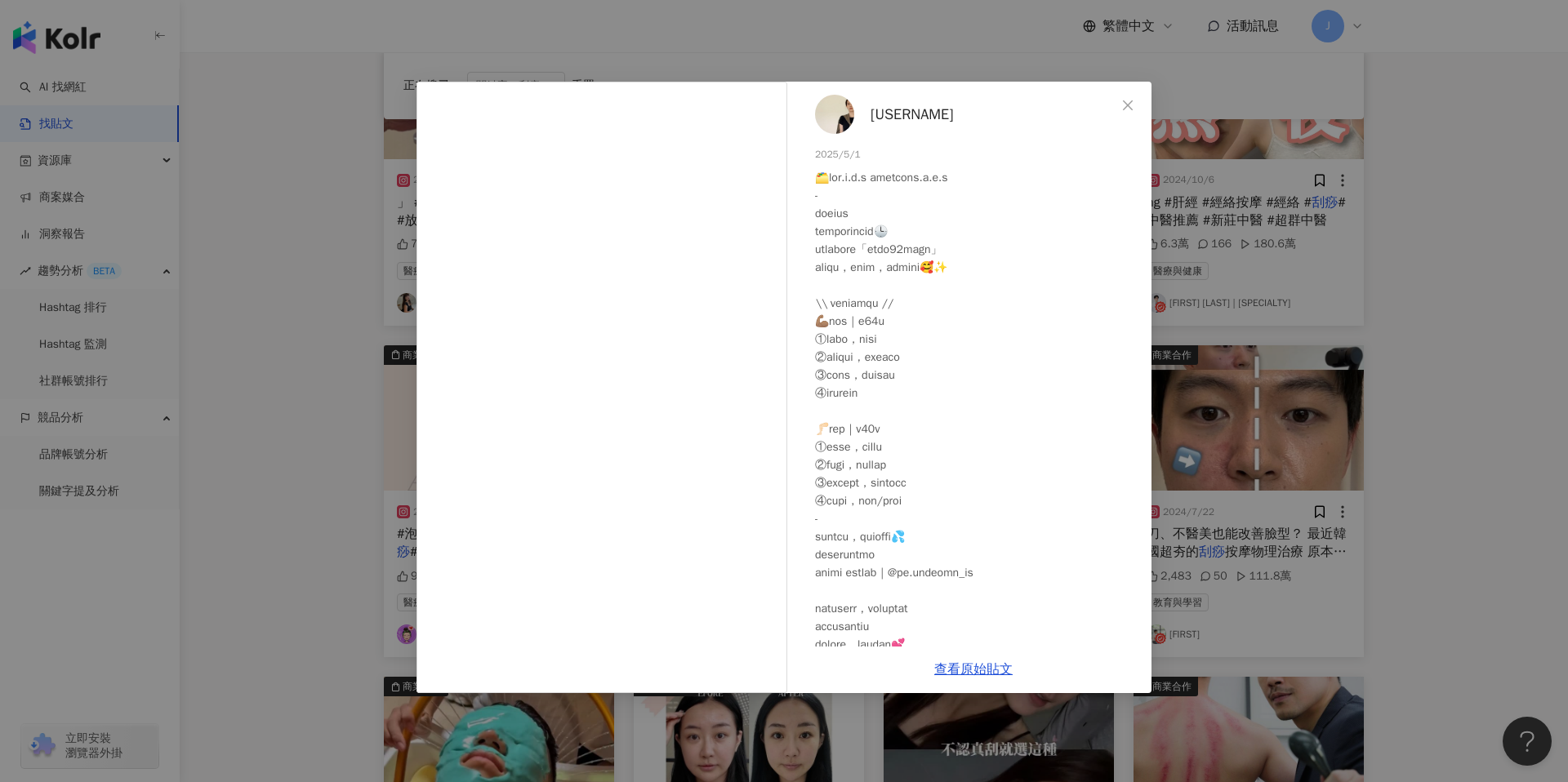 scroll, scrollTop: 271, scrollLeft: 0, axis: vertical 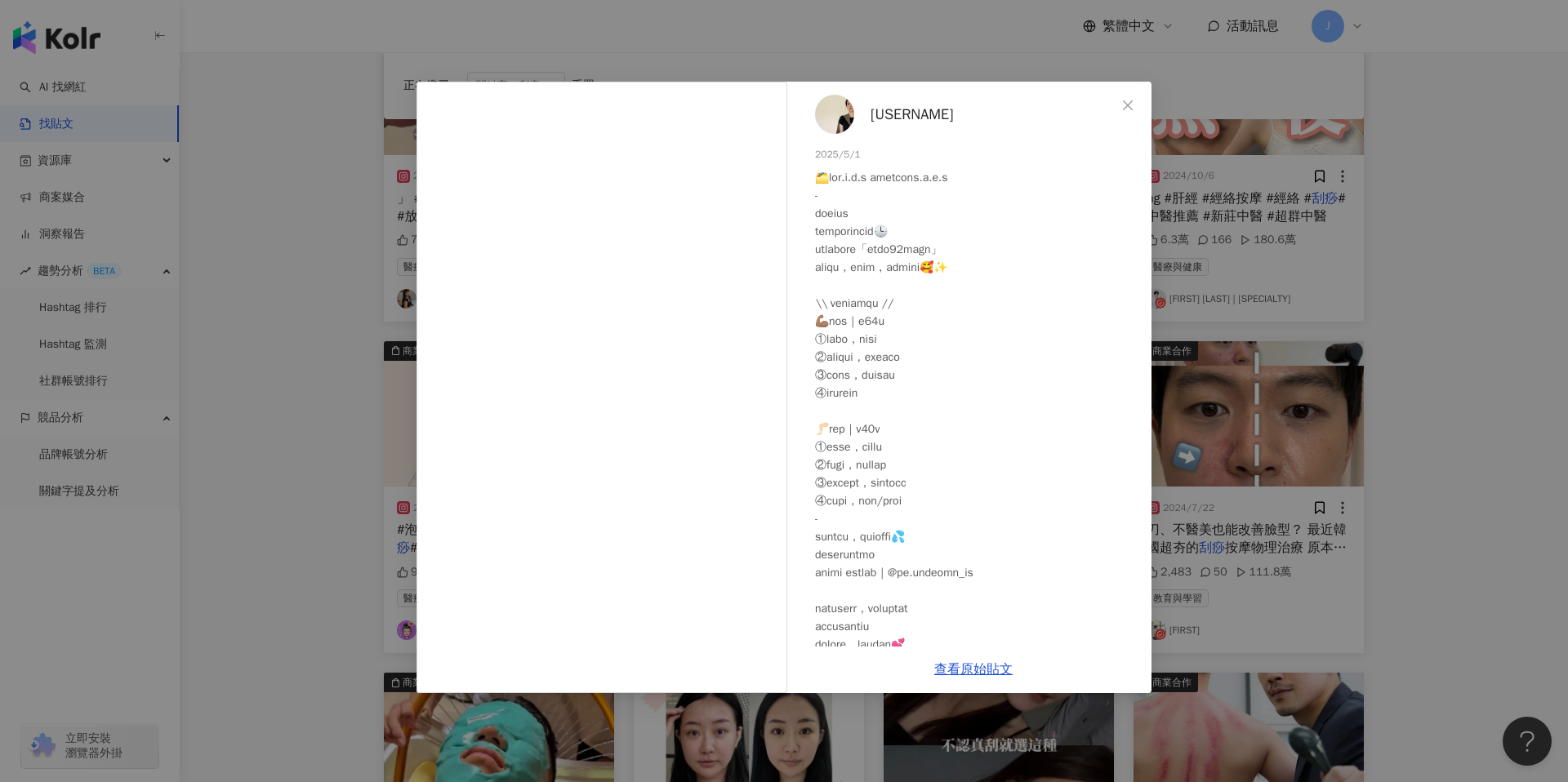 click on "hsieh_shih 2025/5/1 隱藏 93 153.3萬 查看原始貼文" at bounding box center [784, 391] 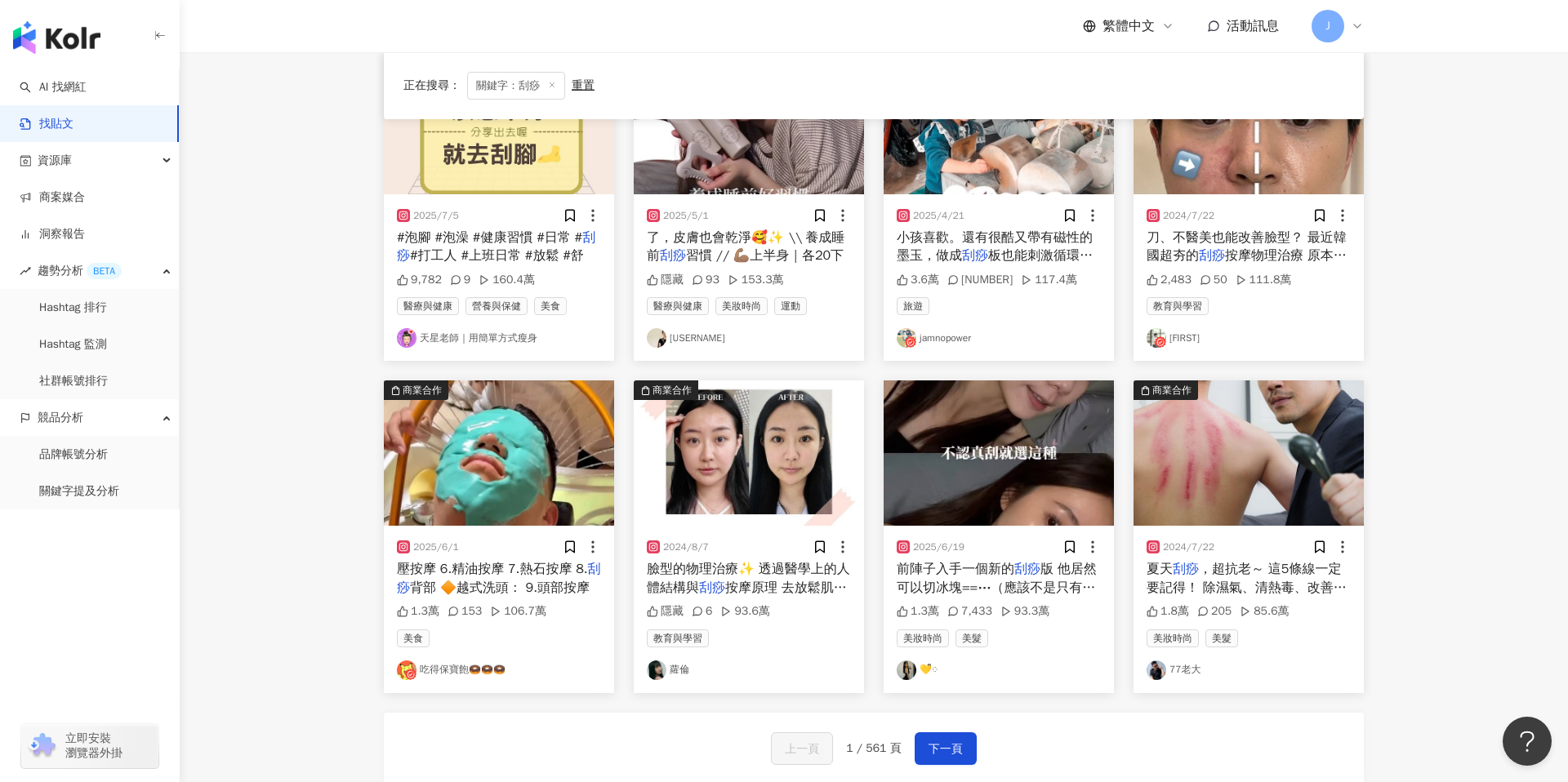 scroll, scrollTop: 620, scrollLeft: 0, axis: vertical 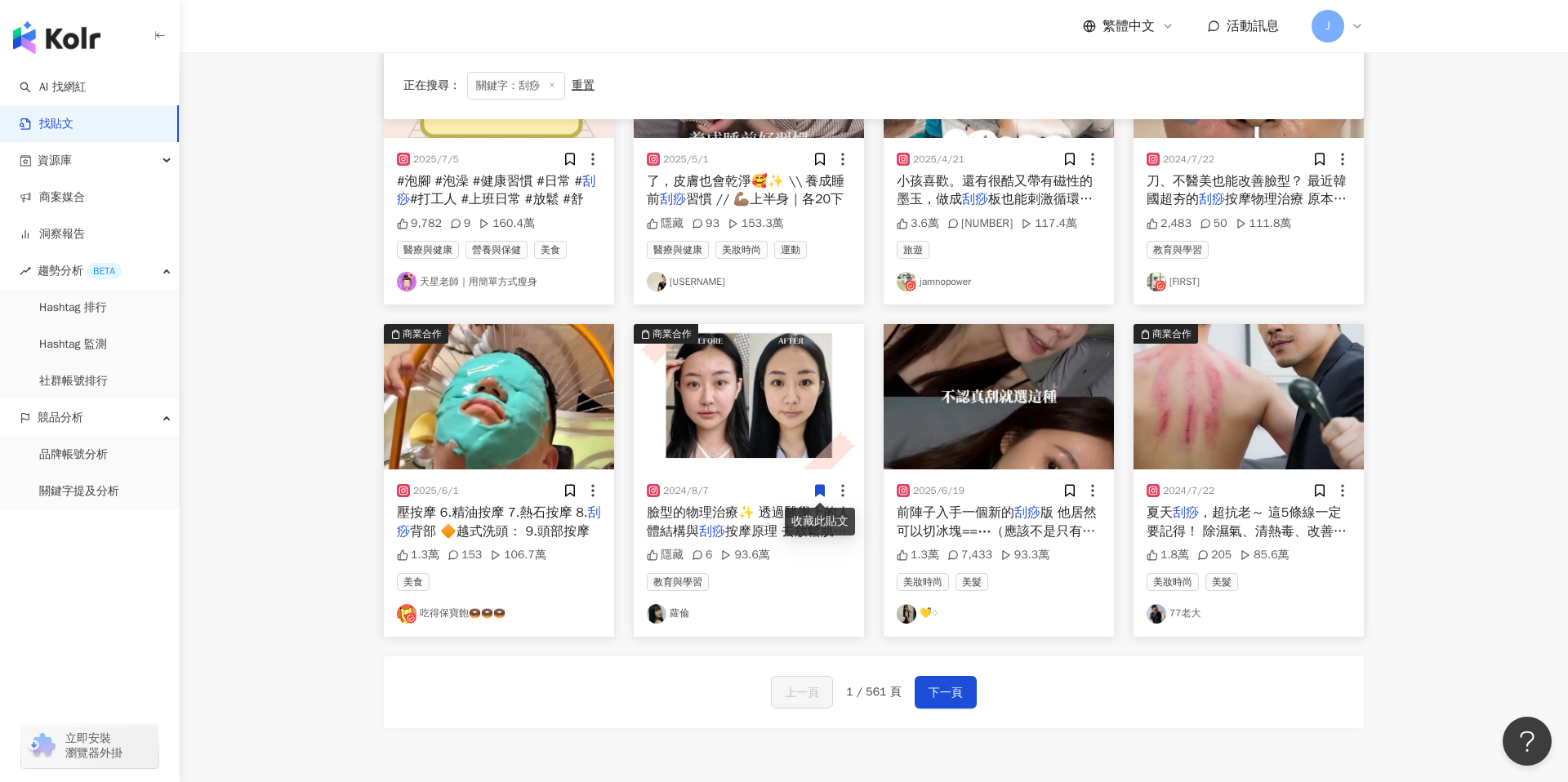 click on "按摩原理
去放鬆肌肉達到改善臉型、身" at bounding box center (746, 540) 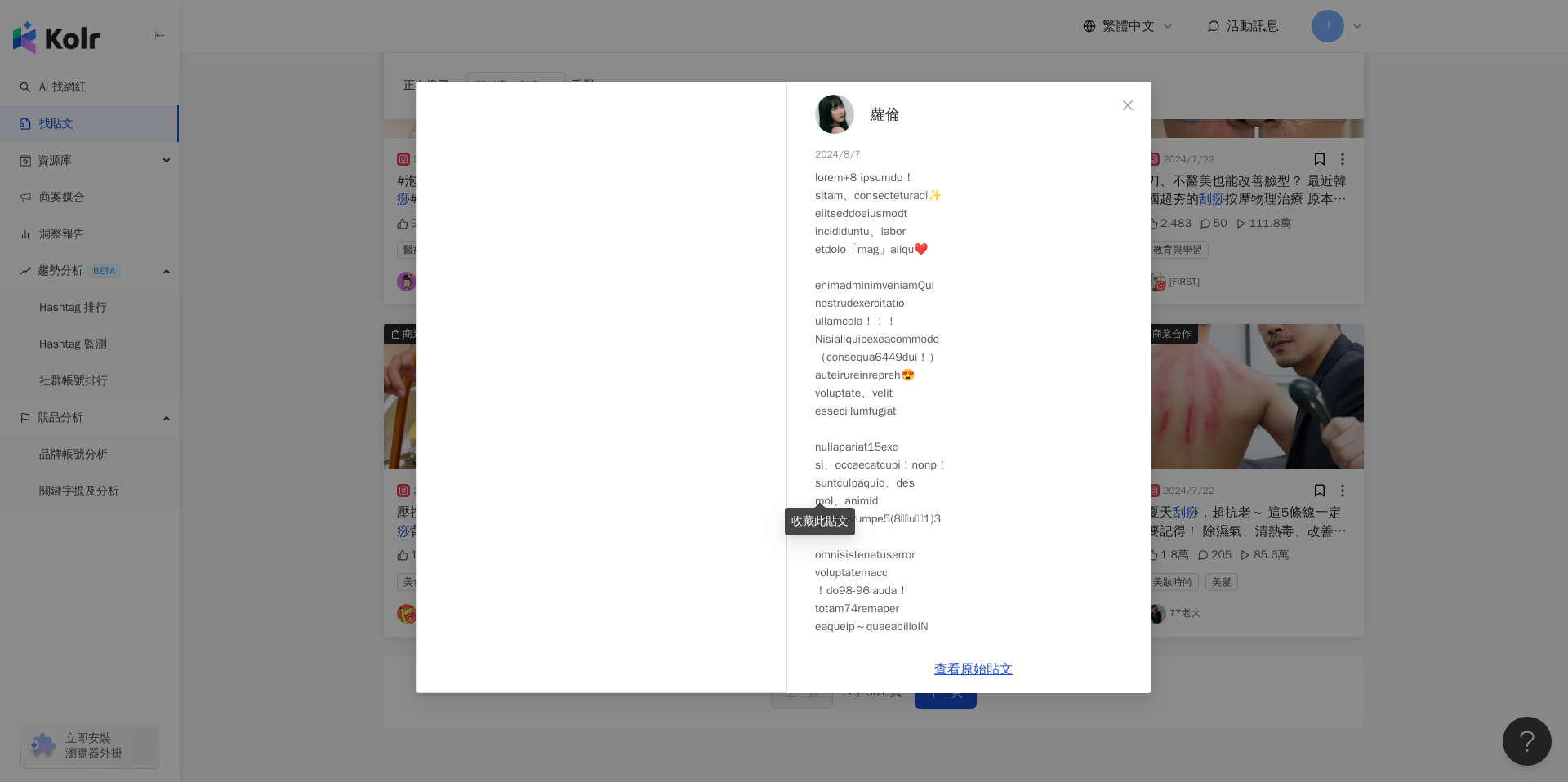 scroll, scrollTop: 36, scrollLeft: 0, axis: vertical 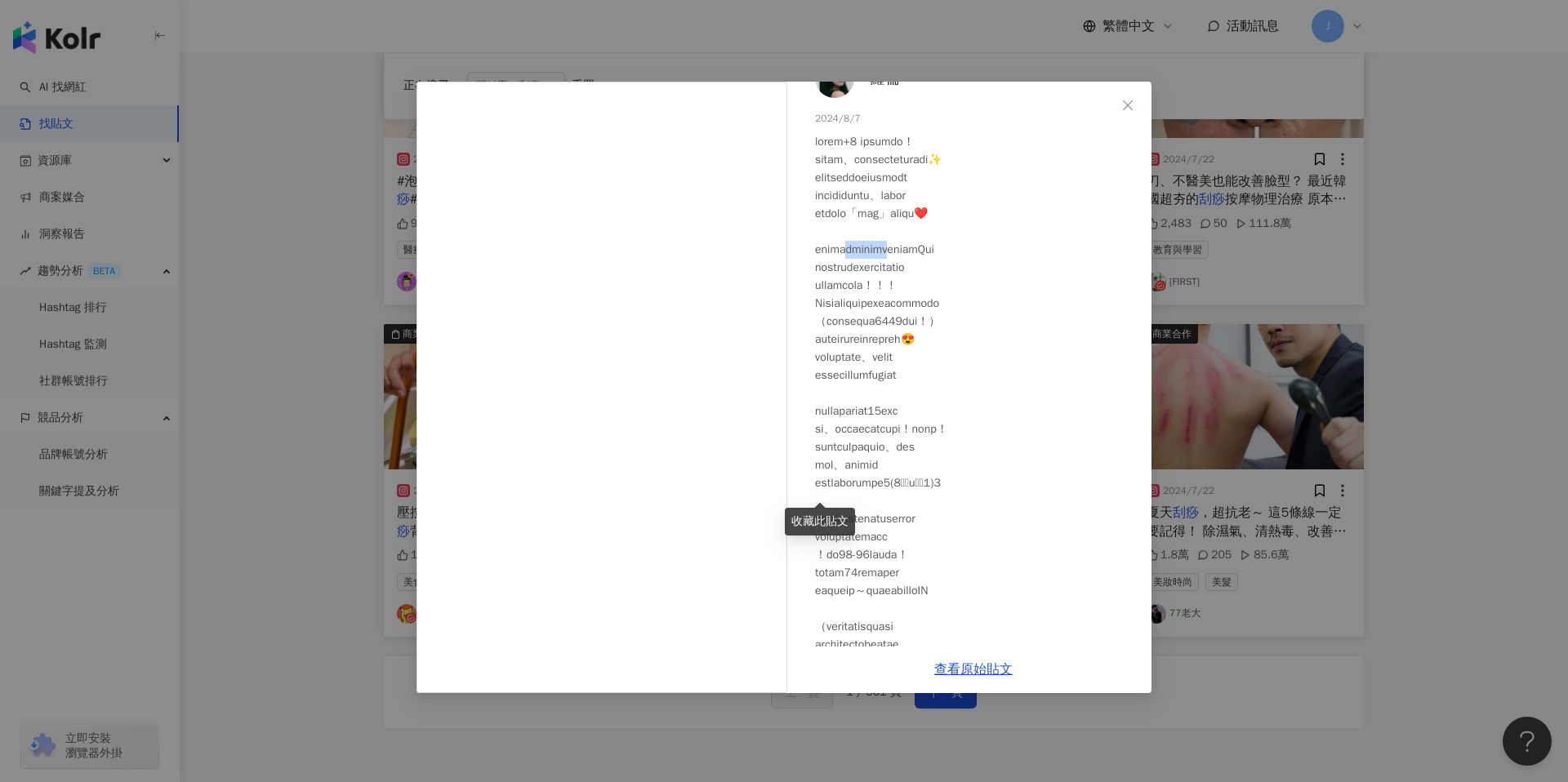 drag, startPoint x: 876, startPoint y: 257, endPoint x: 947, endPoint y: 256, distance: 71.007042 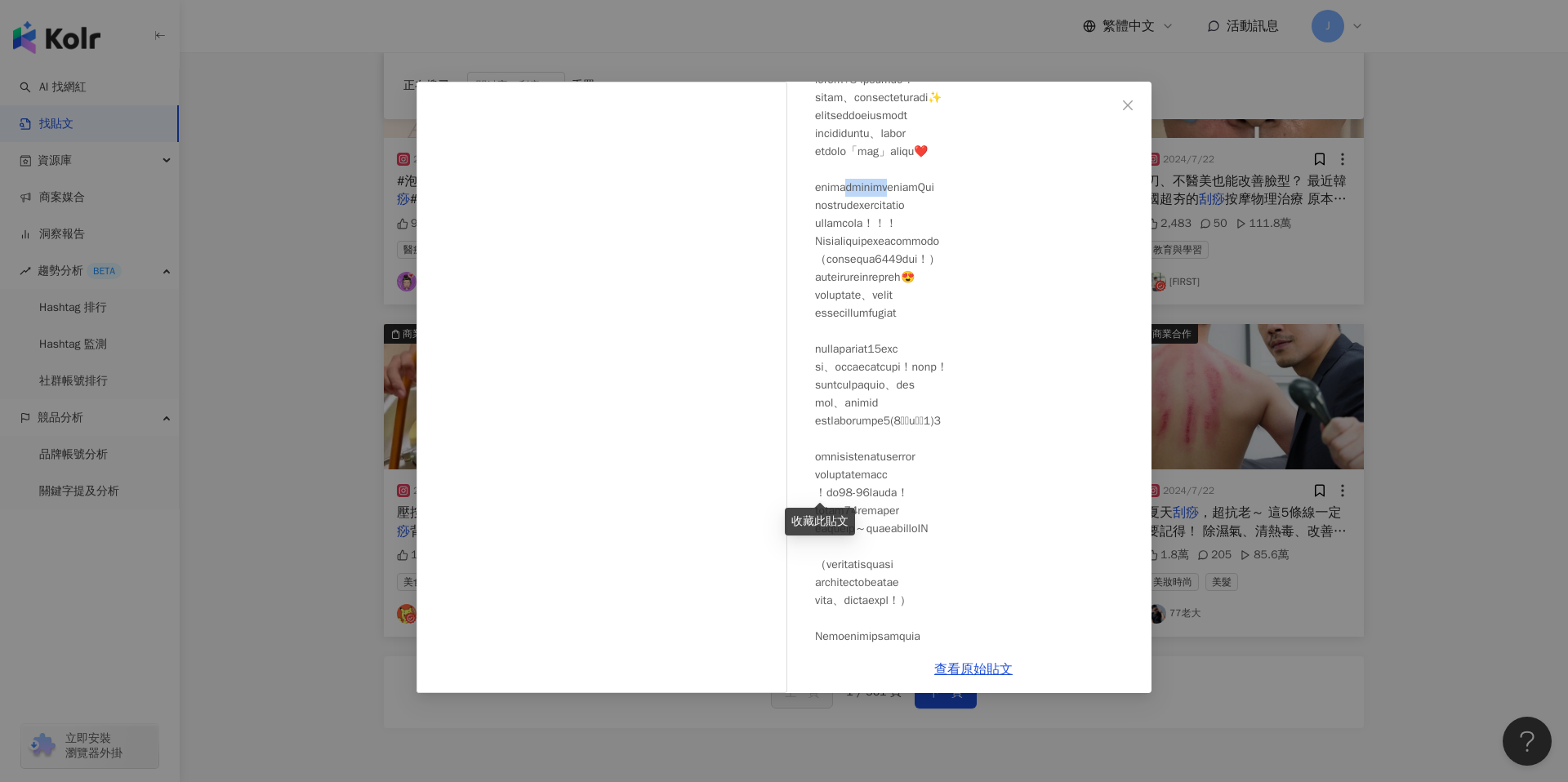 scroll, scrollTop: 131, scrollLeft: 0, axis: vertical 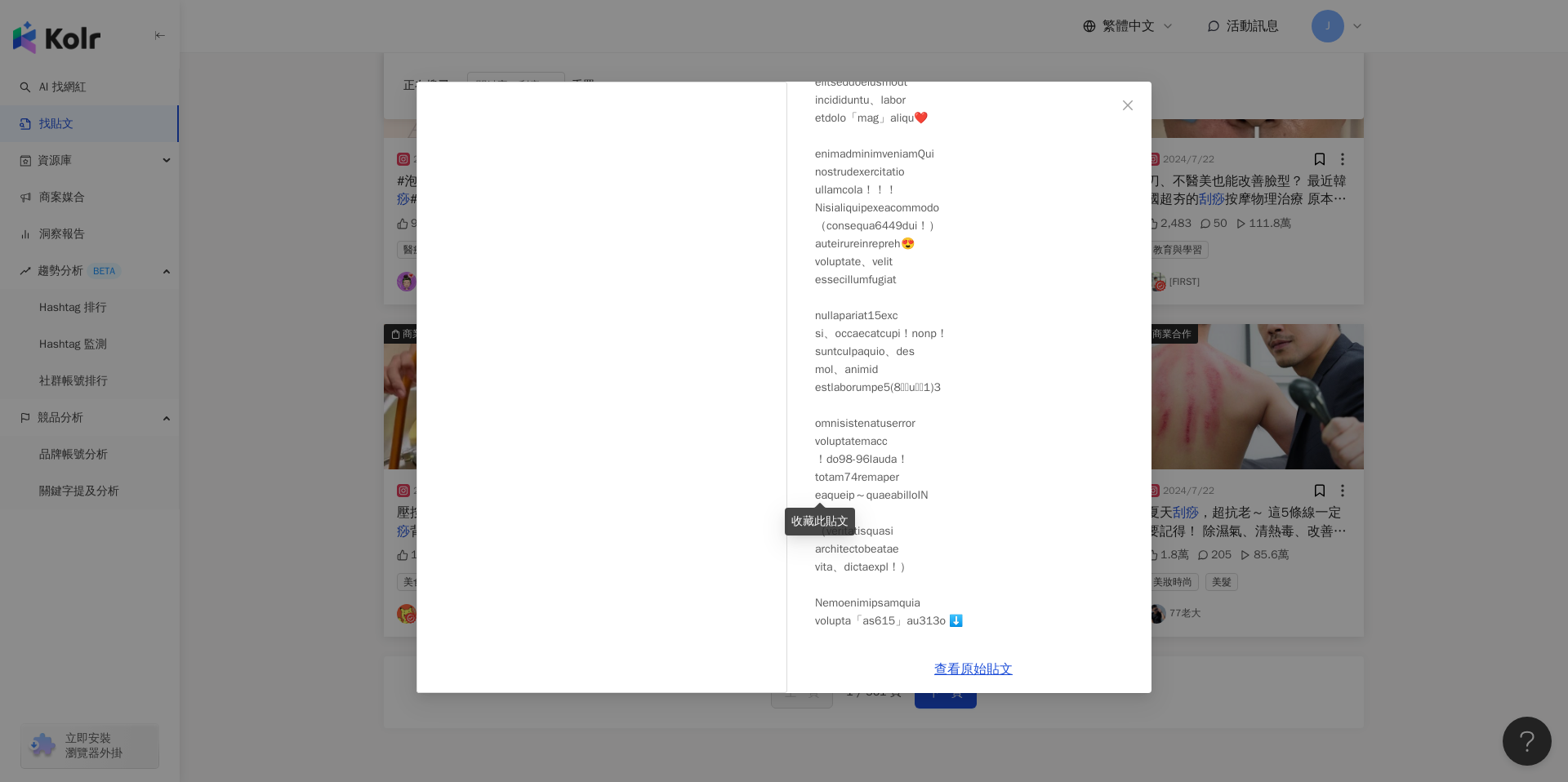 click on "蘿倫 2024/8/7 隱藏 6 93.6萬 查看原始貼文" at bounding box center (784, 391) 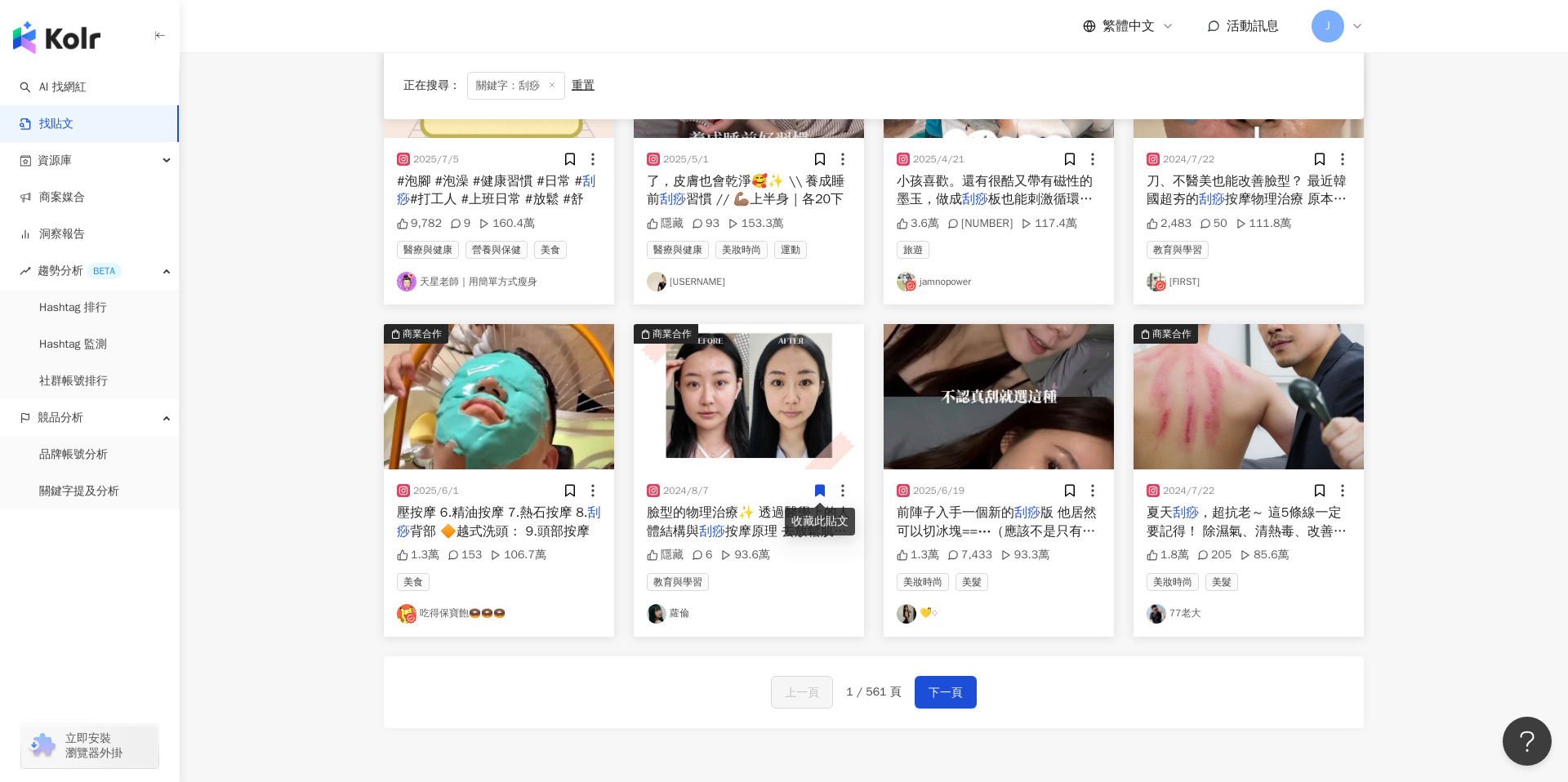 click at bounding box center [1249, 397] 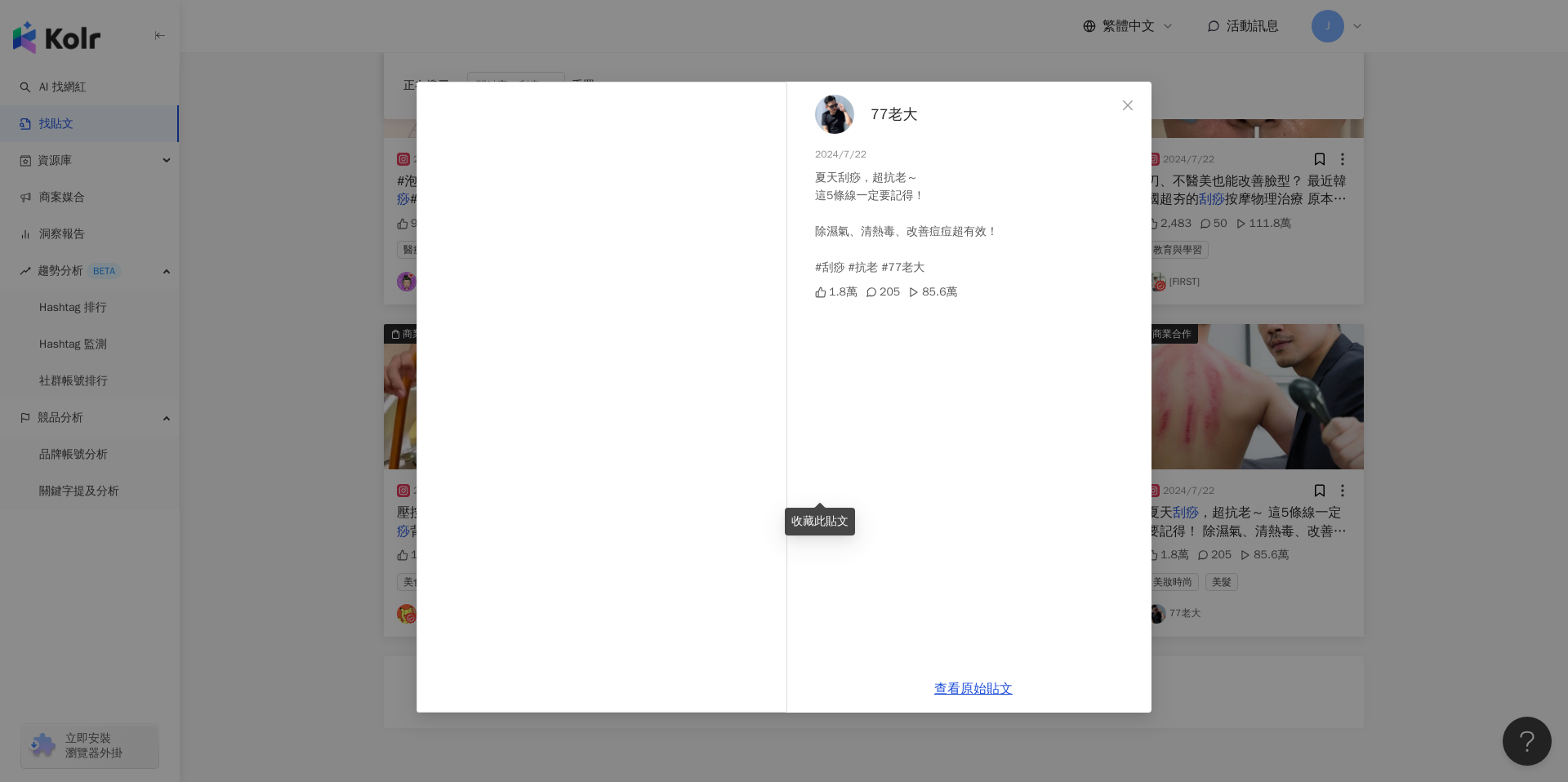 click on "77老大 2024/7/22 夏天刮痧，超抗老～
這5條線一定要記得！
除濕氣、清熱毒、改善痘痘超有效！
#刮痧 #抗老 #77老大 1.8萬 205 85.6萬 查看原始貼文" at bounding box center [784, 391] 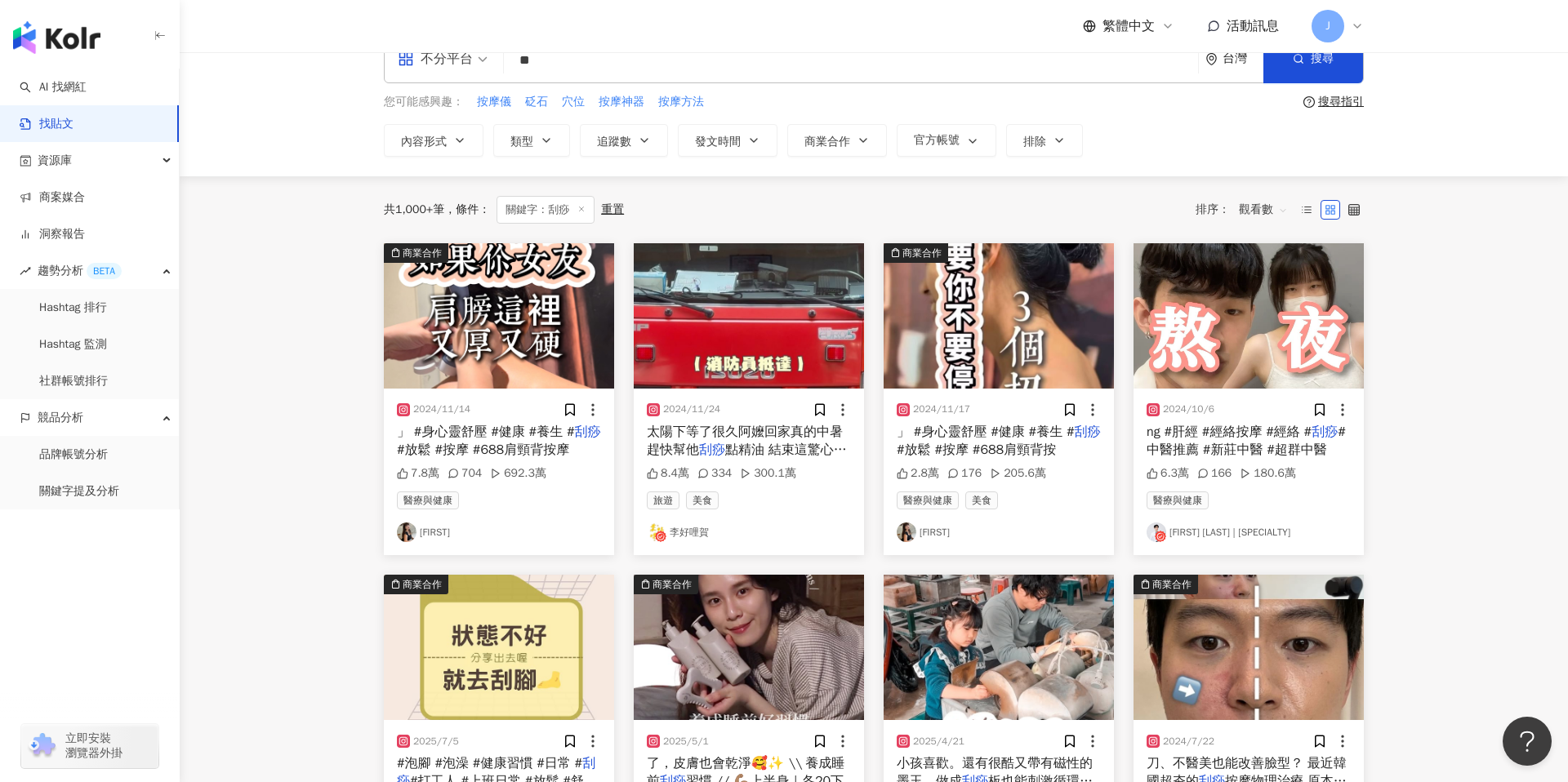 scroll, scrollTop: 0, scrollLeft: 0, axis: both 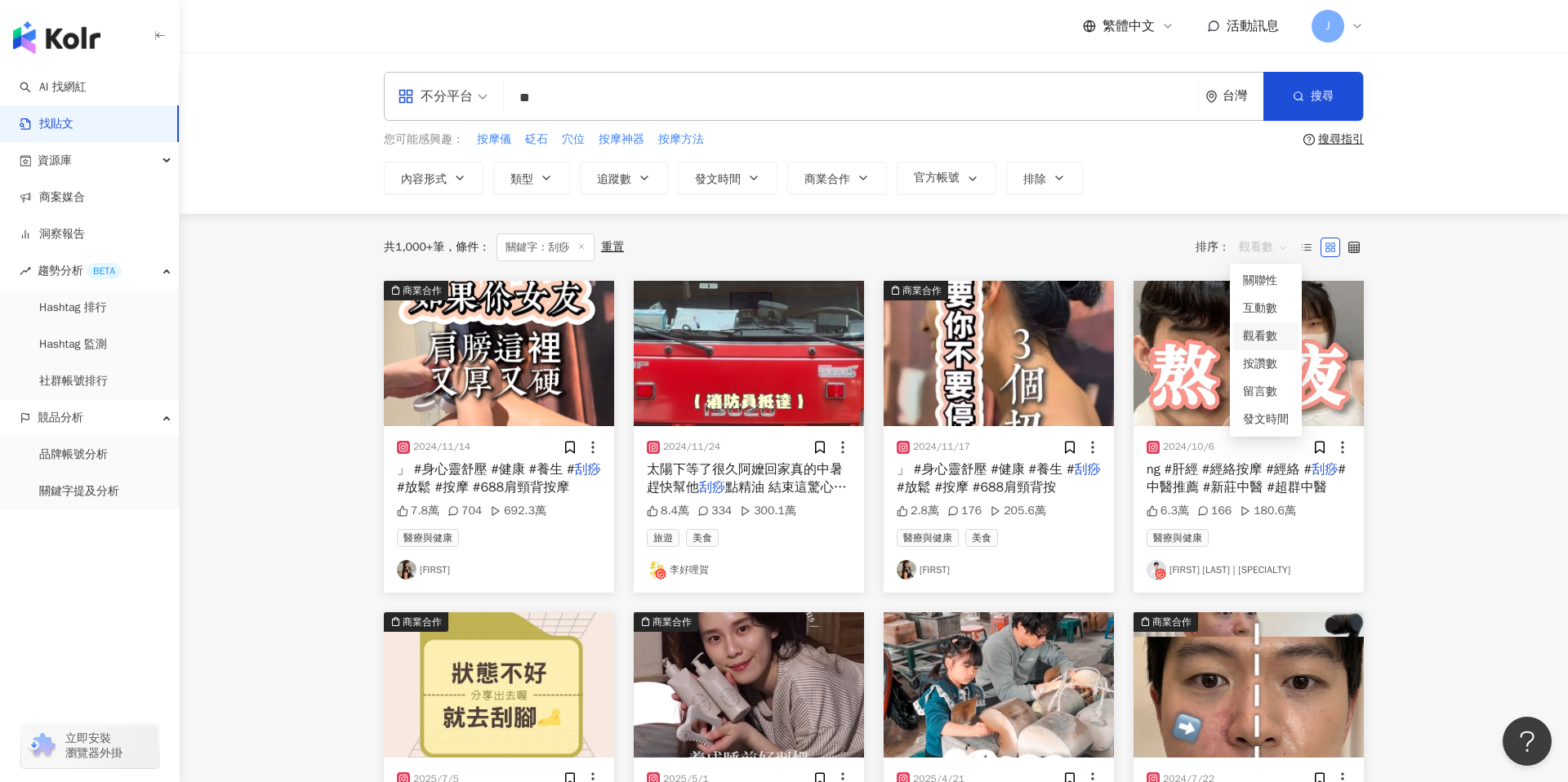 click on "觀看數" at bounding box center (1263, 247) 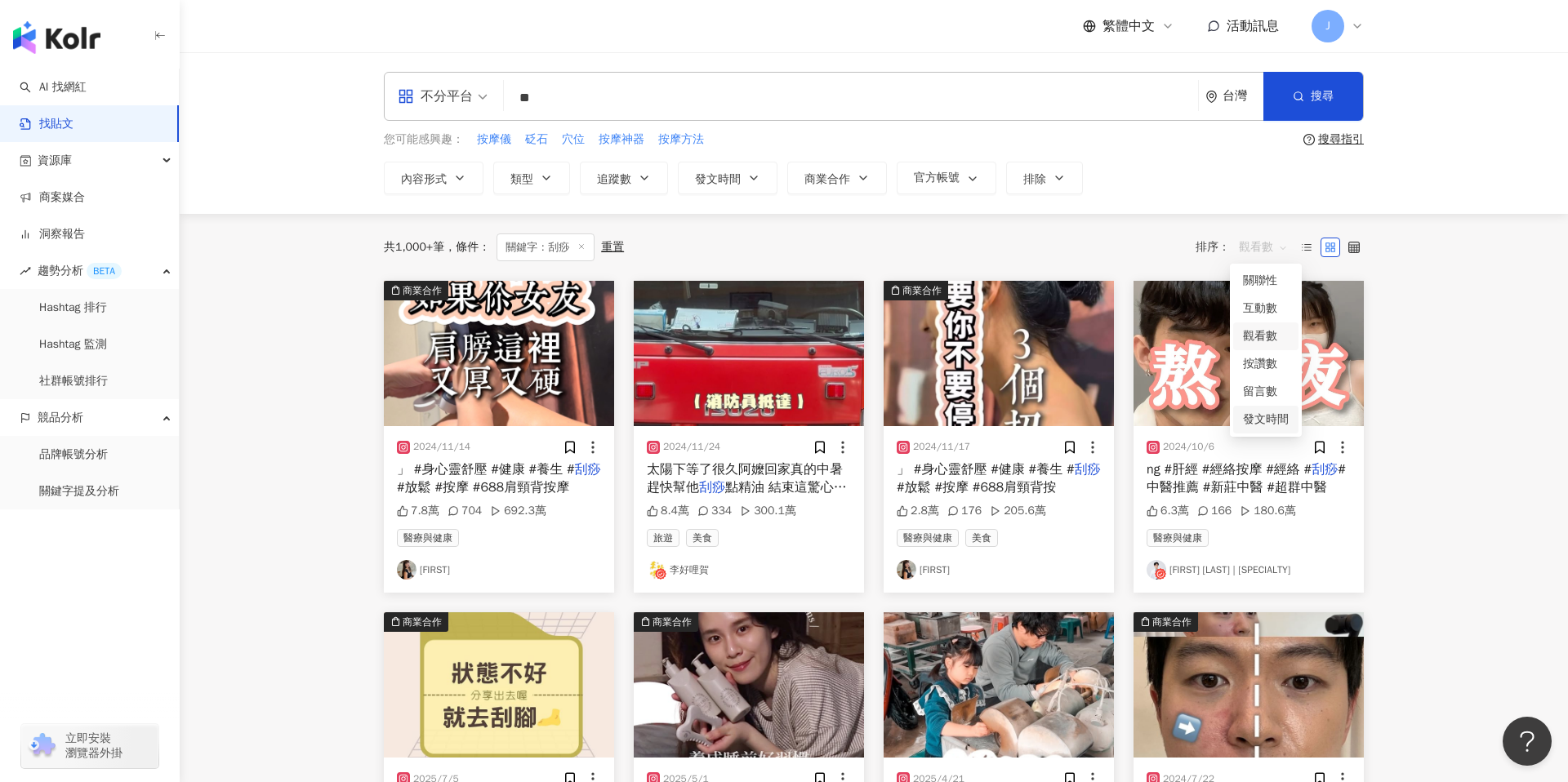 click on "不分平台 ** 台灣 搜尋 您可能感興趣： 按摩儀  砭石  穴位  按摩神器  按摩方法  搜尋指引 內容形式 類型 追蹤數 發文時間 商業合作 官方帳號  排除  共  1,000+  筆 條件 ： 關鍵字：刮痧 重置 排序： 觀看數 商業合作 2024/11/14 」
#身心靈舒壓 #健康
#養生 # 刮痧  #放鬆 #按摩
#688肩頸背按摩 7.8萬 704 692.3萬 醫療與健康 鄒采廷 2024/11/24 太陽下等了很久阿嬤回家真的中暑
趕快幫他 刮痧 點精油
結束這驚心動魄的一天。
# 8.4萬 334 300.1萬 旅遊 美食 李好哩賀 商業合作 2024/11/17 」
#身心靈舒壓
#健康 #養生 # 刮痧
#放鬆 #按摩 #688肩頸背按 2.8萬 176 205.6萬 醫療與健康 美食 鄒采廷 2024/10/6 ng
#肝經 #經絡按摩 #經絡 # 刮痧  #中醫推薦 #新莊中醫 #超群中醫 6.3萬 166 180.6萬 醫療與健康 康智勛 中醫師｜中醫婦科．不孕．減重 商業合作 2025/7/5  #泡腳 #泡澡 #健康習慣 #日常 # 刮痧 9,782 9 93" at bounding box center [874, 720] 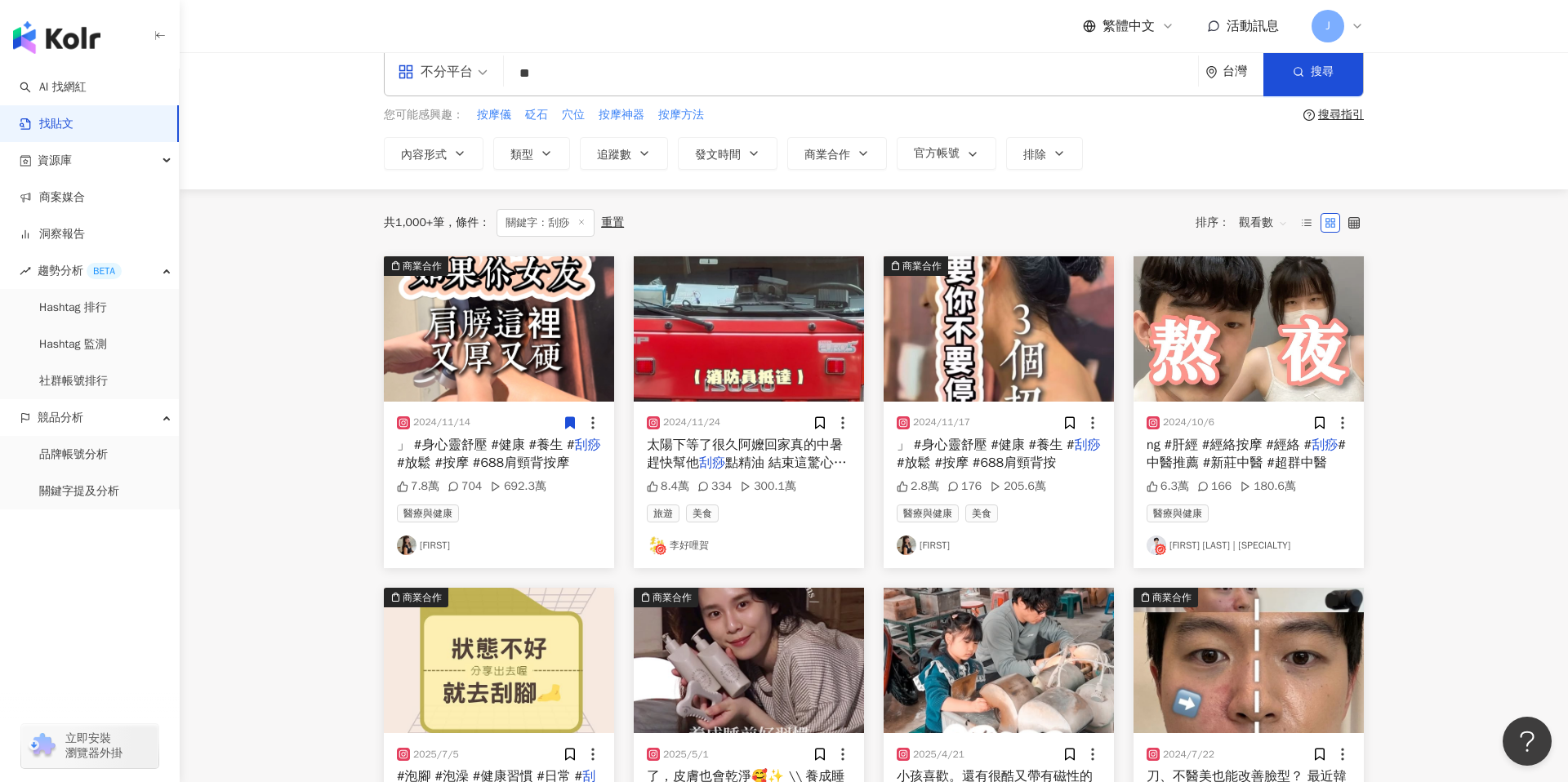 scroll, scrollTop: 16, scrollLeft: 0, axis: vertical 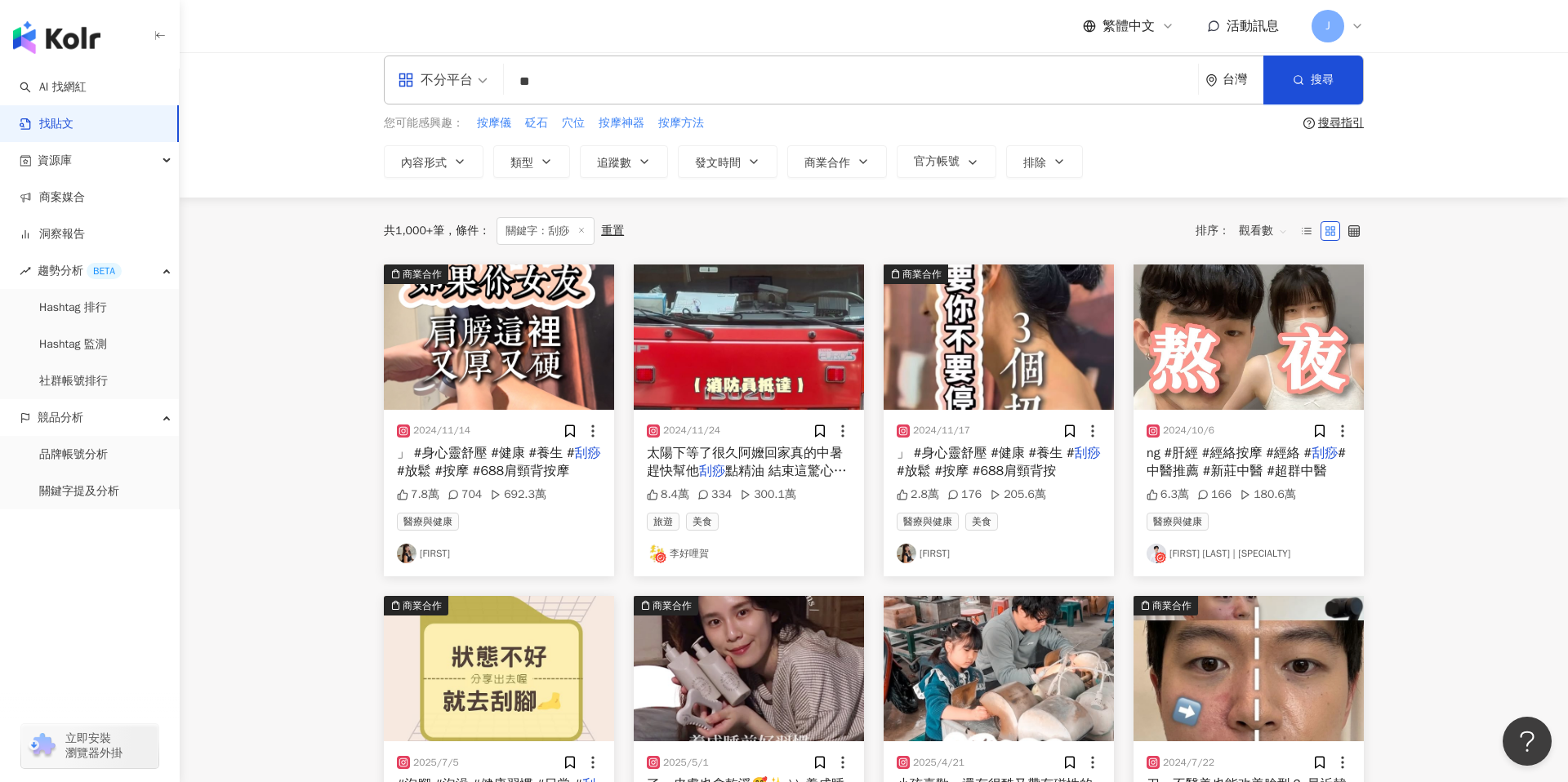 click at bounding box center [499, 337] 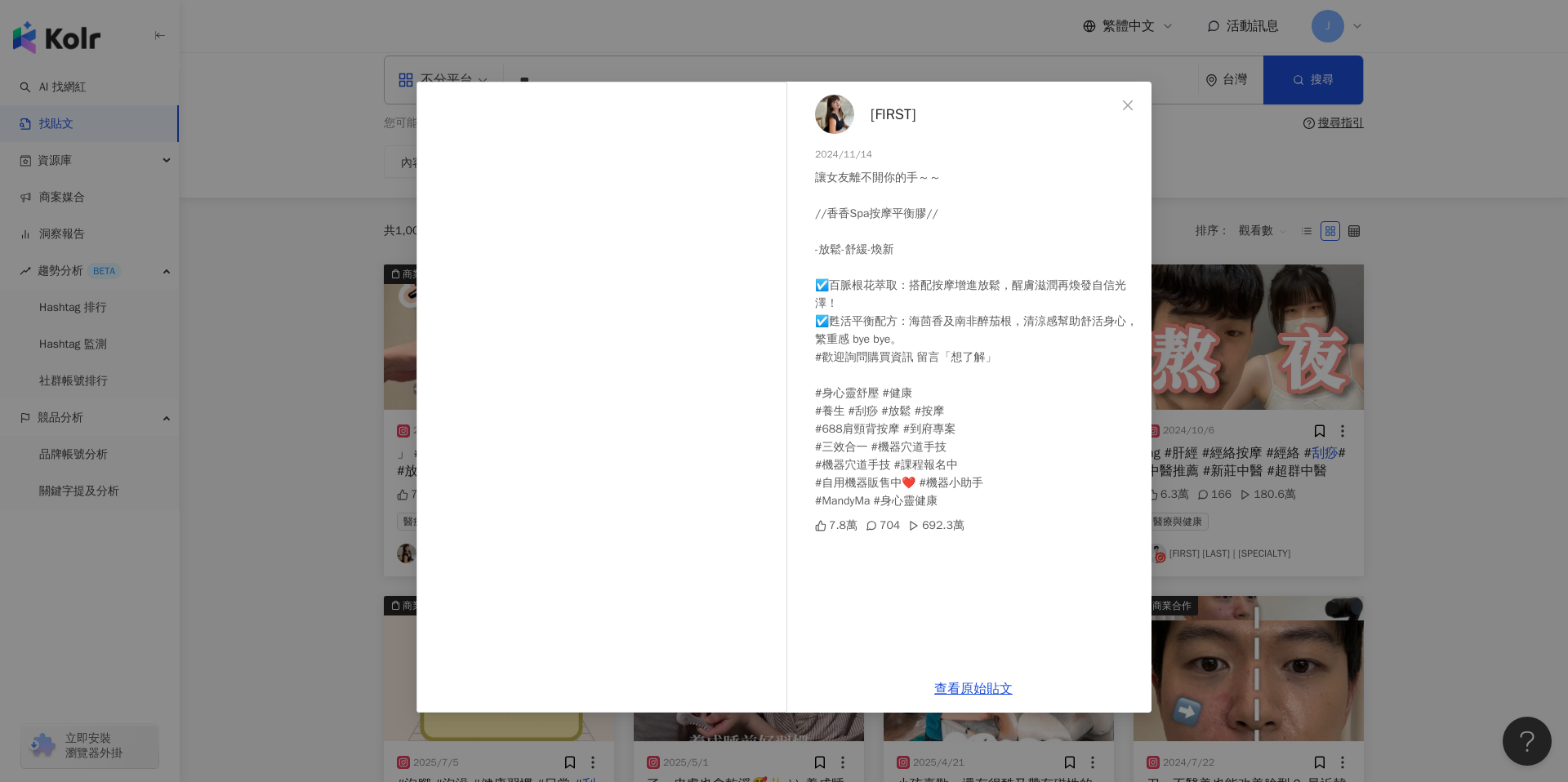 click on "鄒采廷 2024/11/14 讓女友離不開你的手～～
//香香Spa按摩平衡膠//
-放鬆-舒緩-煥新
☑️百脈根花萃取：搭配按摩增進放鬆，醒膚滋潤再煥發自信光澤！
☑️甦活平衡配方：海茴香及南非醉茄根，清涼感幫助舒活身心，繁重感 bye bye。
#歡迎詢問購買資訊 留言「想了解」
#身心靈舒壓 #健康
#養生 #刮痧 #放鬆 #按摩
#688肩頸背按摩 #到府專案
#三效合一 #機器穴道手技
#機器穴道手技 #課程報名中
#自用機器販售中❤️ #機器小助手
#MandyMa #身心靈健康 7.8萬 704 692.3萬 查看原始貼文" at bounding box center (784, 391) 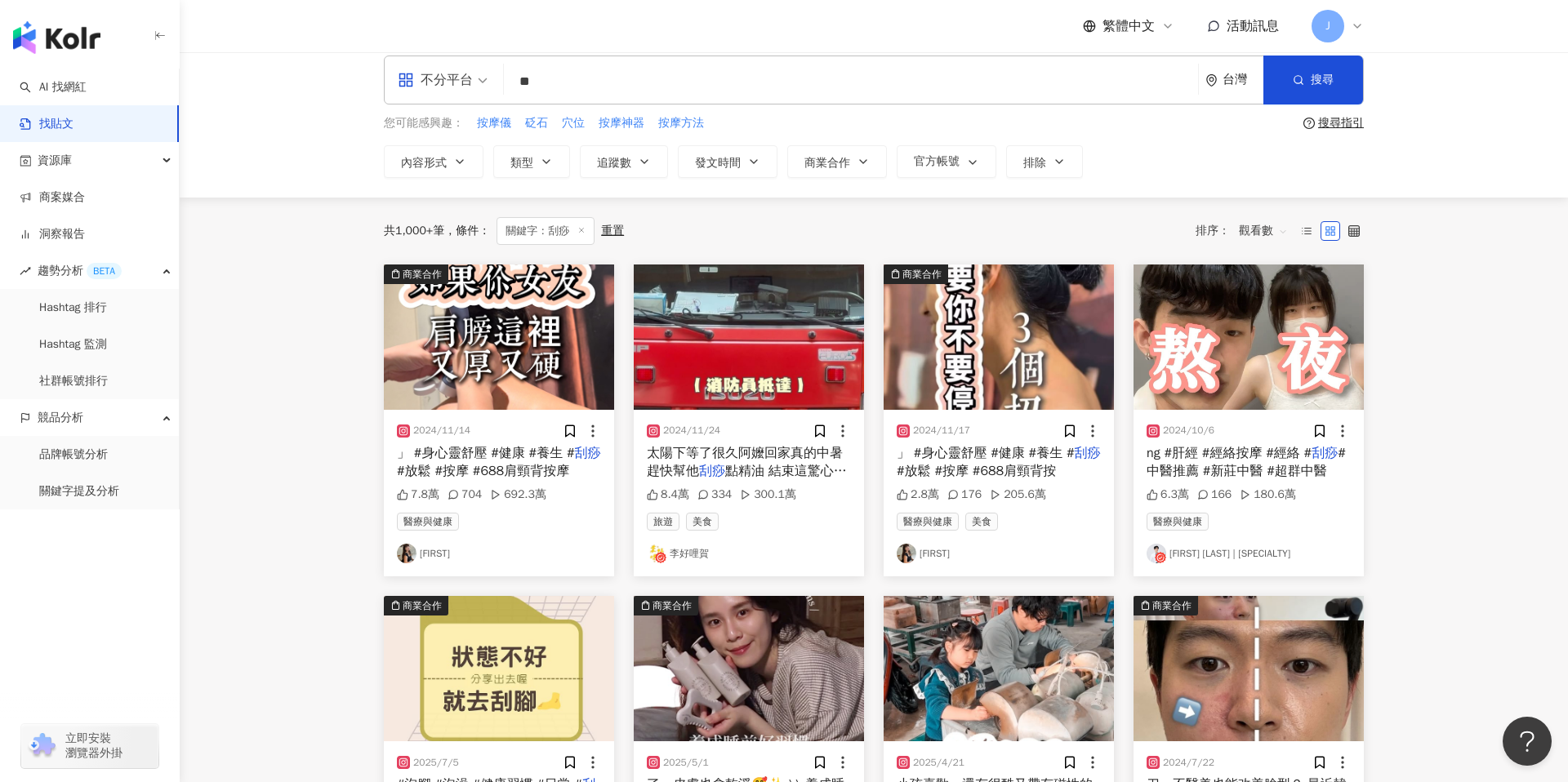 click at bounding box center [1249, 337] 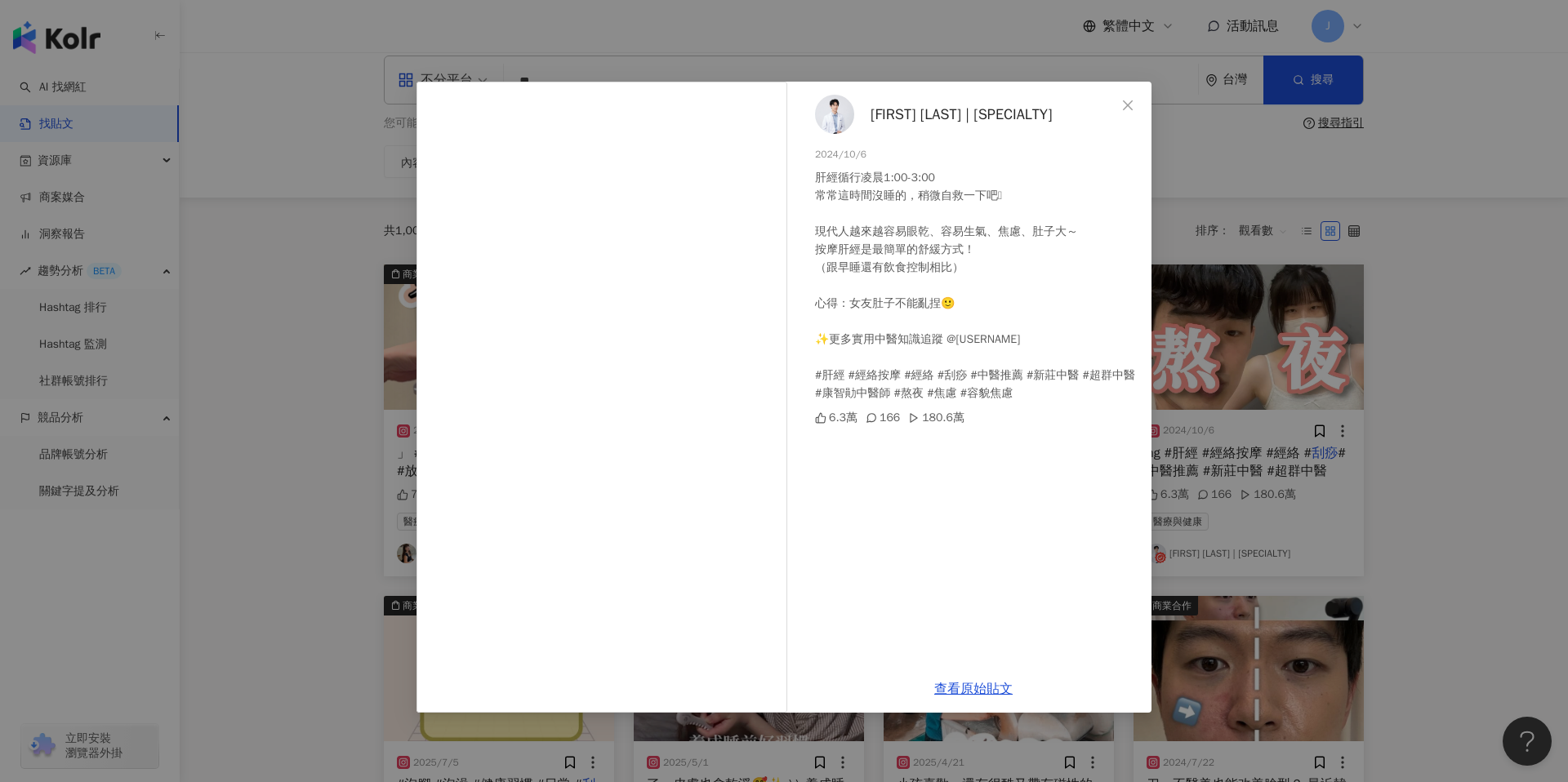 click on "康智勛 中醫師｜中醫婦科．不孕．減重 2024/10/6 肝經循行凌晨1:00-3:00
常常這時間沒睡的，稍微自救一下吧🫠
現代人越來越容易眼乾、容易生氣、焦慮、肚子大～
按摩肝經是最簡單的舒緩方式！
（跟早睡還有飲食控制相比）
心得：女友肚子不能亂捏🙂
✨更多實用中醫知識追蹤 @cmdr_kang
#肝經 #經絡按摩 #經絡 #刮痧 #中醫推薦 #新莊中醫 #超群中醫 #康智勛中醫師 #熬夜 #焦慮 #容貌焦慮 6.3萬 166 180.6萬 查看原始貼文" at bounding box center [784, 391] 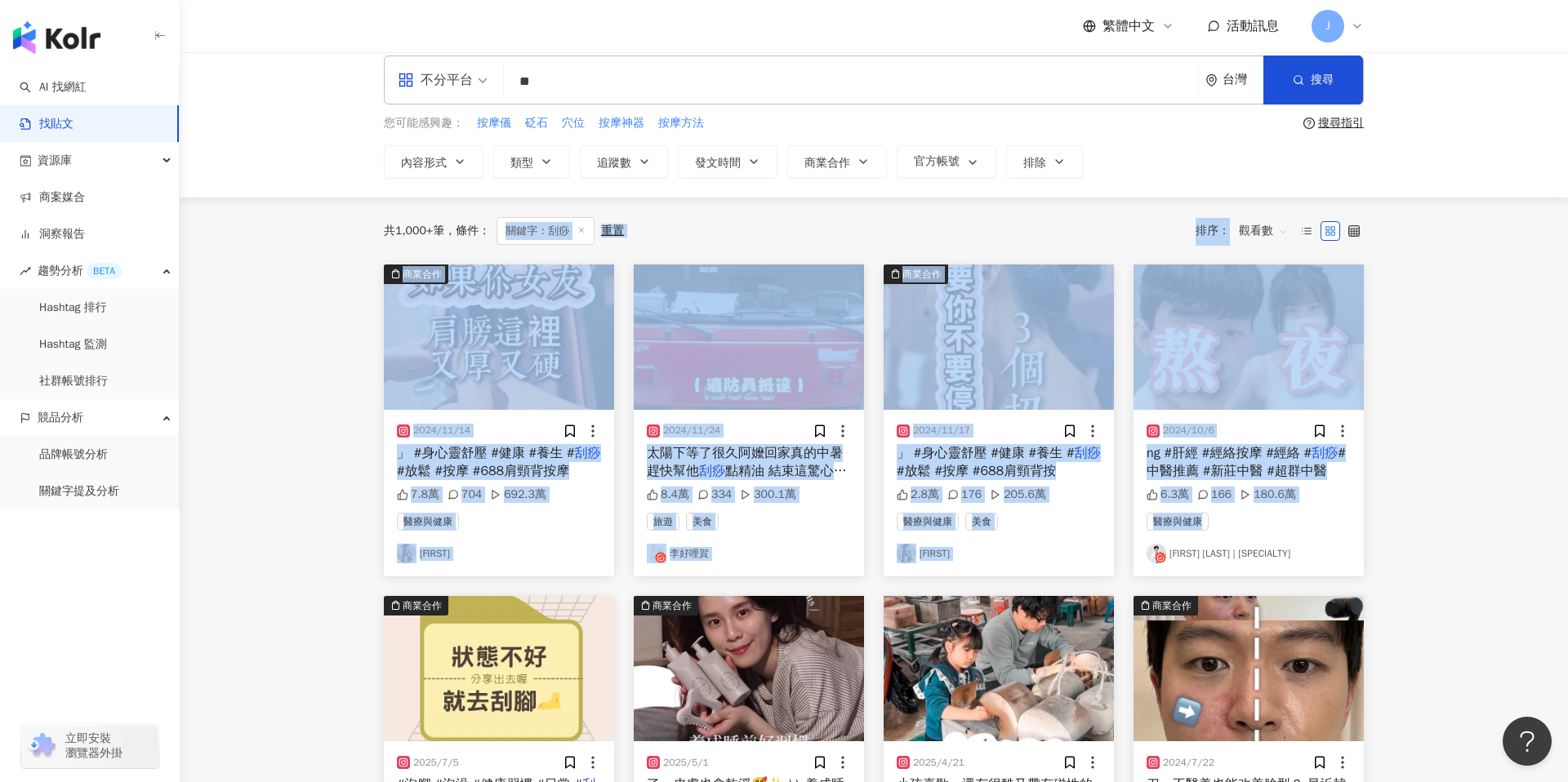 drag, startPoint x: 1410, startPoint y: 523, endPoint x: 1111, endPoint y: 335, distance: 353.19258 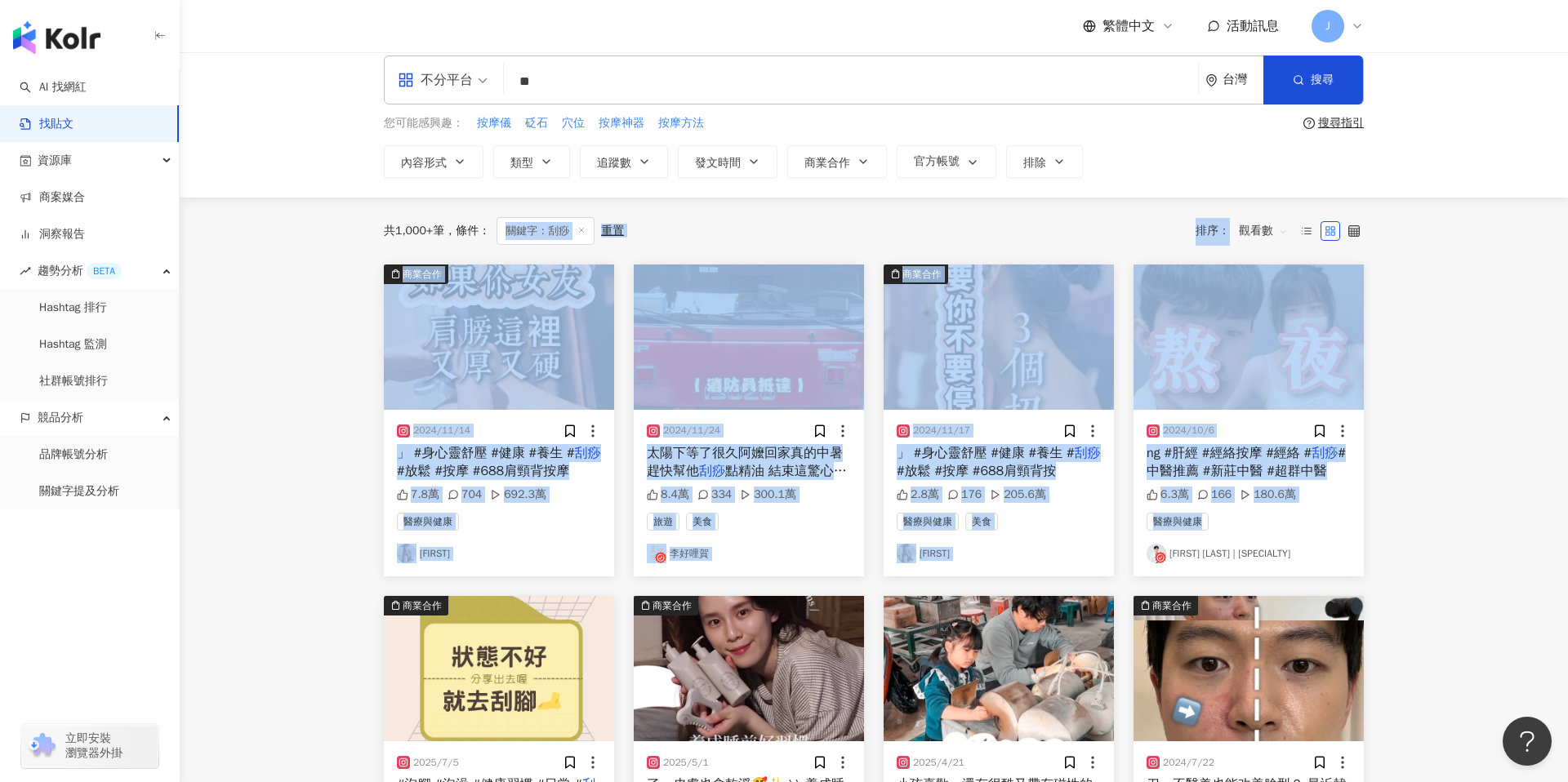 click on "不分平台 ** 台灣 搜尋 您可能感興趣： 按摩儀  砭石  穴位  按摩神器  按摩方法  搜尋指引 內容形式 類型 追蹤數 發文時間 商業合作 官方帳號  排除  共  1,000+  筆 條件 ： 關鍵字：刮痧 重置 排序： 觀看數 商業合作 2024/11/14 」
#身心靈舒壓 #健康
#養生 # 刮痧  #放鬆 #按摩
#688肩頸背按摩 7.8萬 704 692.3萬 醫療與健康 鄒采廷 2024/11/24 太陽下等了很久阿嬤回家真的中暑
趕快幫他 刮痧 點精油
結束這驚心動魄的一天。
# 8.4萬 334 300.1萬 旅遊 美食 李好哩賀 商業合作 2024/11/17 」
#身心靈舒壓
#健康 #養生 # 刮痧
#放鬆 #按摩 #688肩頸背按 2.8萬 176 205.6萬 醫療與健康 美食 鄒采廷 2024/10/6 ng
#肝經 #經絡按摩 #經絡 # 刮痧  #中醫推薦 #新莊中醫 #超群中醫 6.3萬 166 180.6萬 醫療與健康 康智勛 中醫師｜中醫婦科．不孕．減重 商業合作 2025/7/5  #泡腳 #泡澡 #健康習慣 #日常 # 刮痧 9,782 9 93" at bounding box center [874, 704] 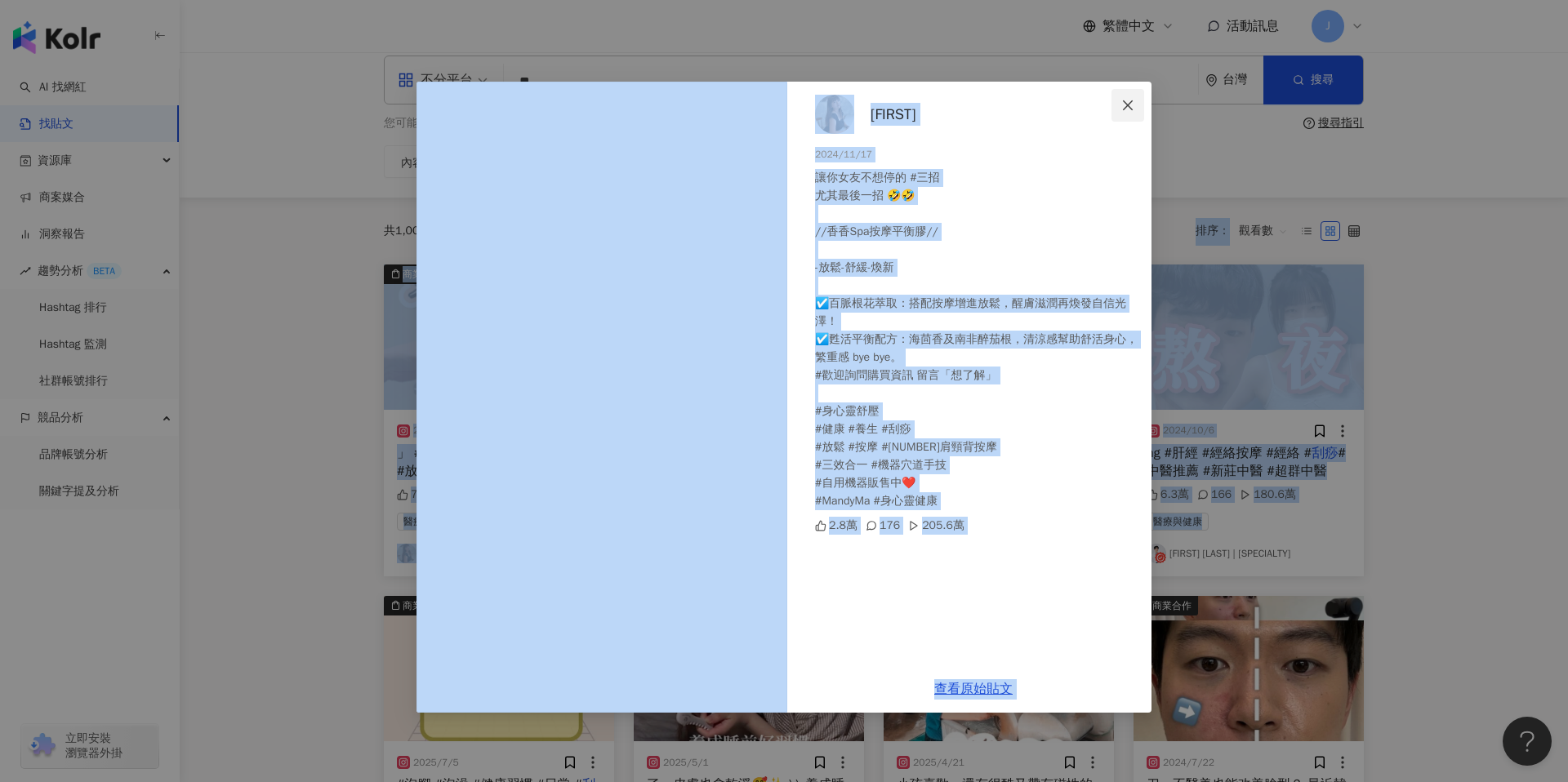 click at bounding box center (1128, 105) 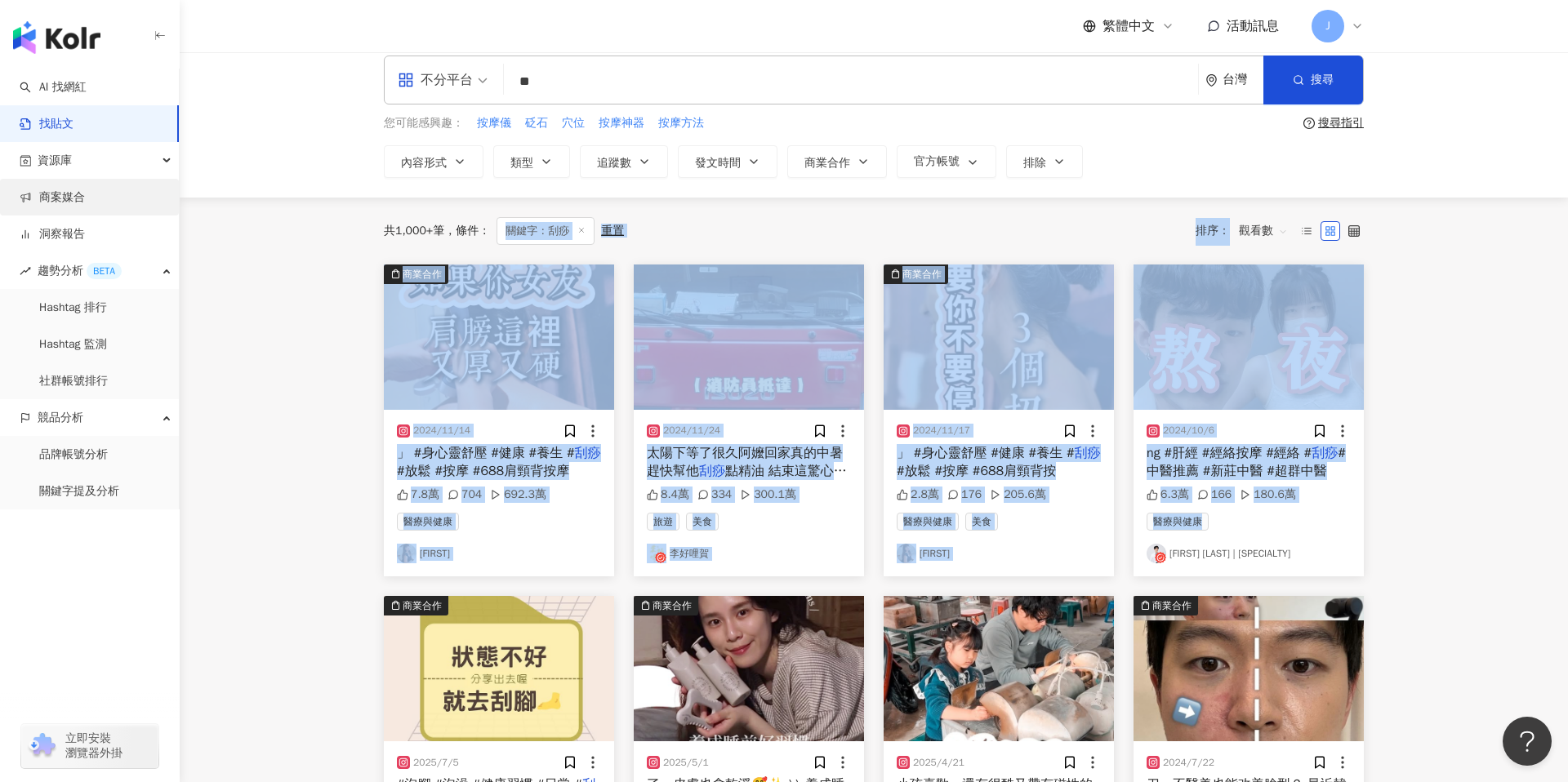 click on "商案媒合" at bounding box center [52, 198] 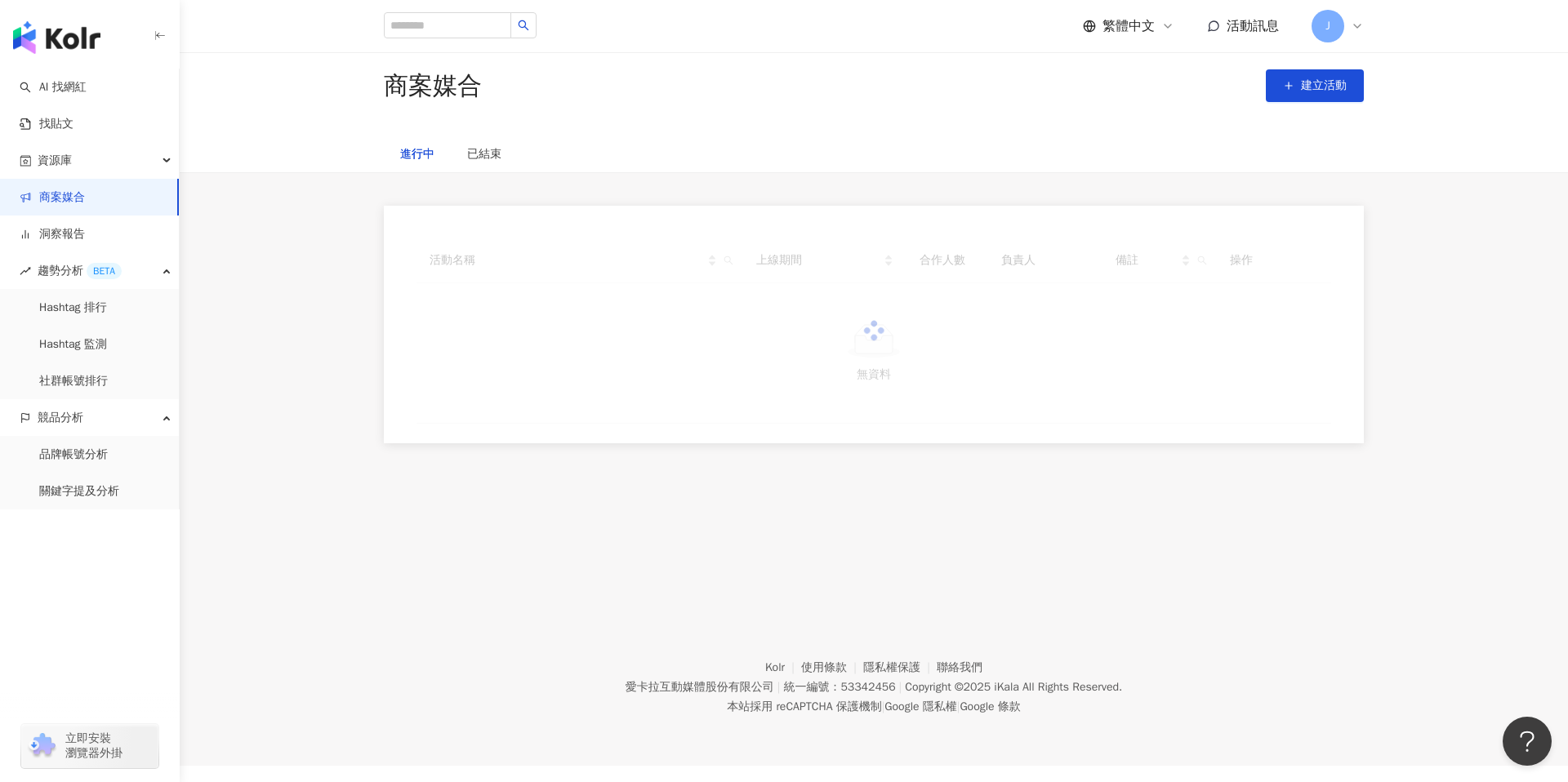 scroll, scrollTop: 0, scrollLeft: 0, axis: both 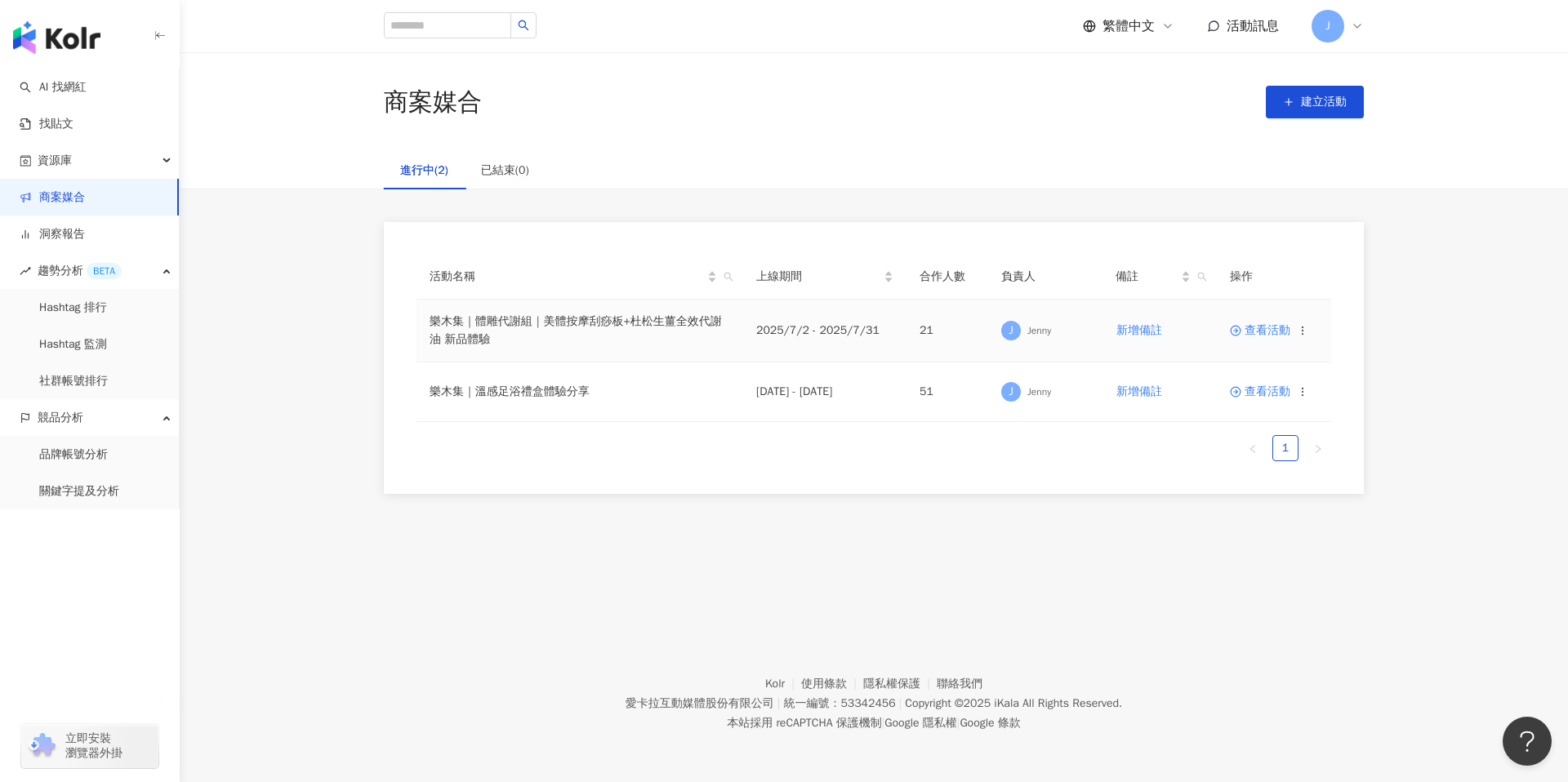 click on "查看活動" at bounding box center (1260, 331) 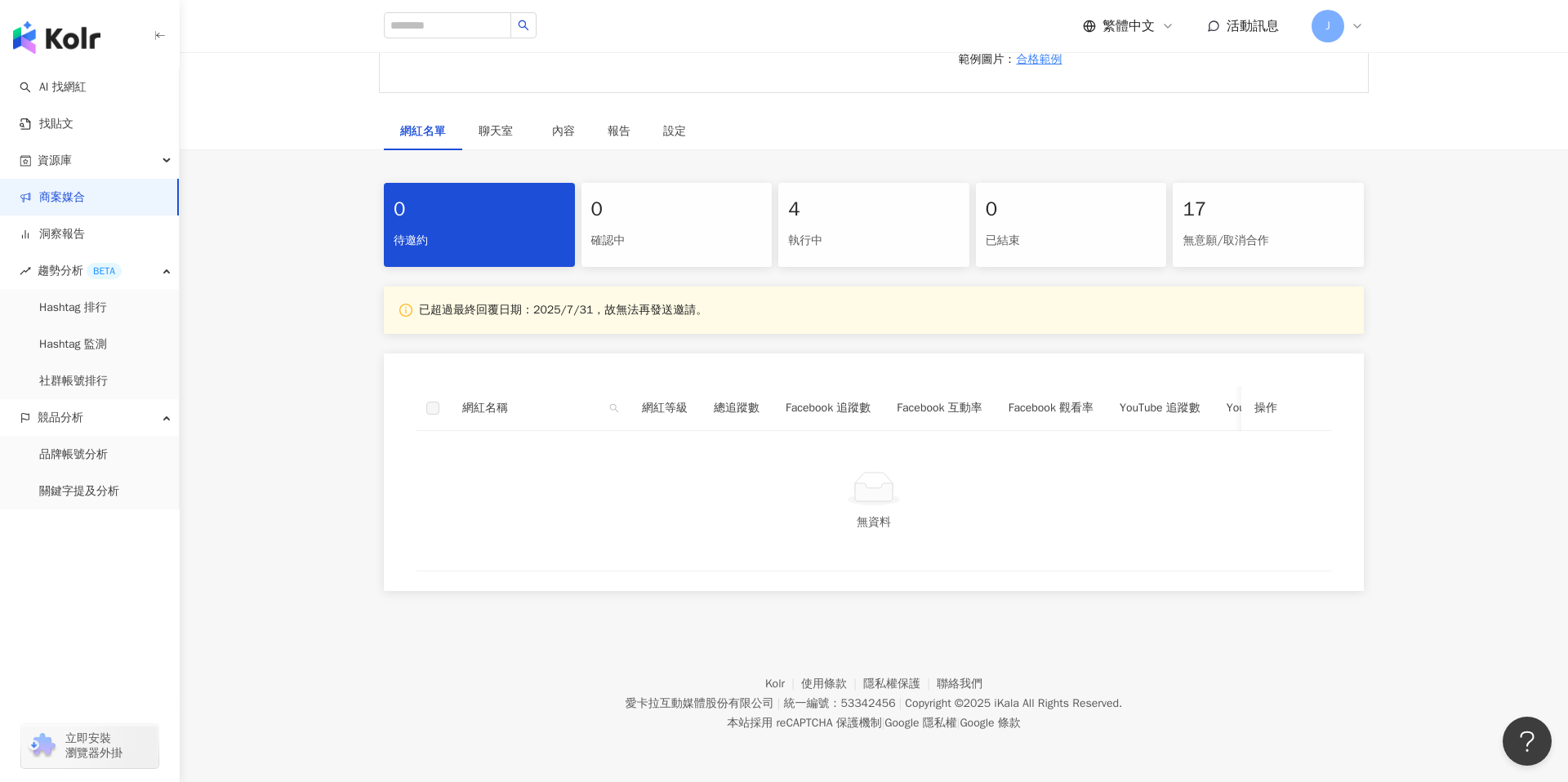 scroll, scrollTop: 564, scrollLeft: 0, axis: vertical 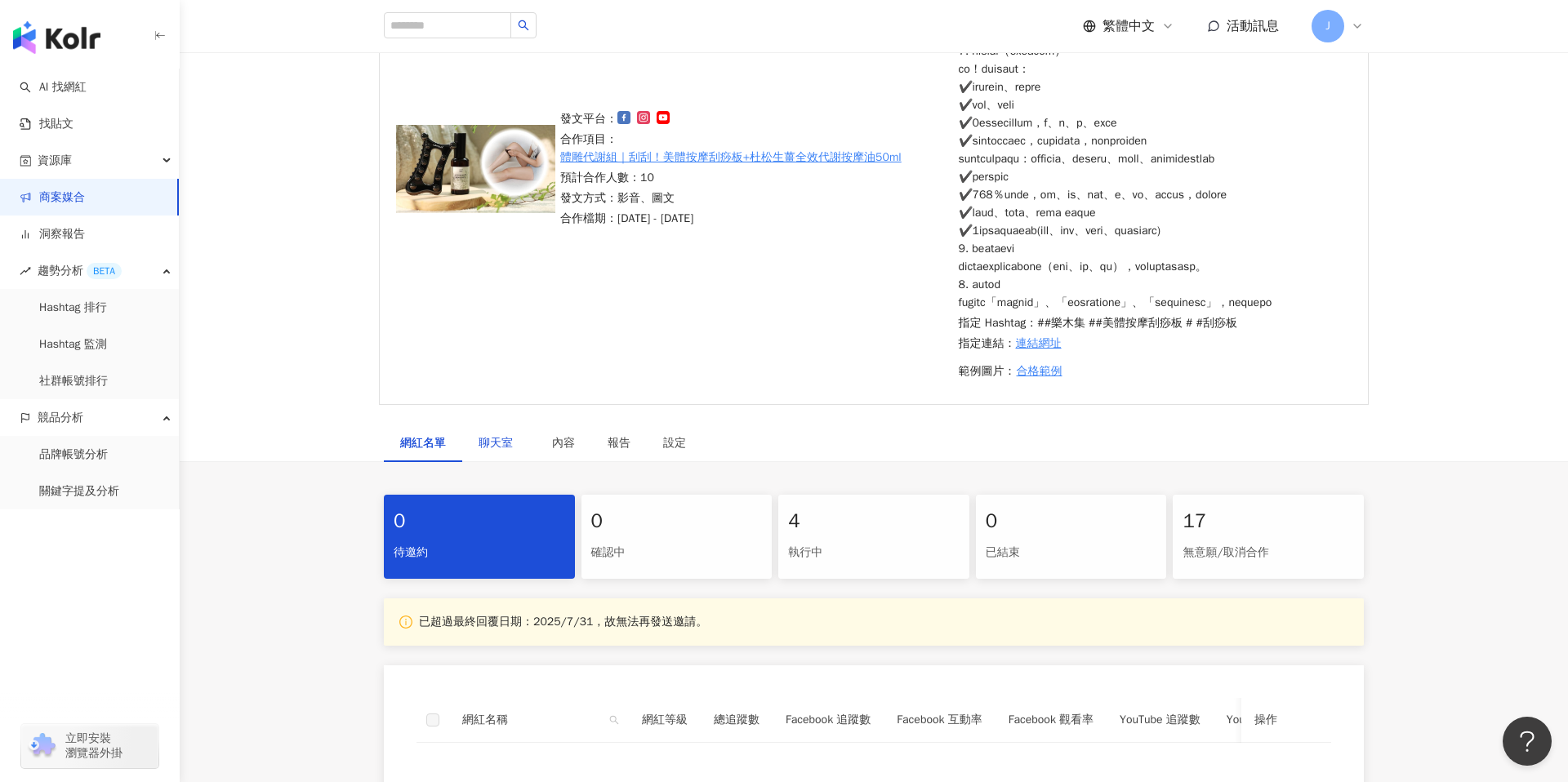 click on "聊天室" at bounding box center (499, 443) 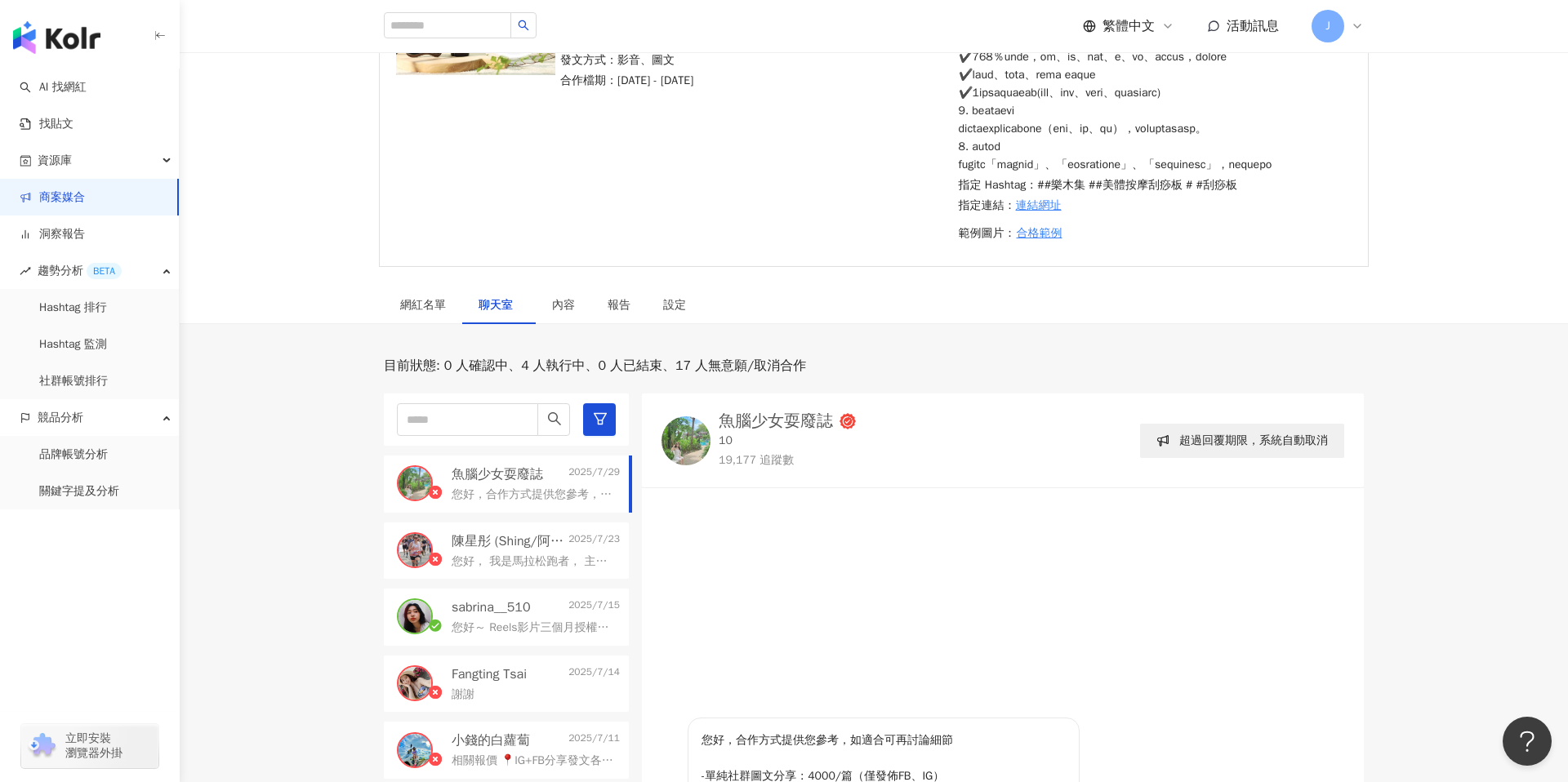 scroll, scrollTop: 429, scrollLeft: 0, axis: vertical 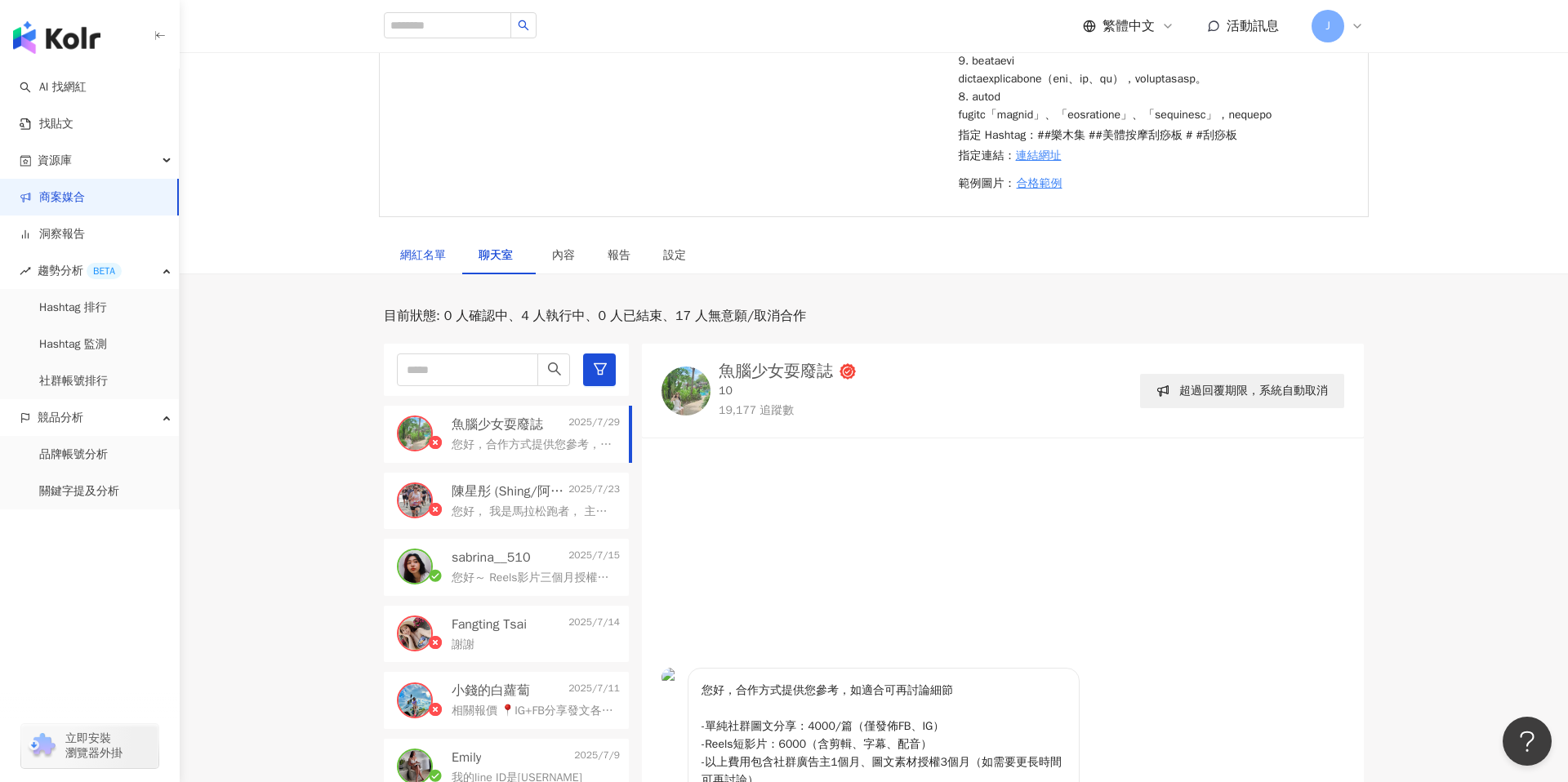 click on "網紅名單" at bounding box center (423, 255) 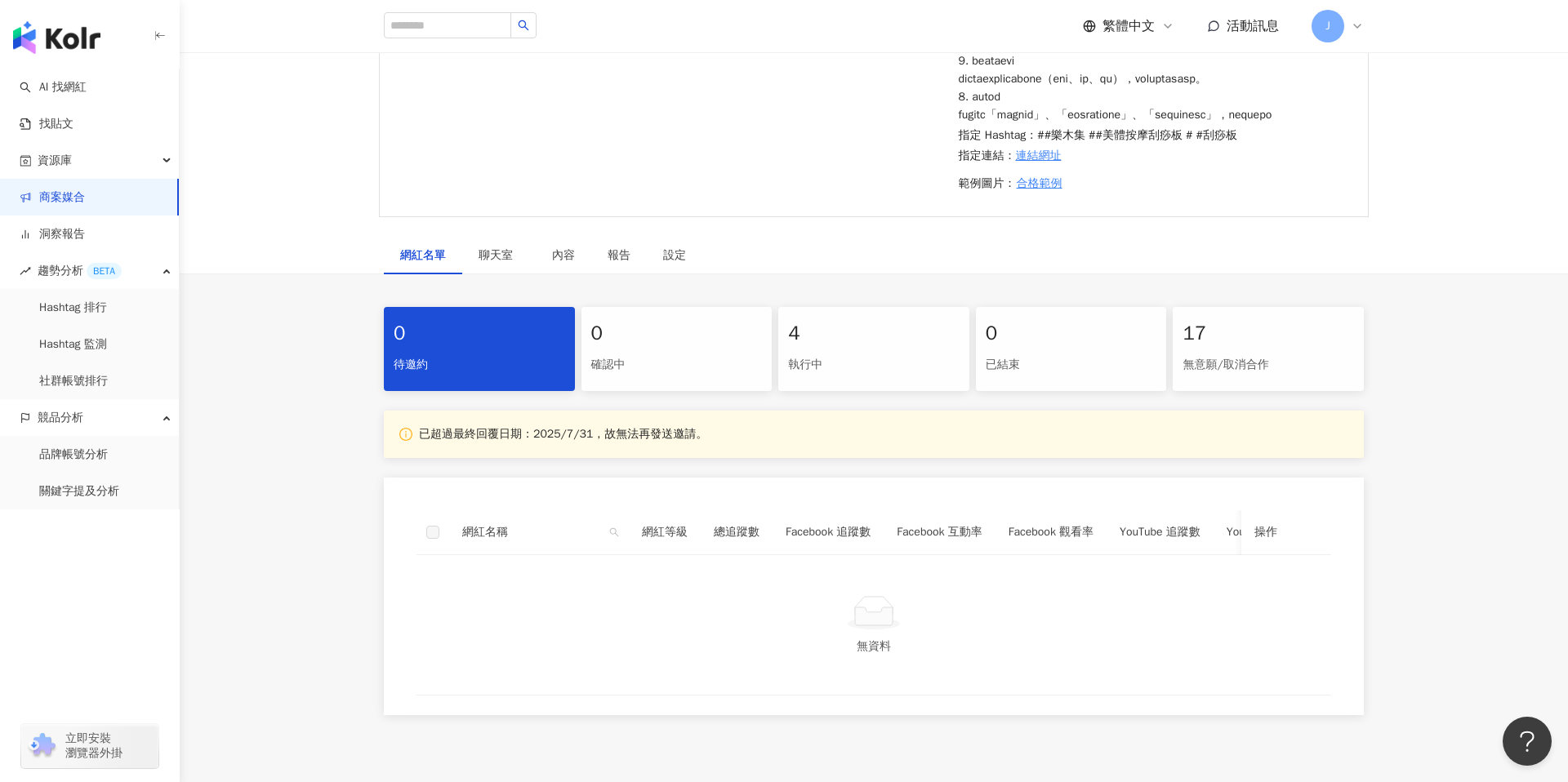 click on "確認中" at bounding box center [677, 365] 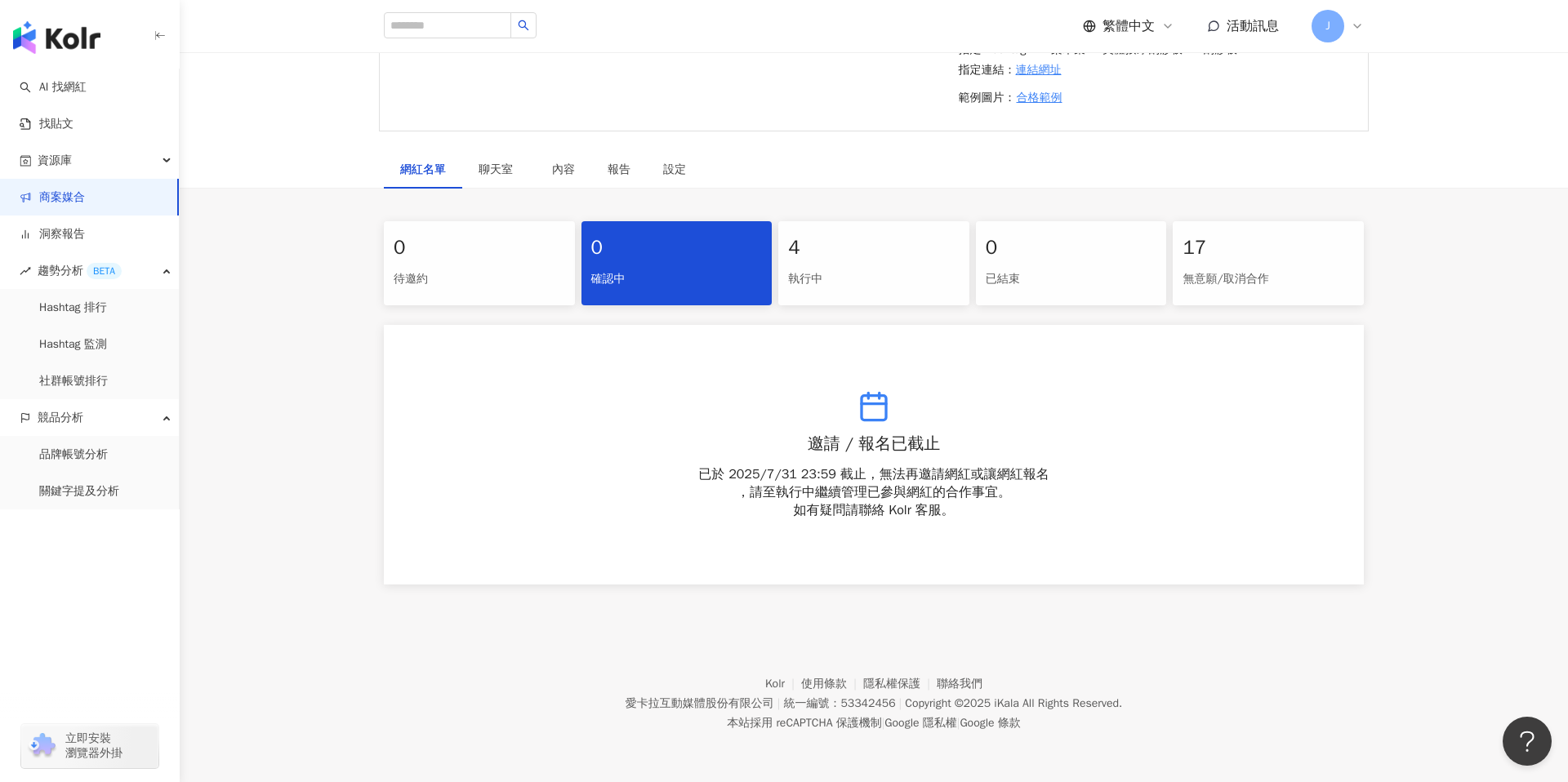 scroll, scrollTop: 599, scrollLeft: 0, axis: vertical 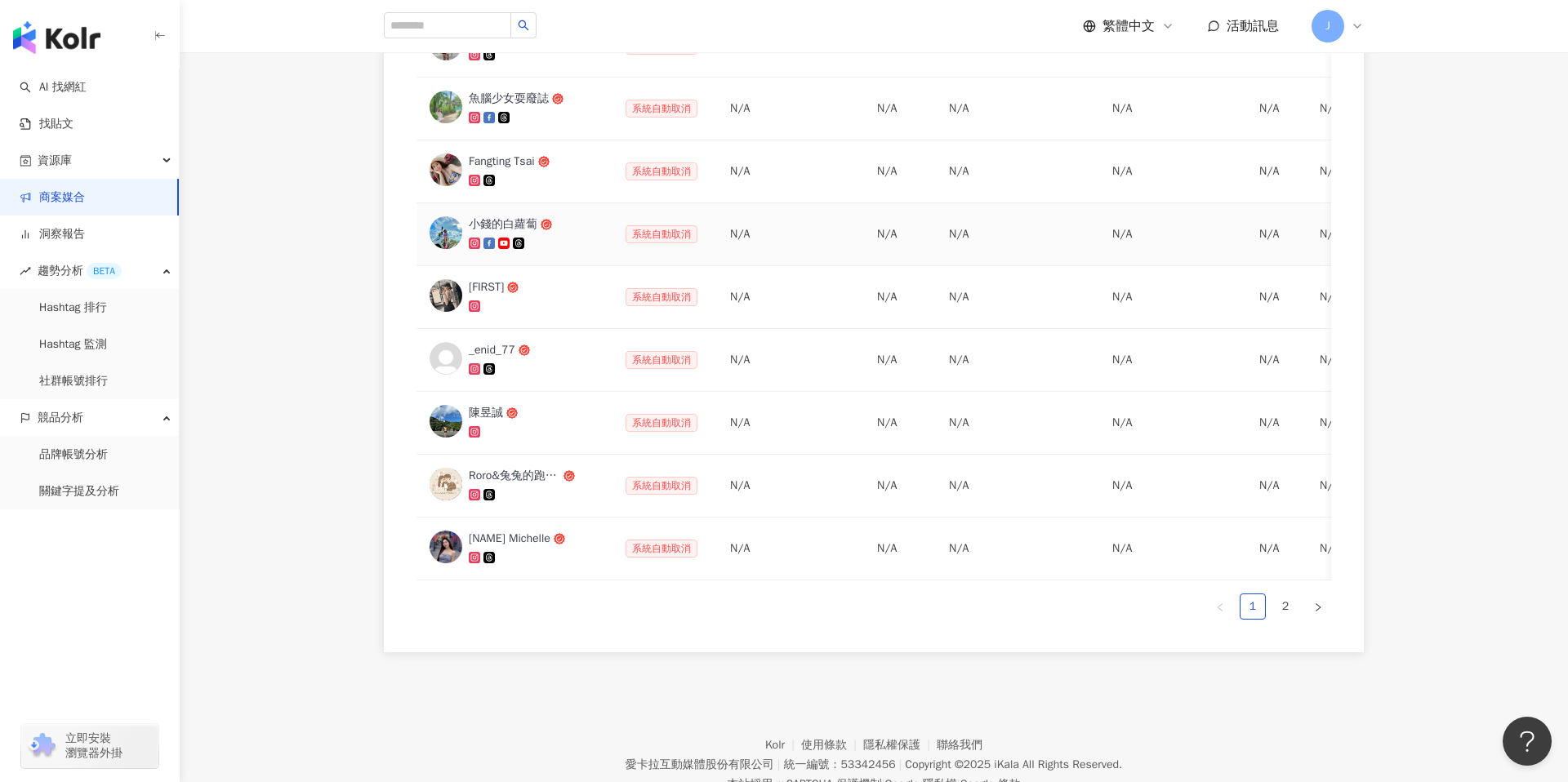 click on "小錢的白蘿蔔" at bounding box center [503, 224] 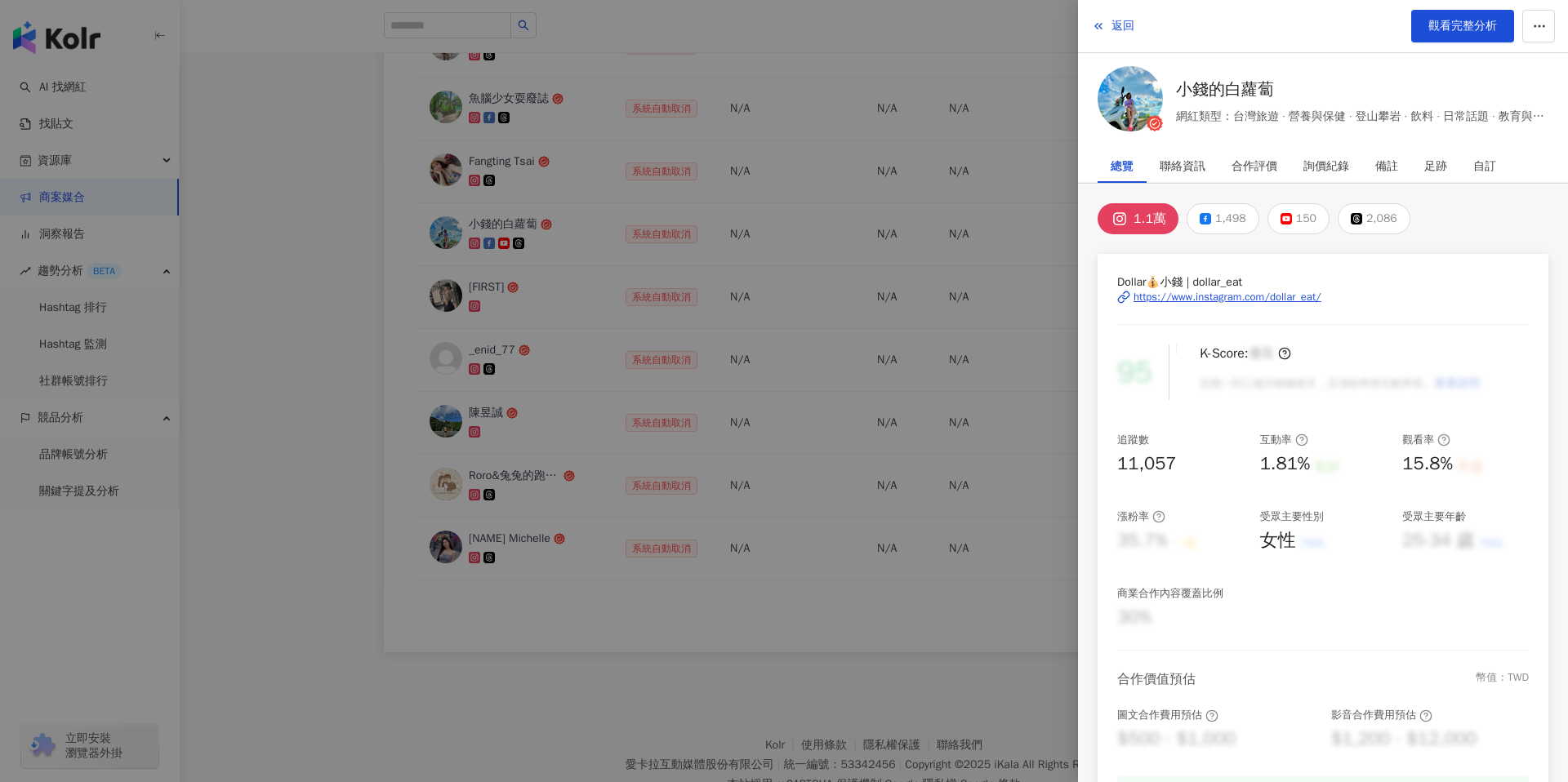 click on "https://www.instagram.com/dollar_eat/" at bounding box center (1227, 297) 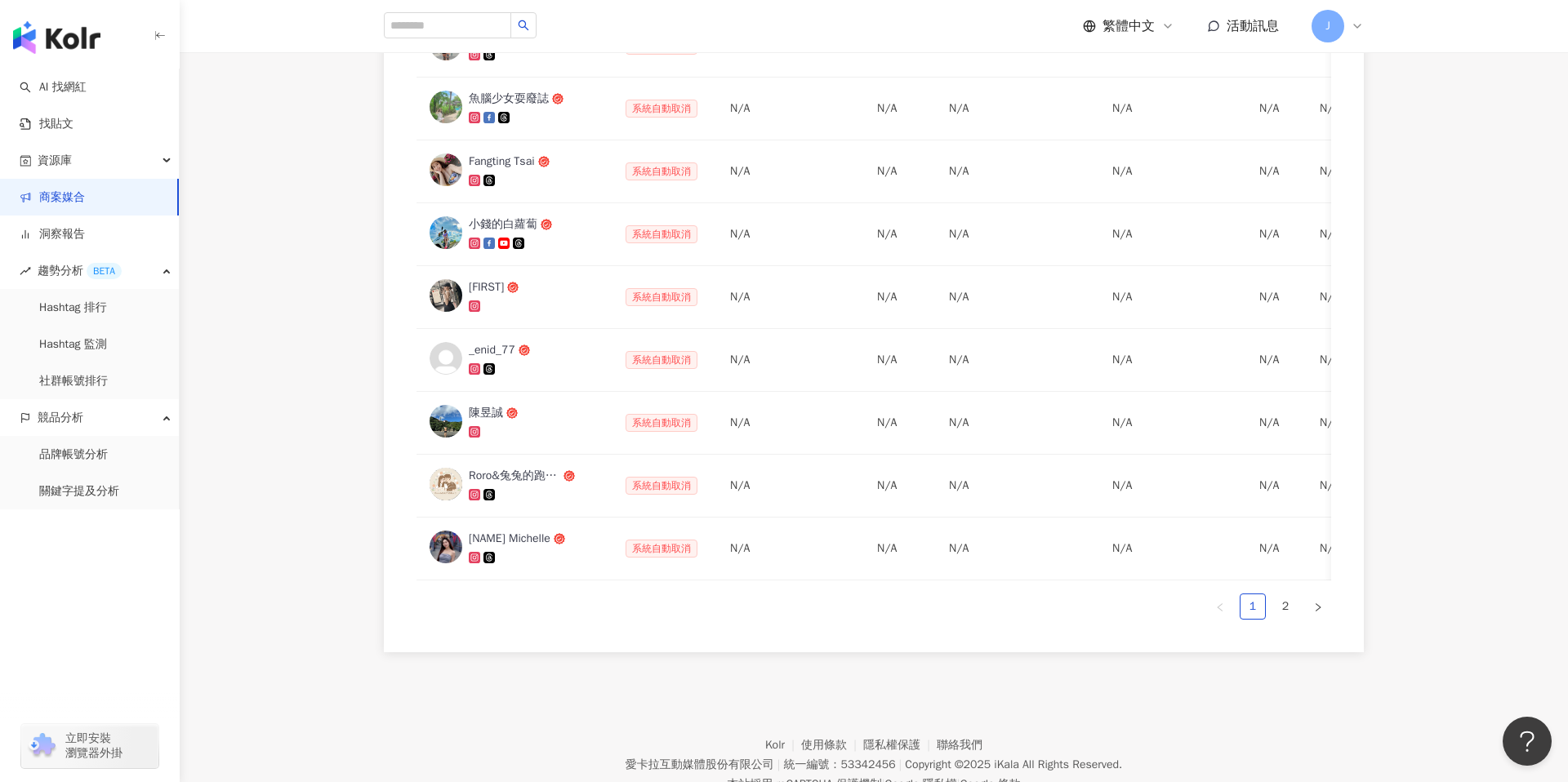 click on "貴婦俞婷粉絲團" at bounding box center (509, -27) 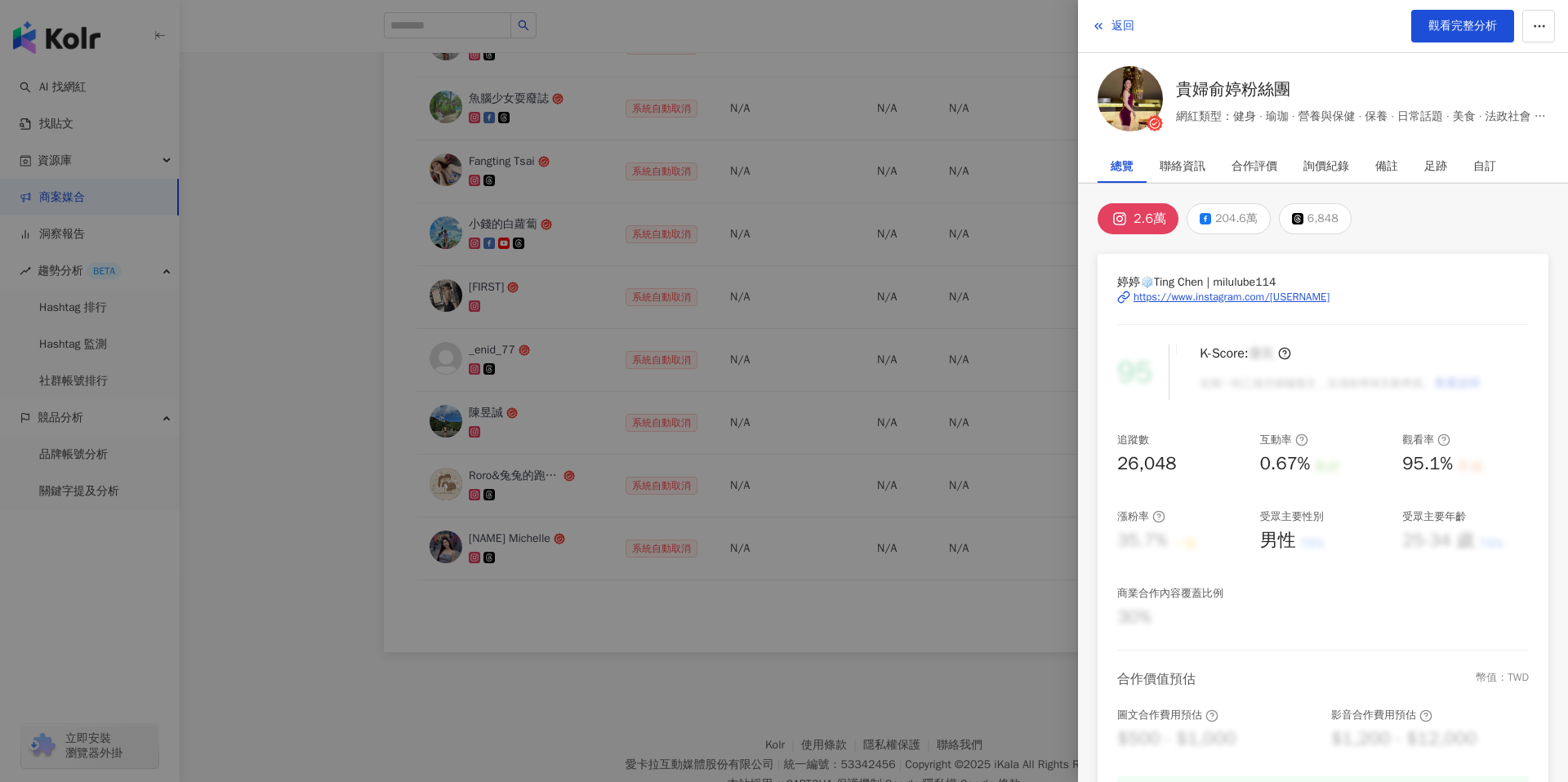 click on "https://www.instagram.com/milulube114/" at bounding box center [1232, 297] 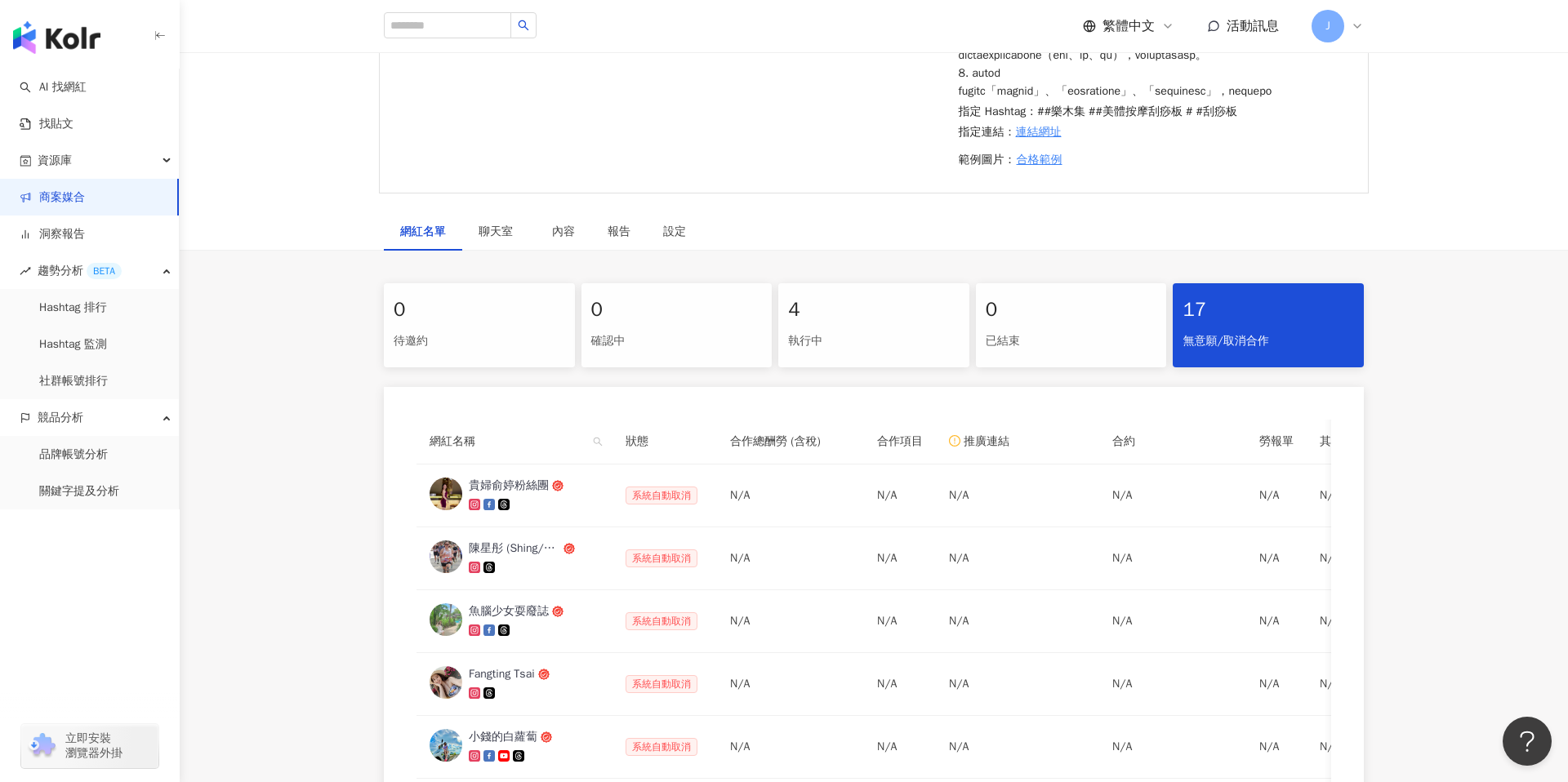 scroll, scrollTop: 513, scrollLeft: 0, axis: vertical 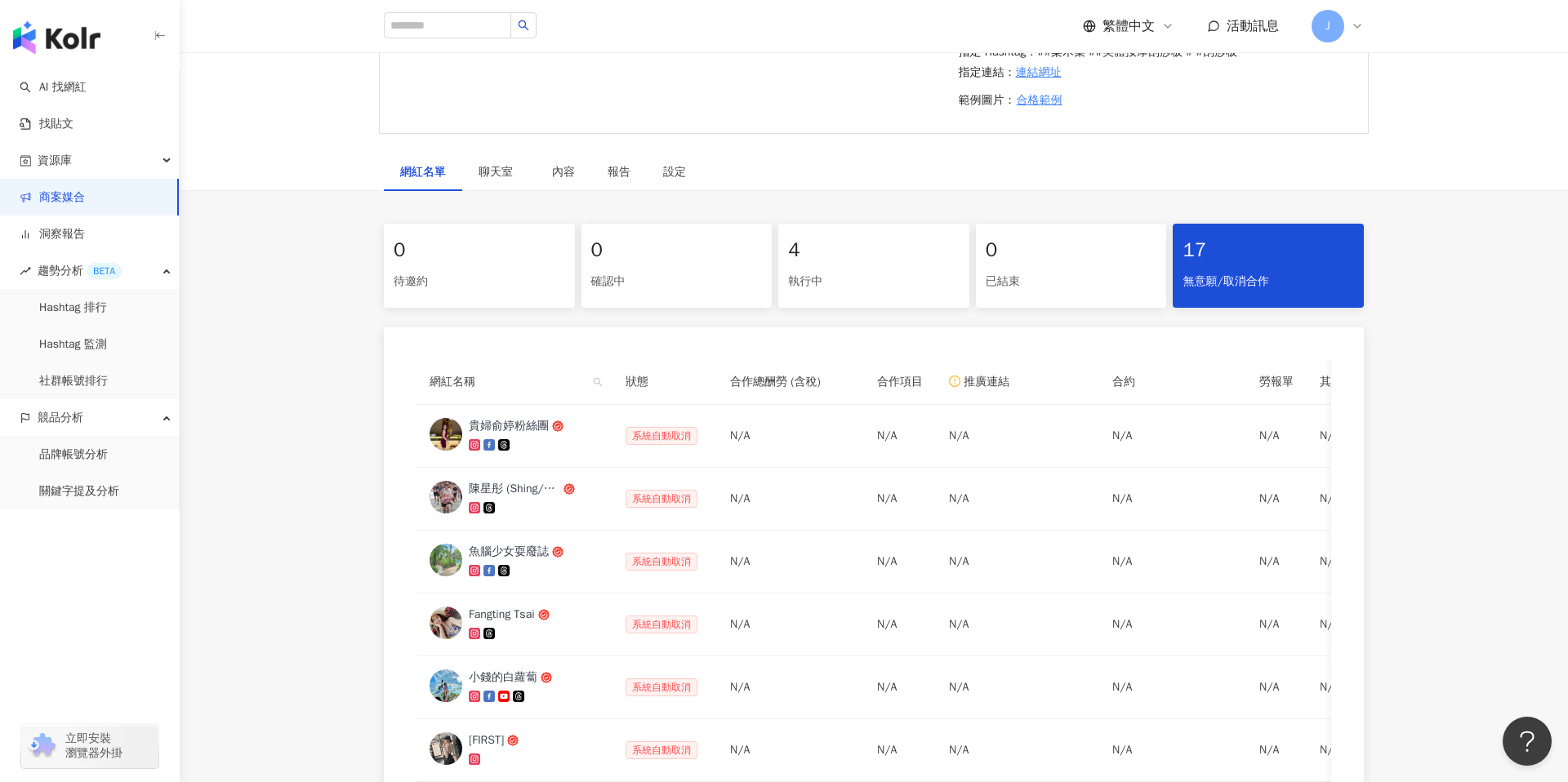 click on "4" at bounding box center (874, 251) 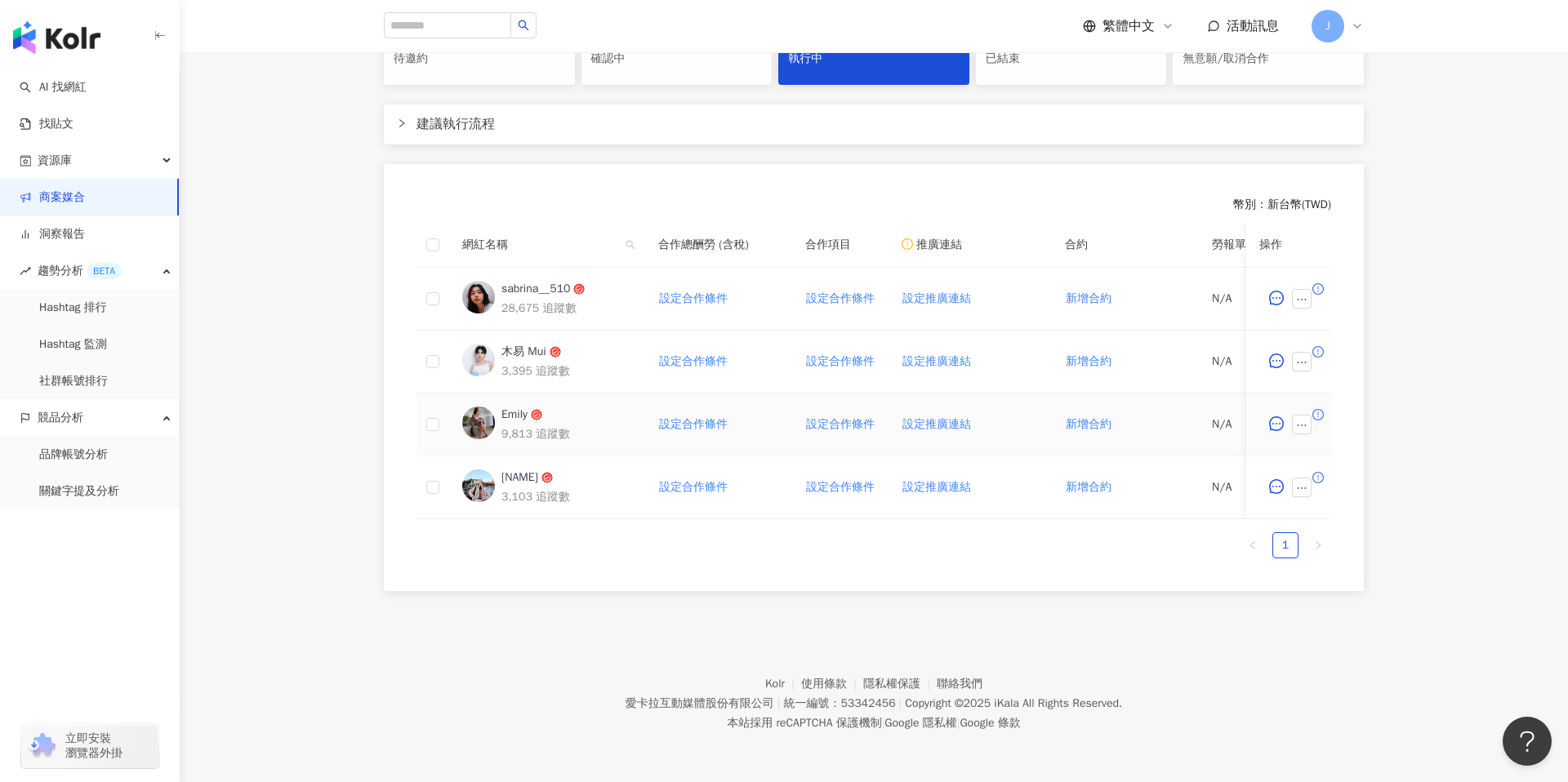 scroll, scrollTop: 843, scrollLeft: 0, axis: vertical 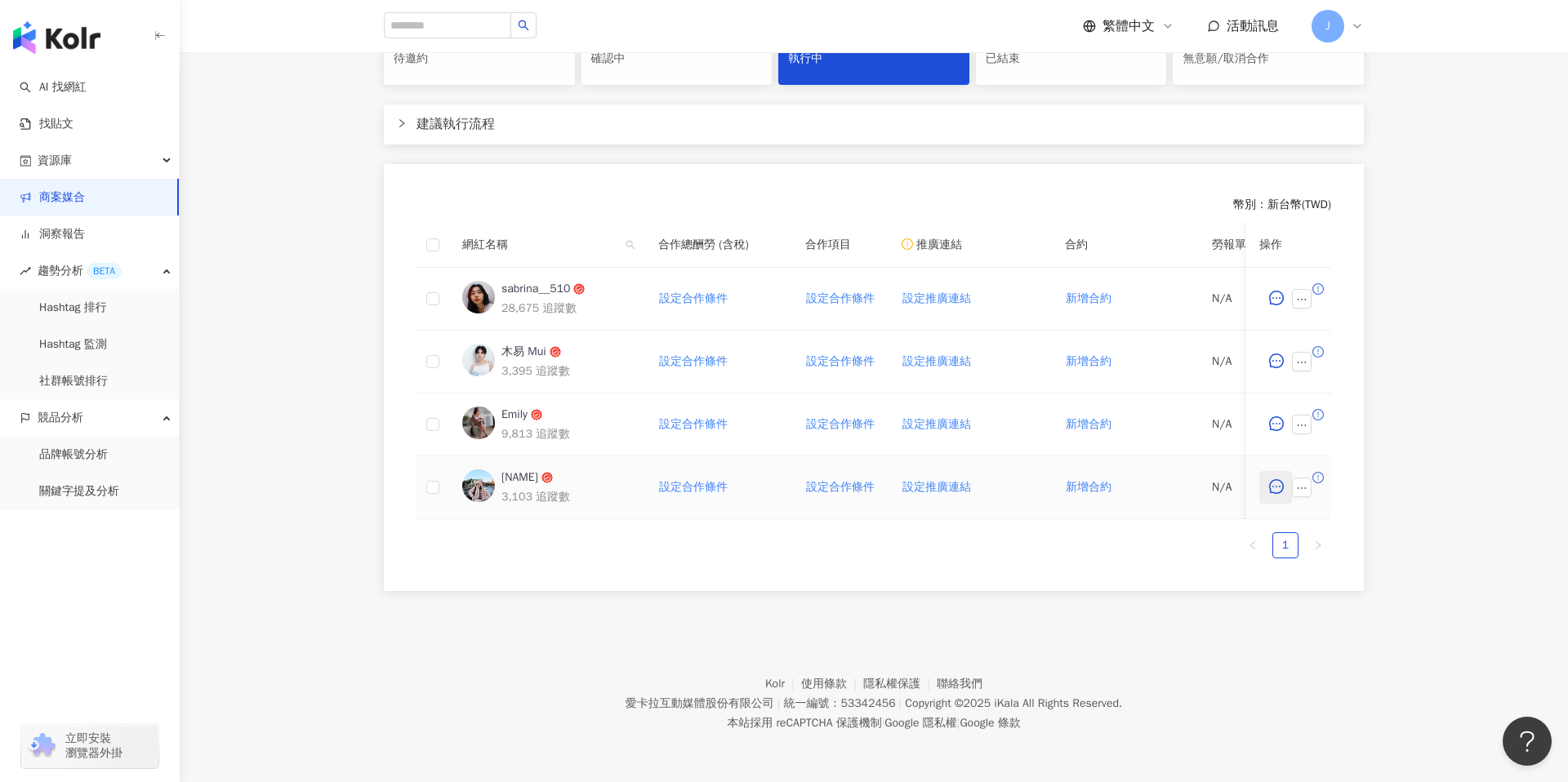 click 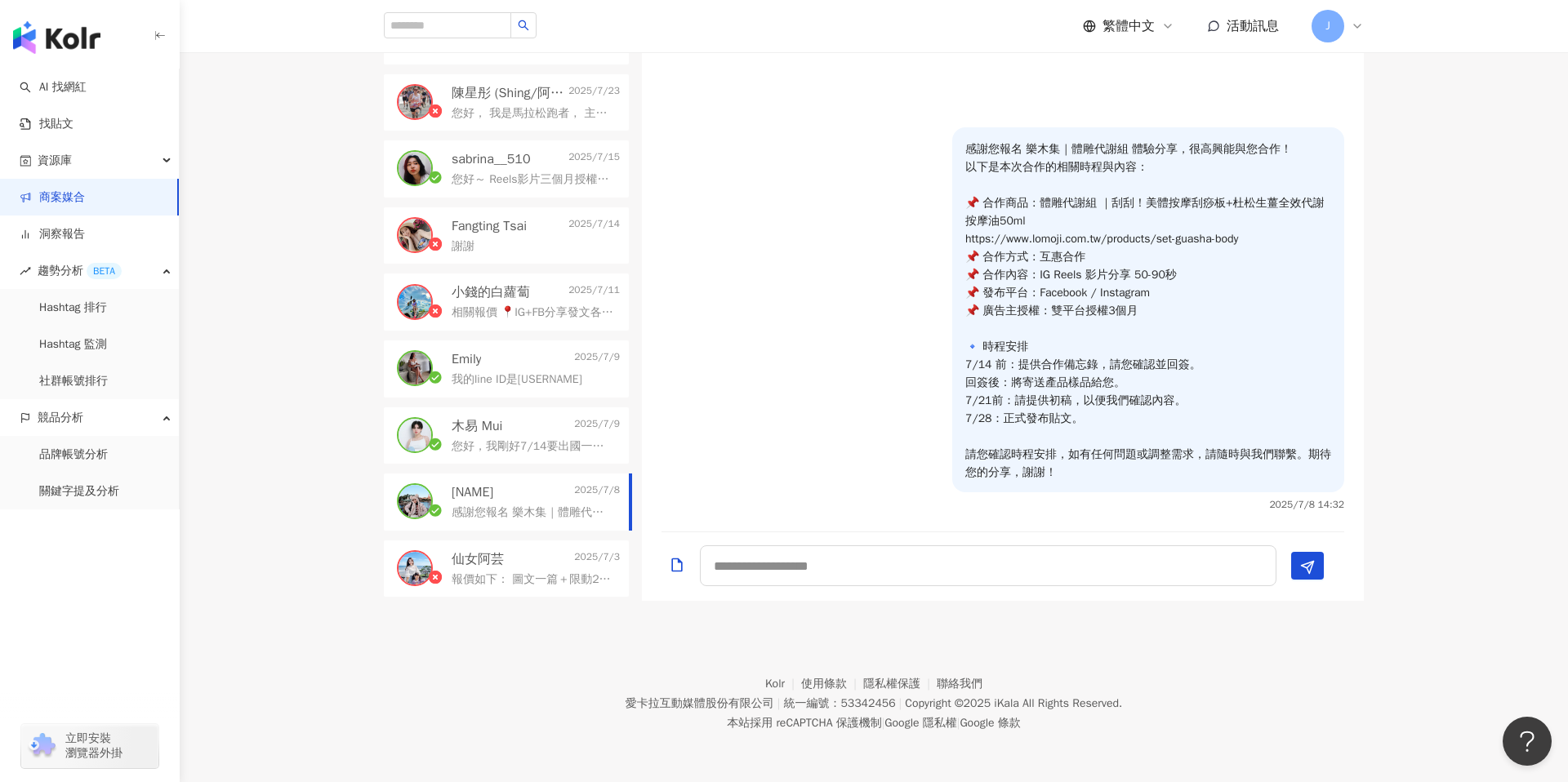 click on "感謝您報名 樂木集｜體雕代謝組 體驗分享，很高興能與您合作！
以下是本次合作的相關時程與內容：
📌 合作商品：體雕代謝組 ｜刮刮！美體按摩刮痧板+杜松生薑全效代謝按摩油50ml
https://www.lomoji.com.tw/products/set-guasha-body
📌 合作方式：互惠合作
📌 合作內容：IG Reels 影片分享 50-90秒
📌 發布平台：Facebook / Instagram
📌 廣告主授權：雙平台授權3個月
🔹 時程安排
7/14 前：提供合作備忘錄，請您確認並回簽。
回簽後：將寄送產品樣品給您。
7/21前：請提供初稿，以便我們確認內容。
7/28：正式發布貼文。
請您確認時程安排，如有任何問題或調整需求，請隨時與我們聯繫。期待您的分享，謝謝！" at bounding box center [1148, 311] 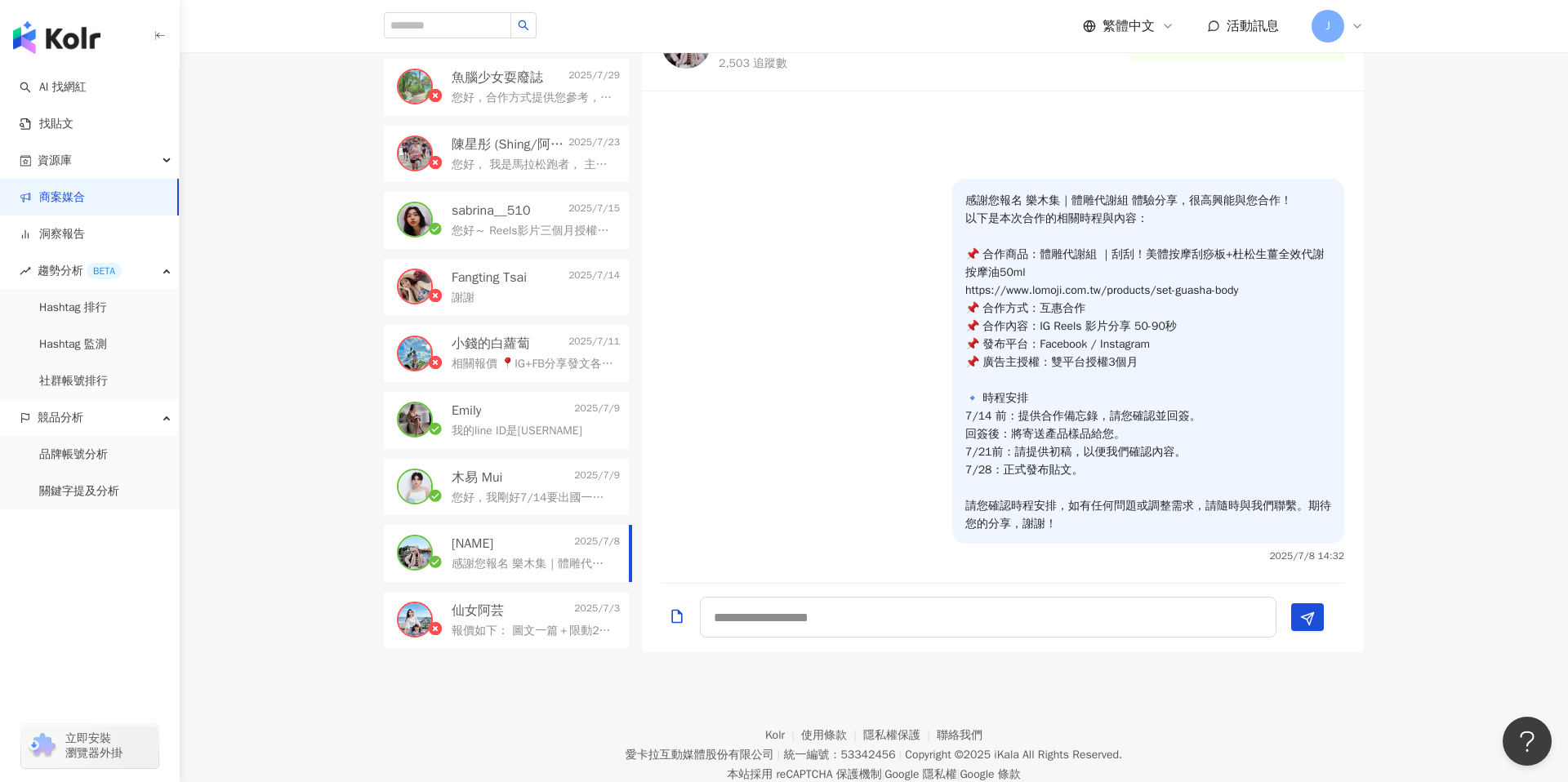 scroll, scrollTop: 779, scrollLeft: 0, axis: vertical 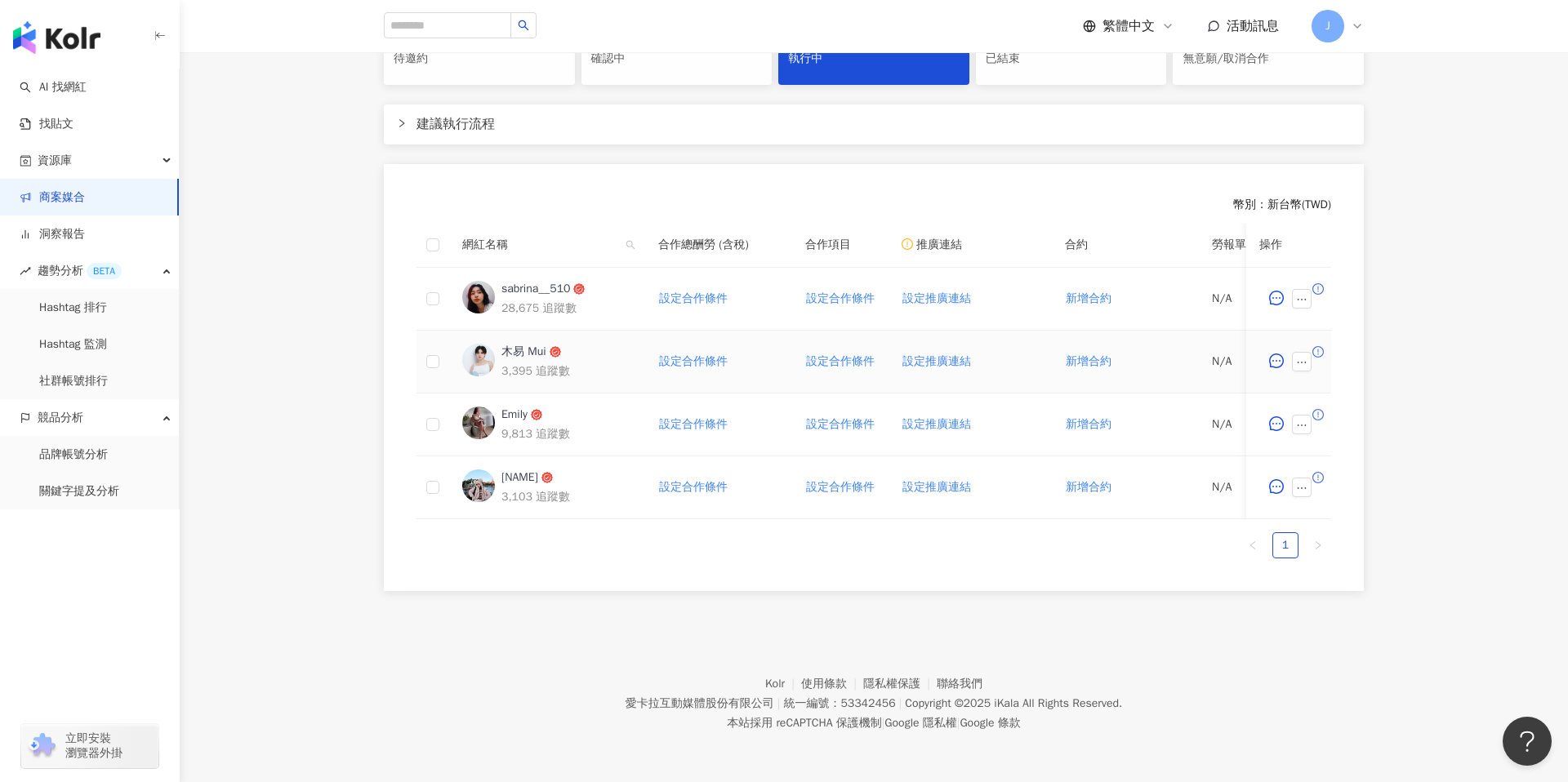 click on "木易 Mui" at bounding box center [523, 352] 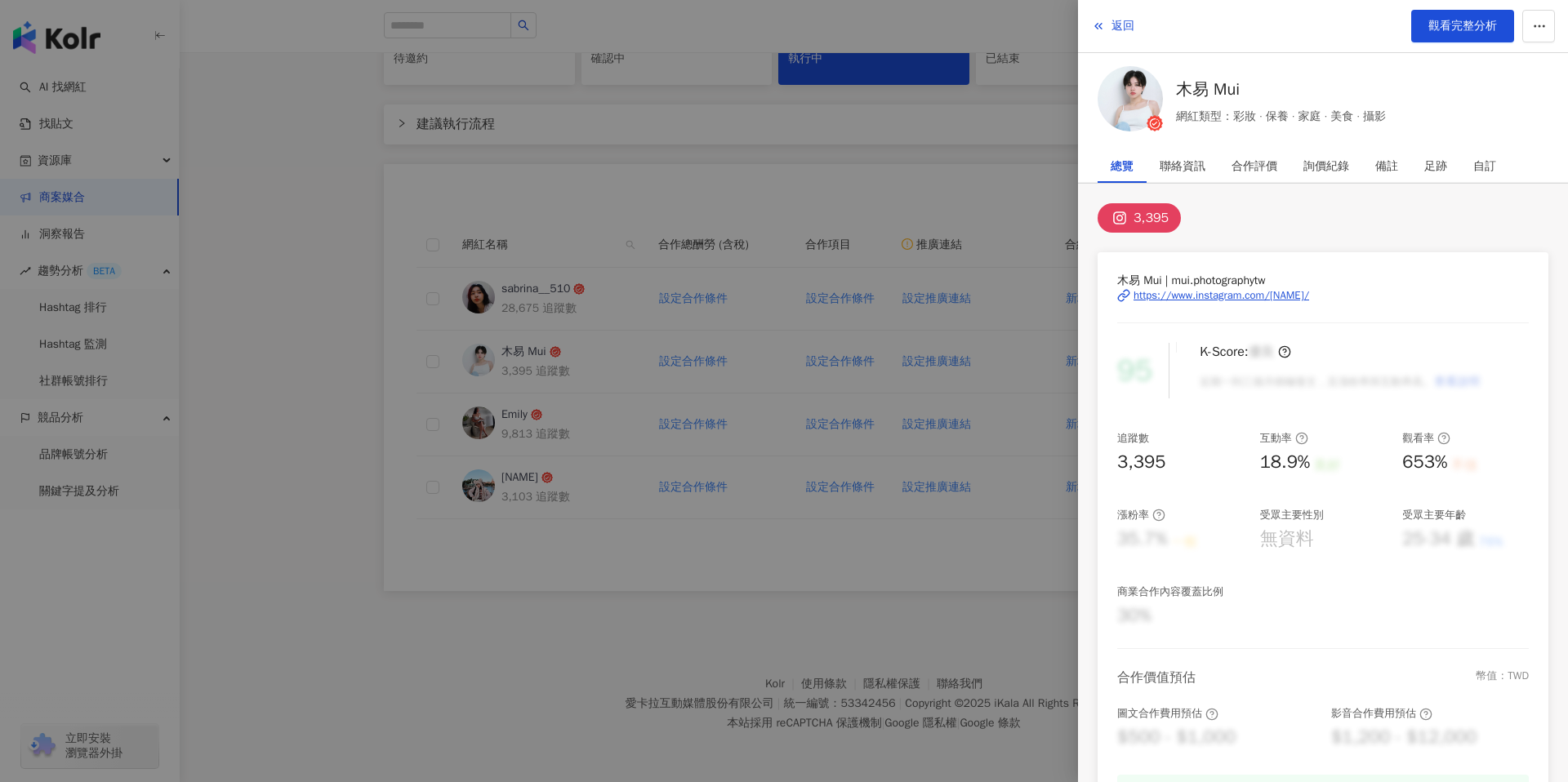 drag, startPoint x: 563, startPoint y: 380, endPoint x: 830, endPoint y: 438, distance: 273.22701 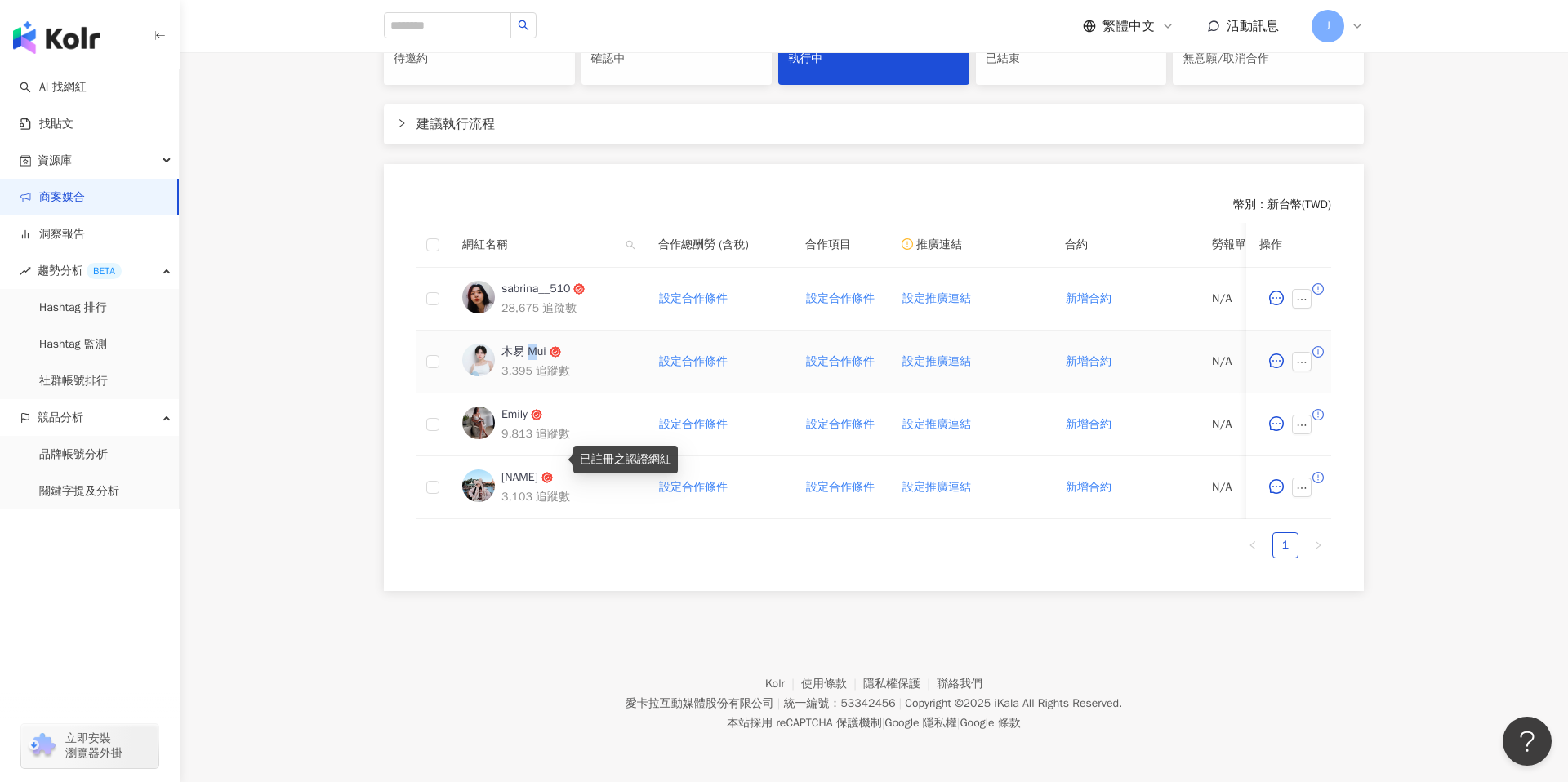 click on "木易 Mui" at bounding box center (523, 352) 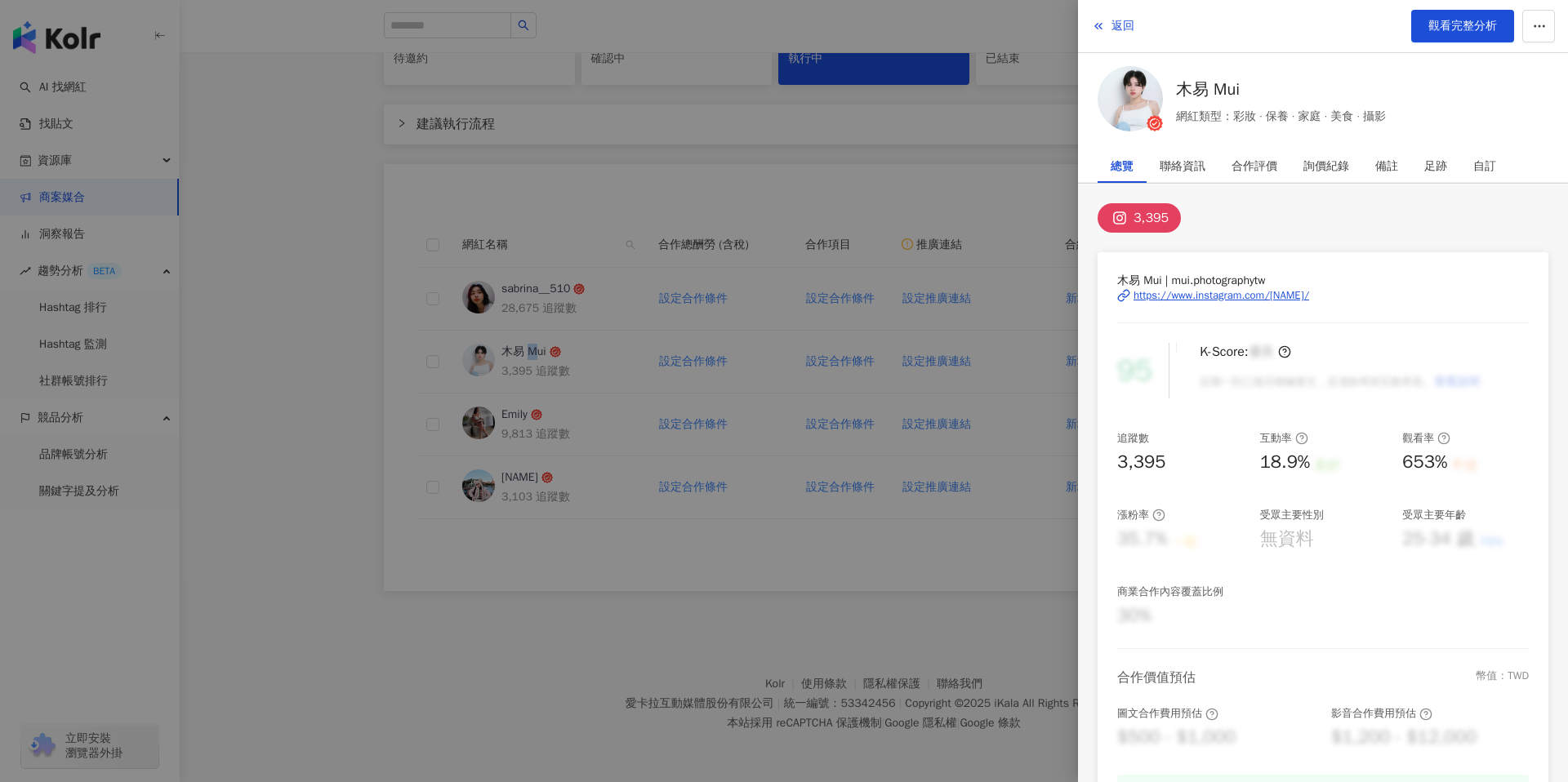 click on "https://www.instagram.com/mui.photographytw/" at bounding box center [1221, 295] 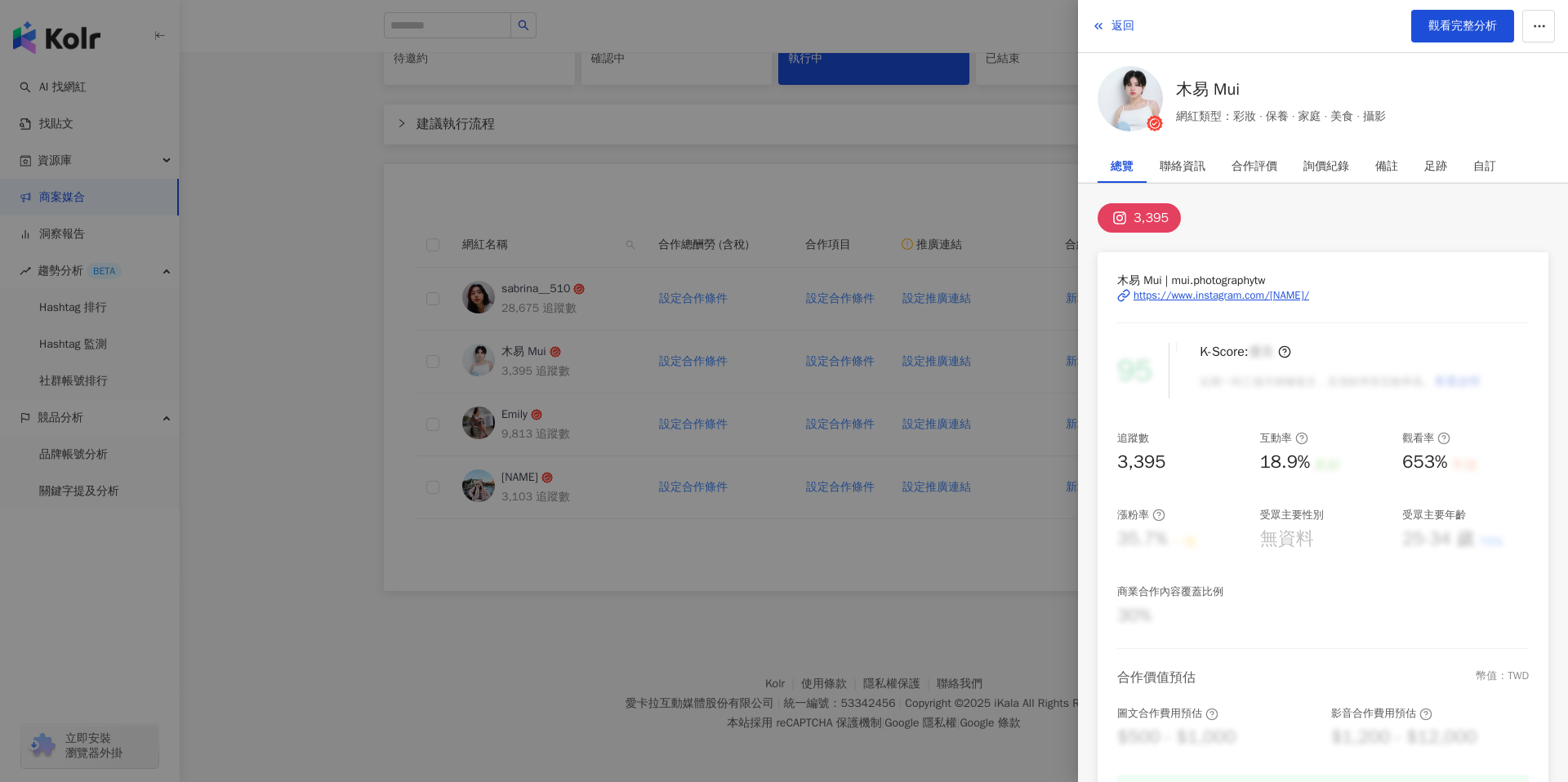 click at bounding box center (784, 391) 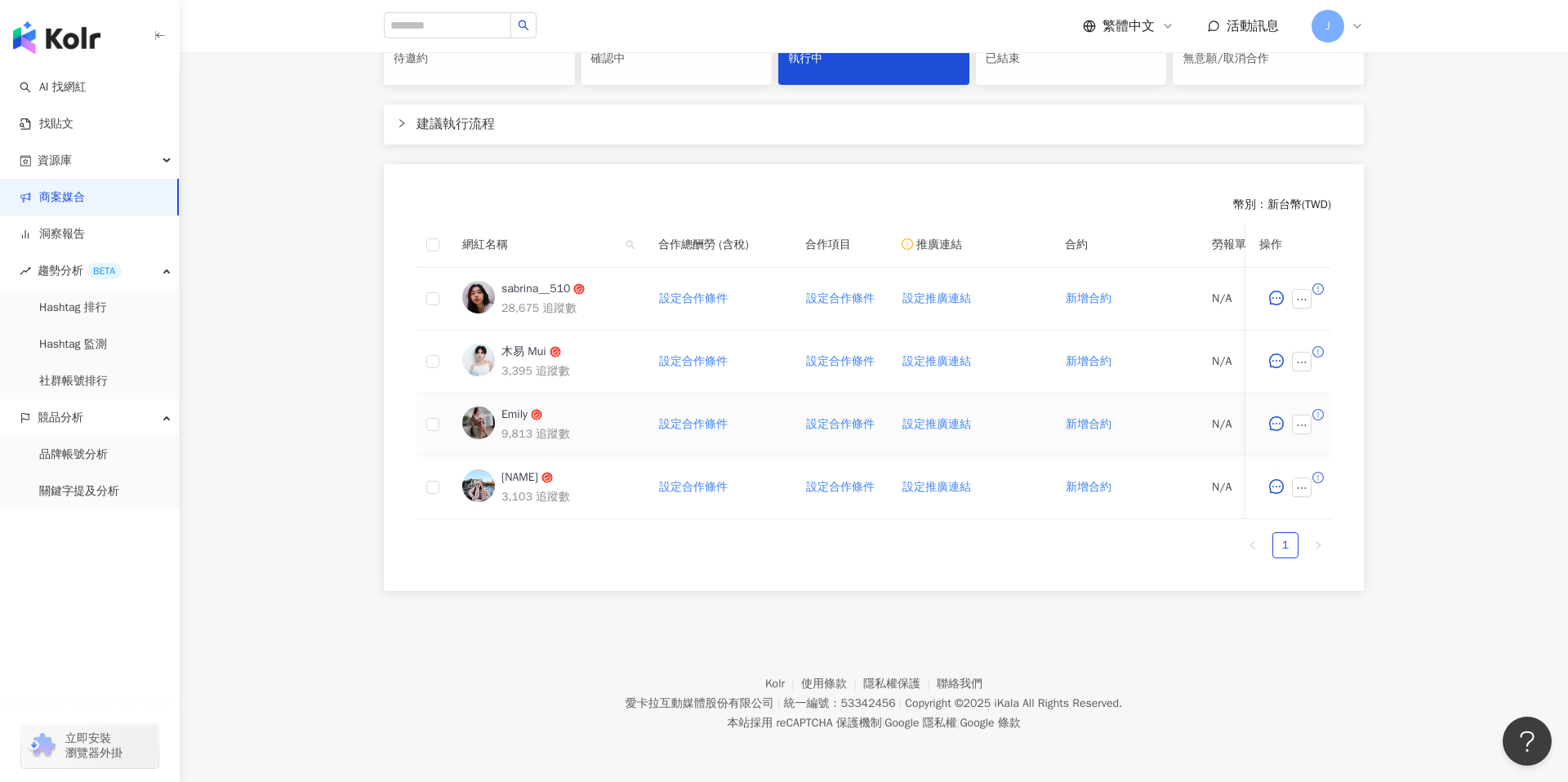 click on "Emily" at bounding box center (514, 415) 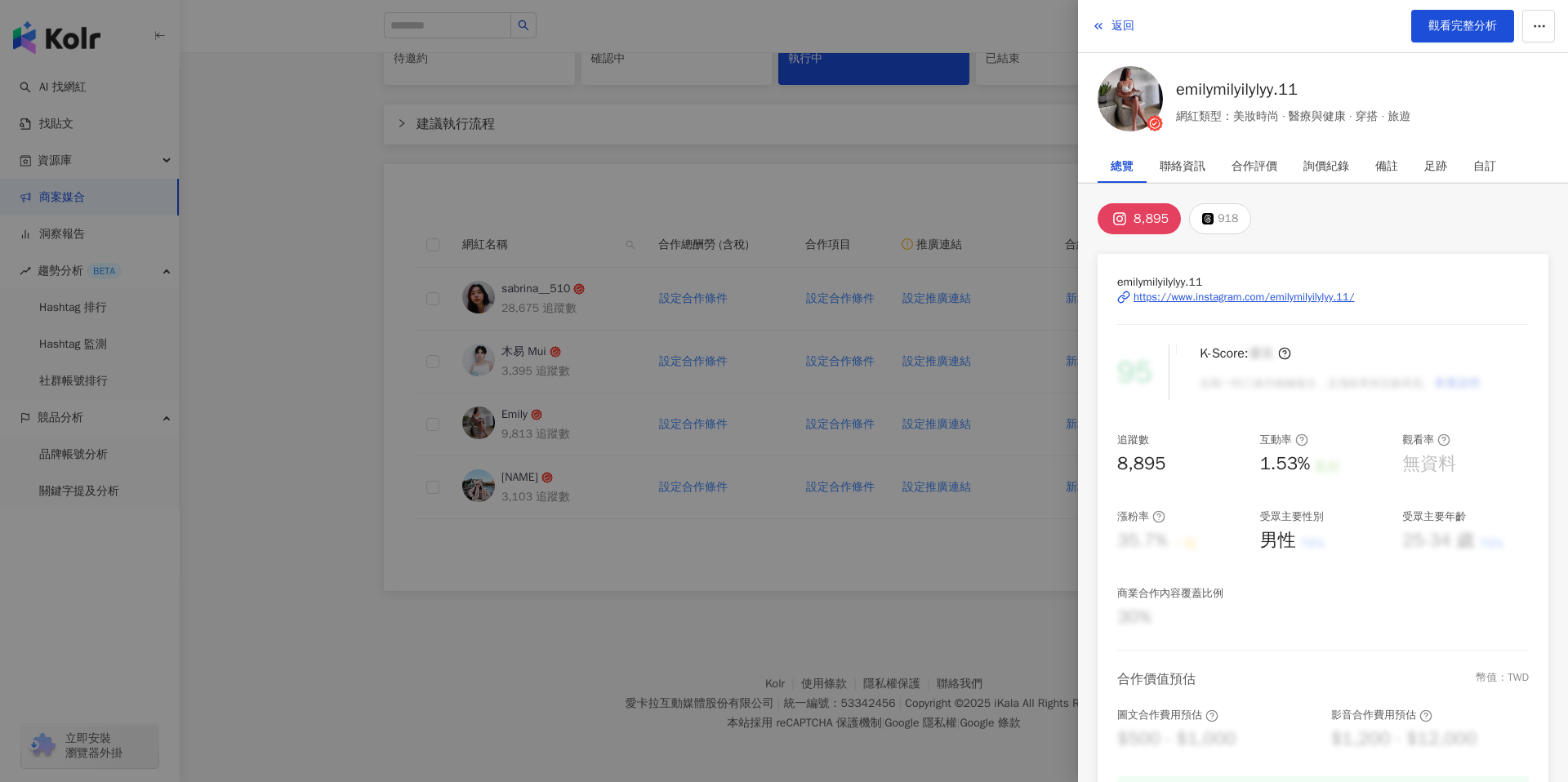 click on "https://www.instagram.com/emilymilyilylyy.11/" at bounding box center [1244, 297] 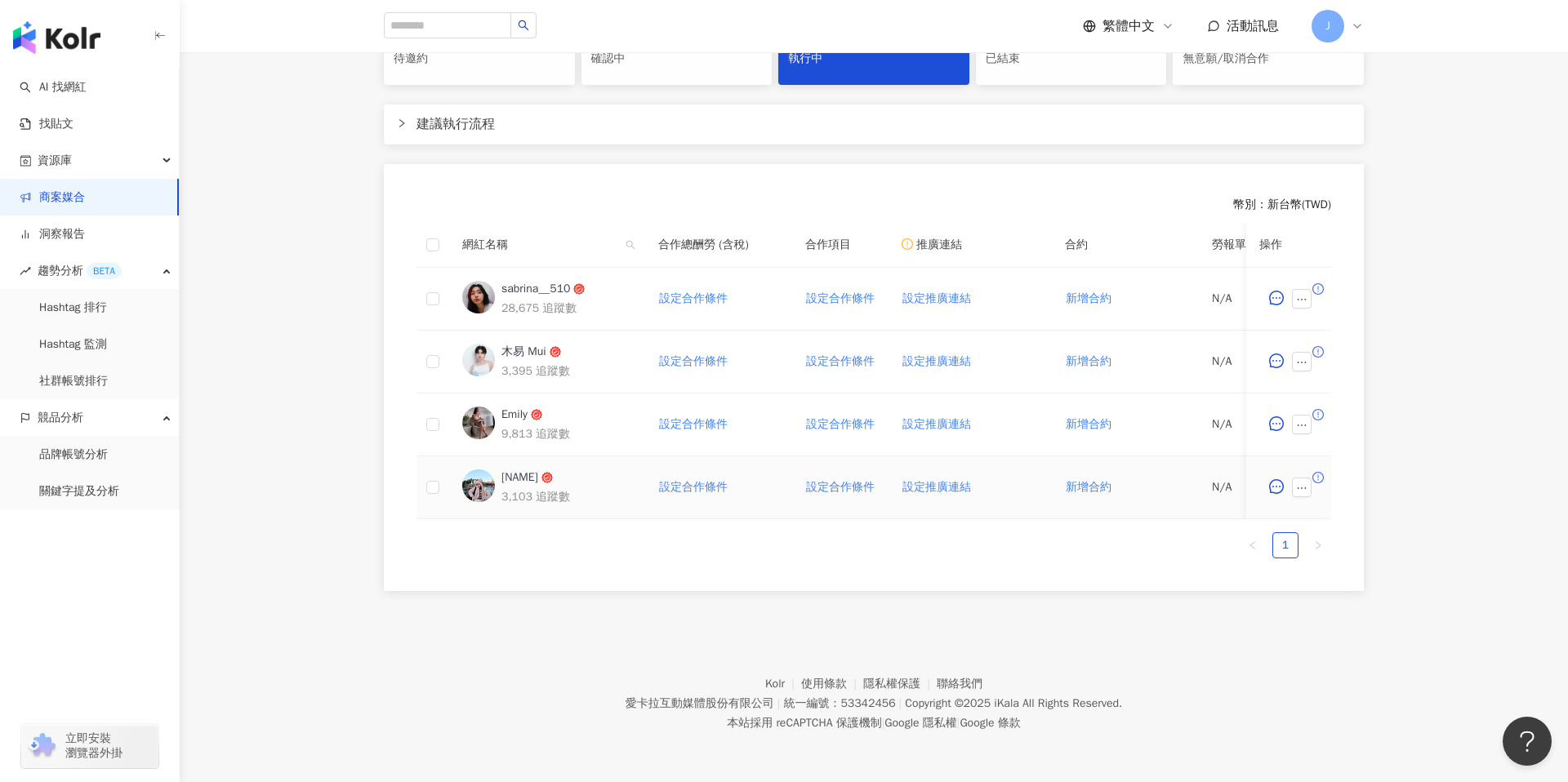 click on "merlenewuuu" at bounding box center [519, 478] 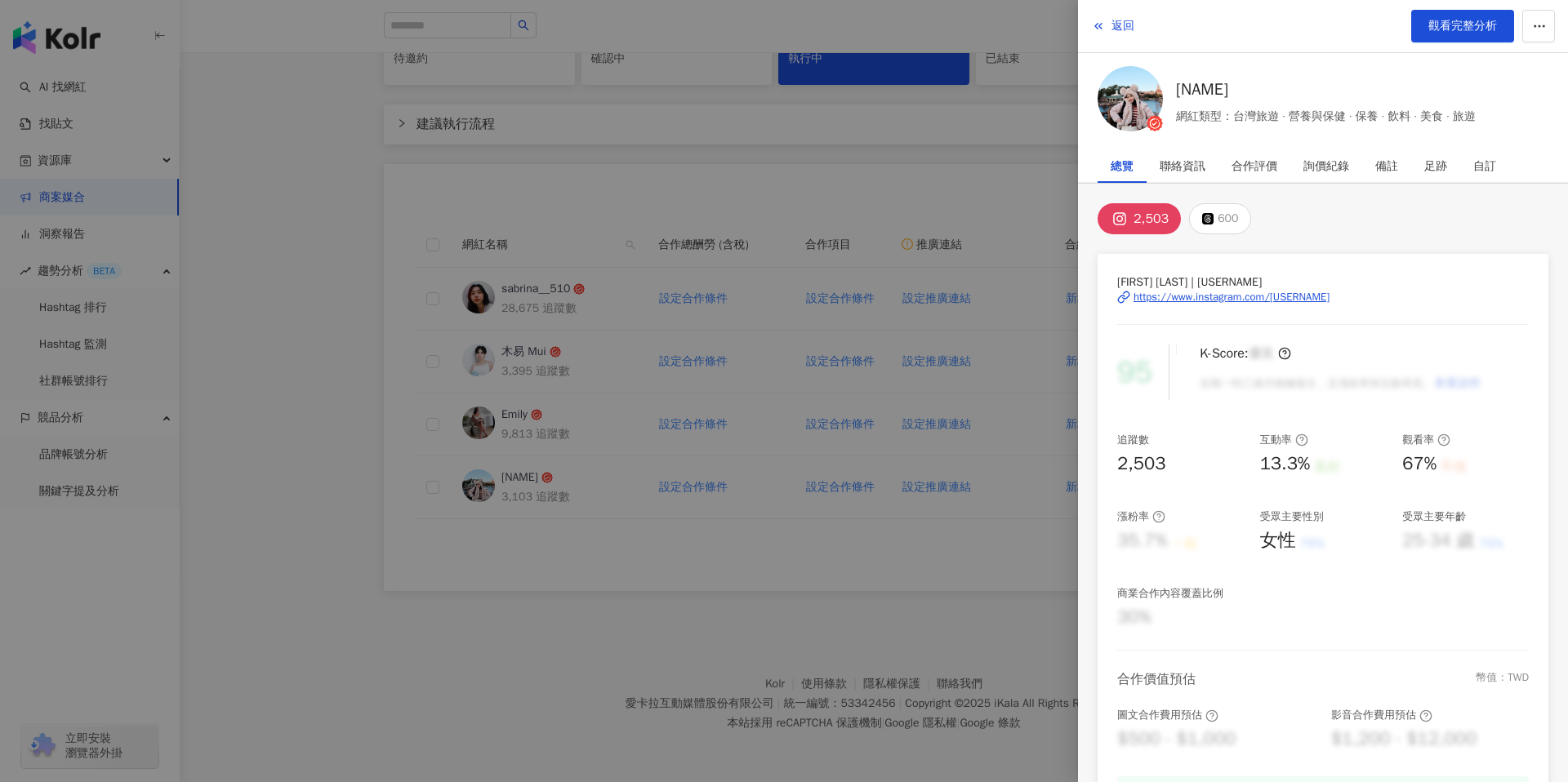 click on "https://www.instagram.com/merlenewuuu/" at bounding box center [1232, 297] 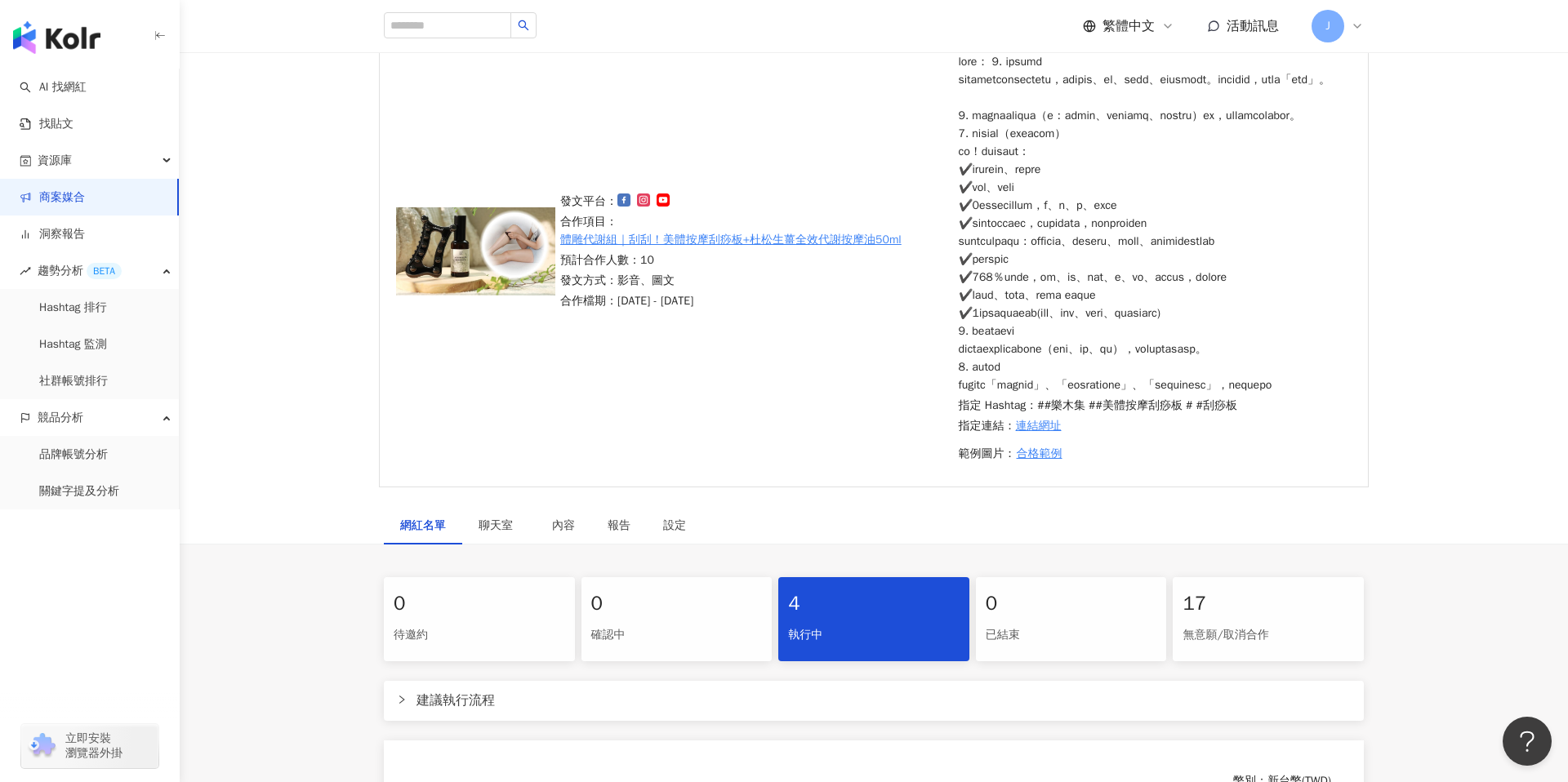 scroll, scrollTop: 0, scrollLeft: 0, axis: both 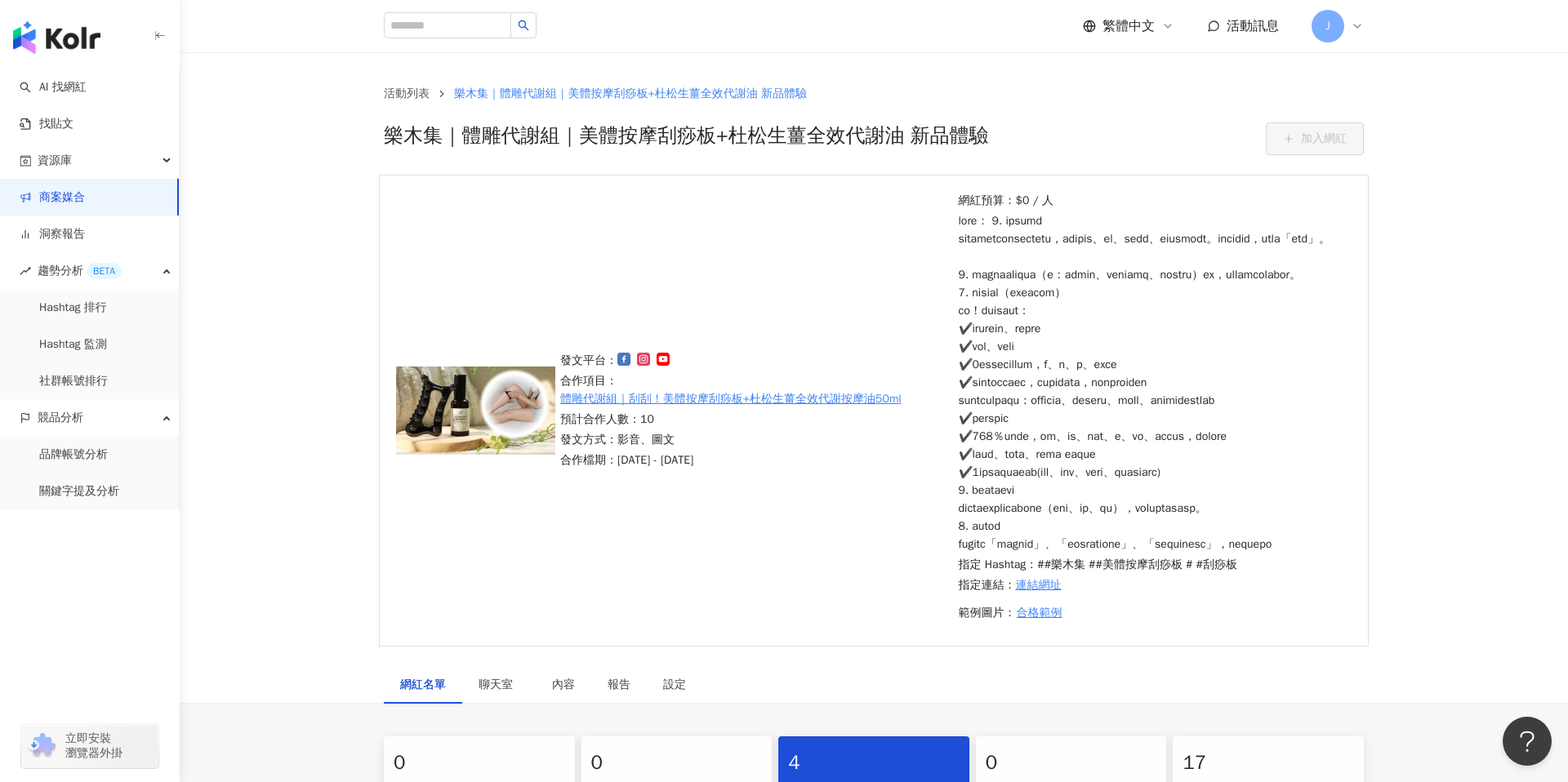 click on "商案媒合" at bounding box center [52, 198] 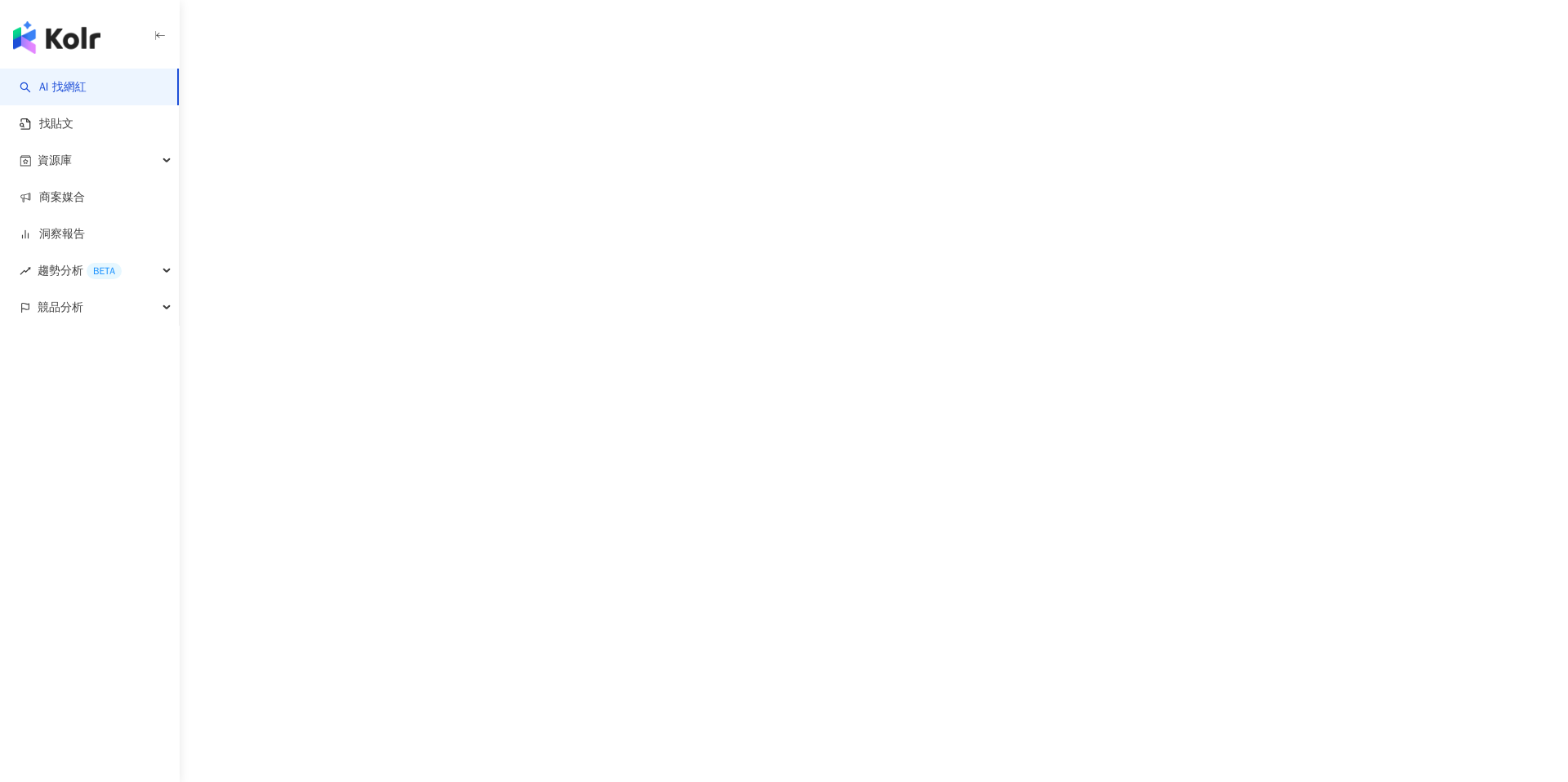 scroll, scrollTop: 0, scrollLeft: 0, axis: both 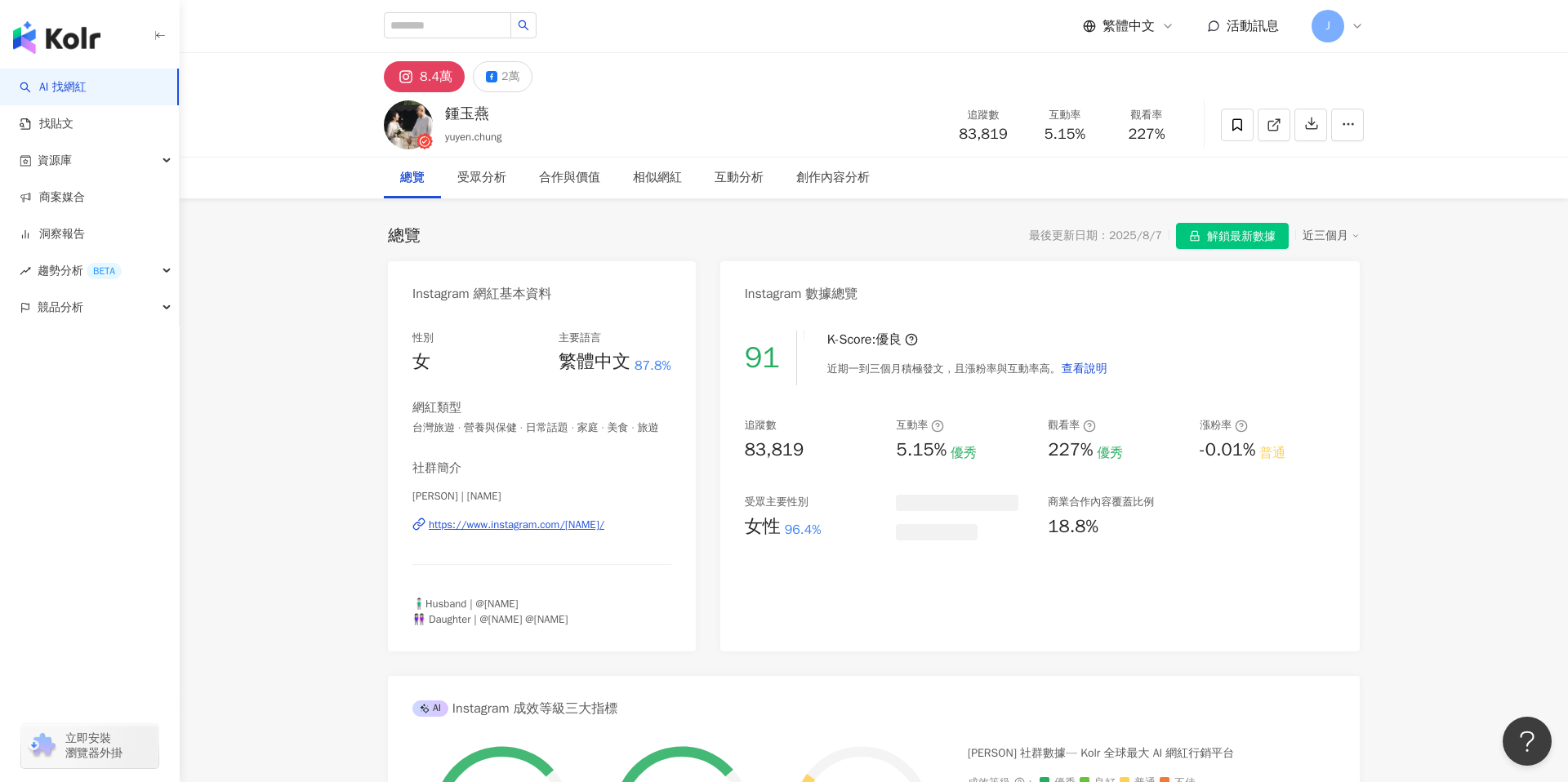 click on "91 K-Score :   優良 近期一到三個月積極發文，且漲粉率與互動率高。 查看說明 追蹤數   83,819 互動率   5.15% 優秀 觀看率   227% 優秀 漲粉率   -0.01% 普通 受眾主要性別   女性 96.4% 商業合作內容覆蓋比例   18.8%" at bounding box center [1040, 482] 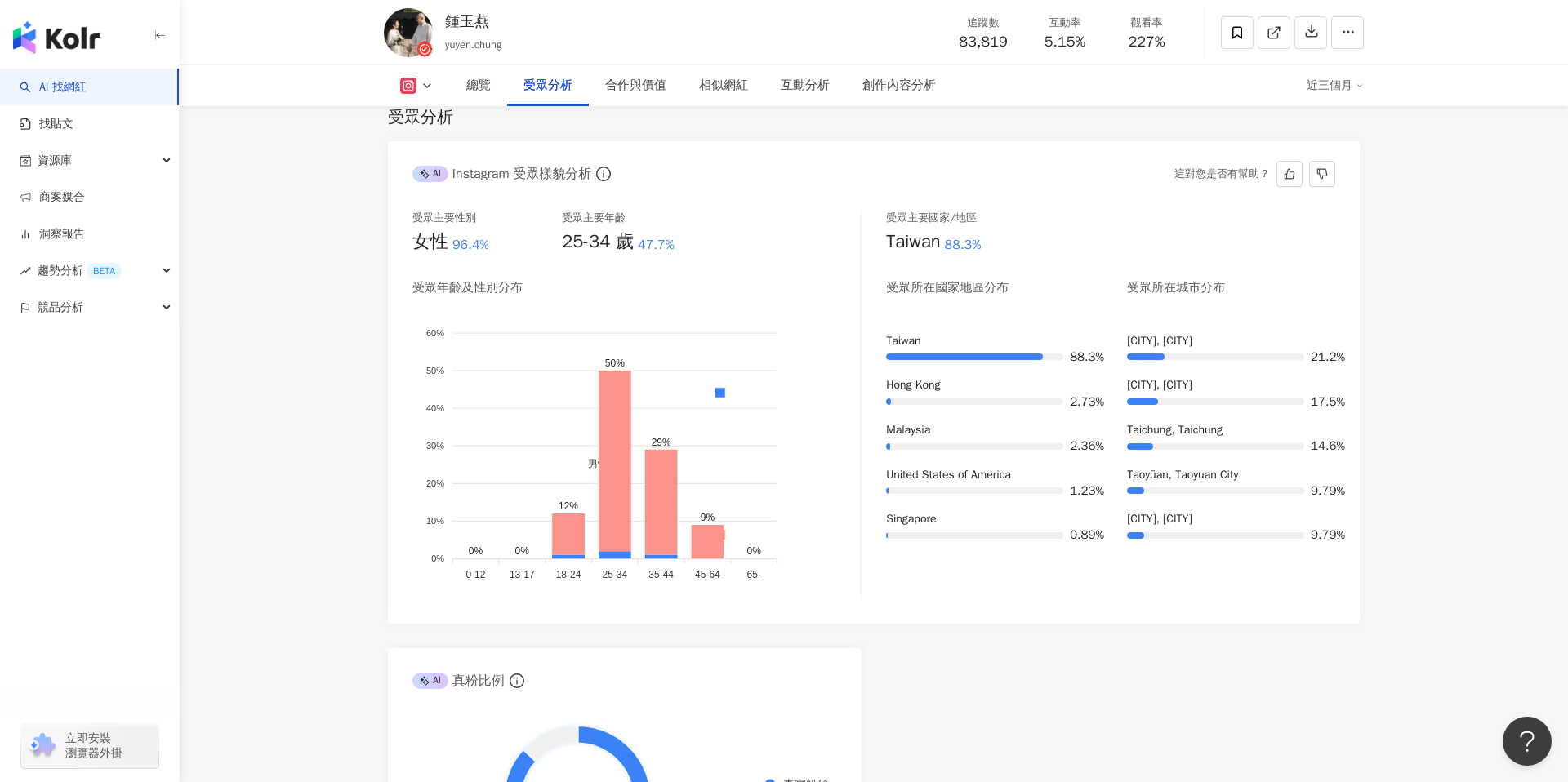 scroll, scrollTop: 1536, scrollLeft: 0, axis: vertical 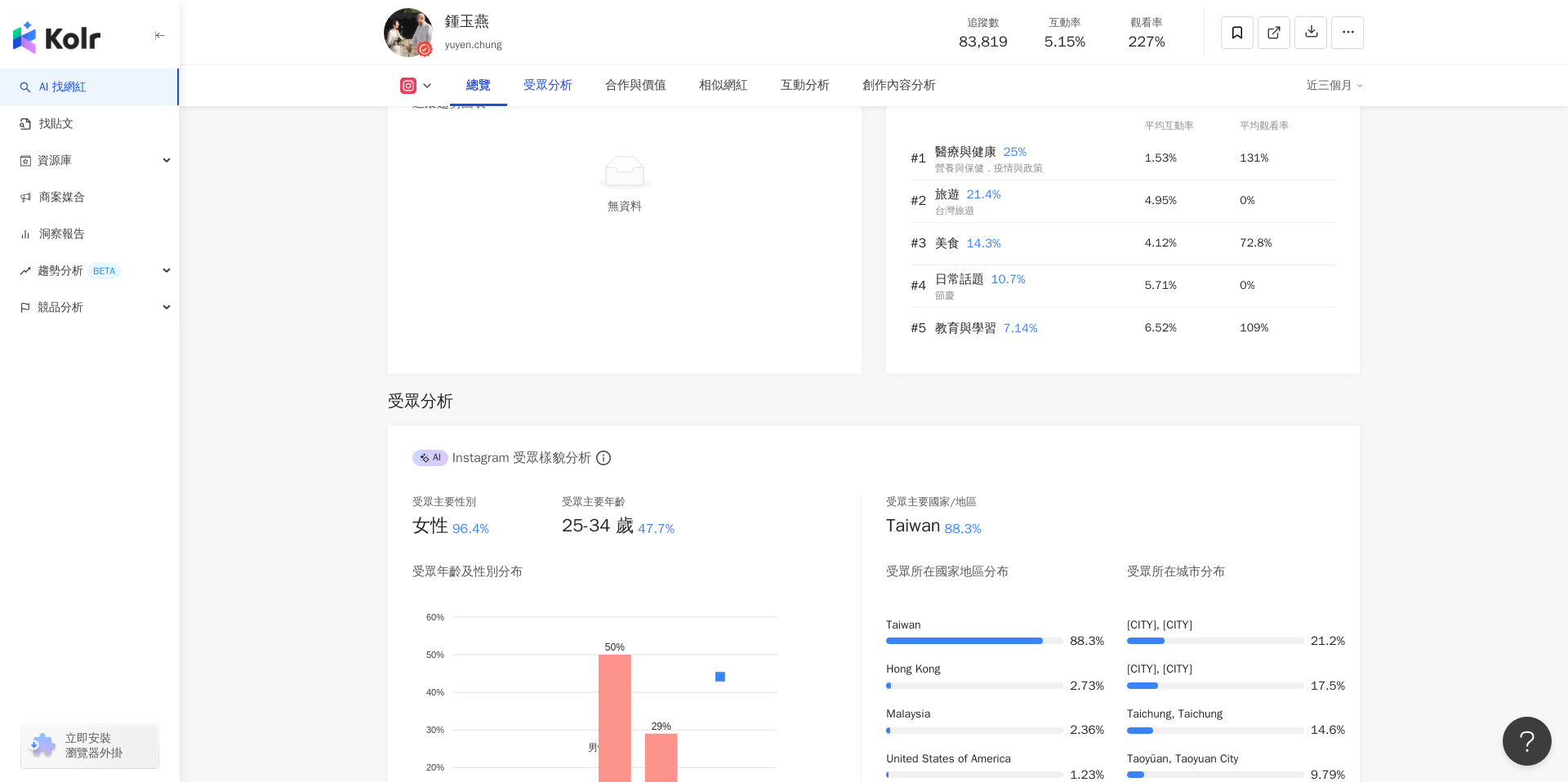 click on "受眾分析" at bounding box center [548, 86] 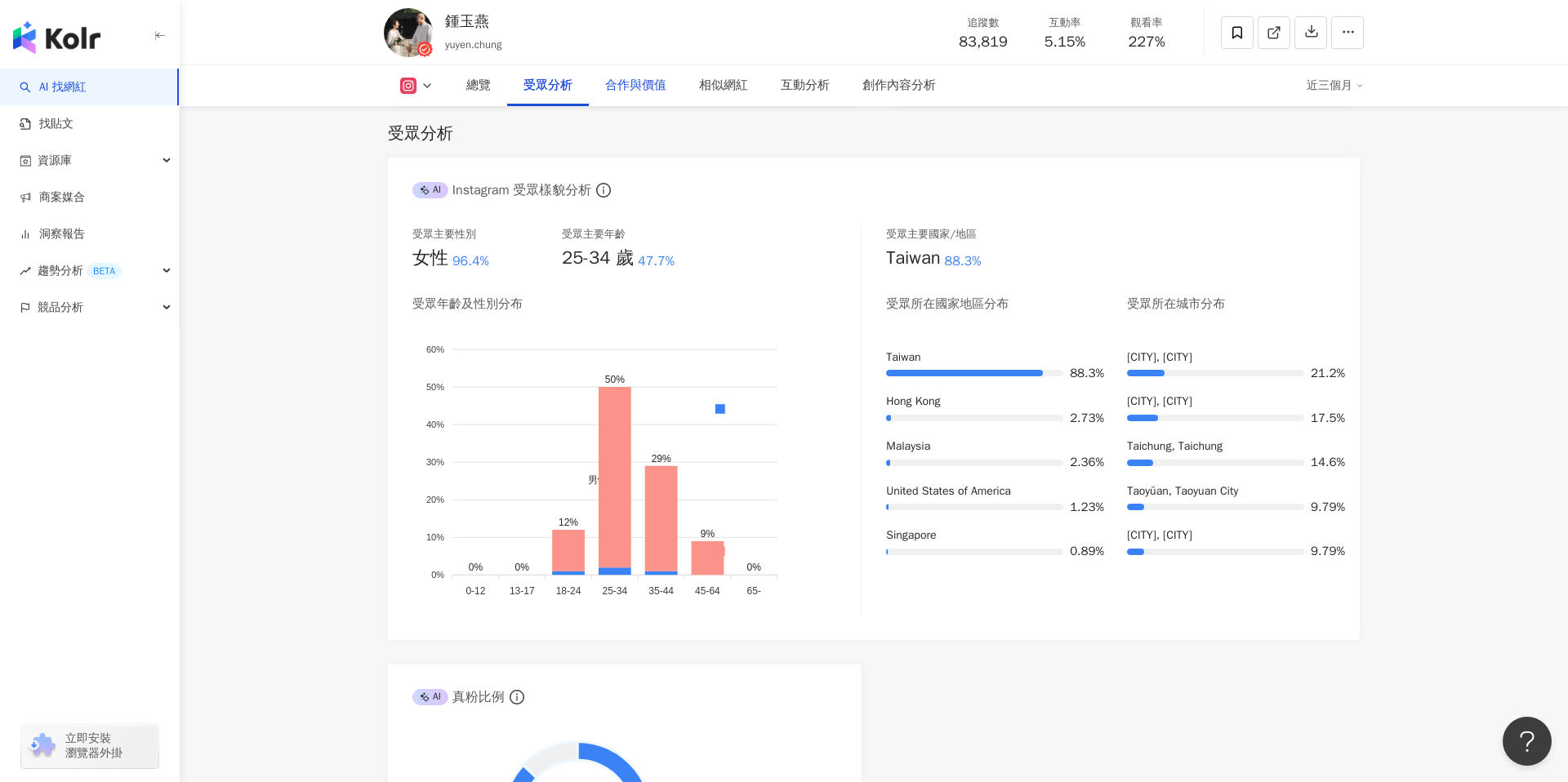 click on "合作與價值" at bounding box center (635, 86) 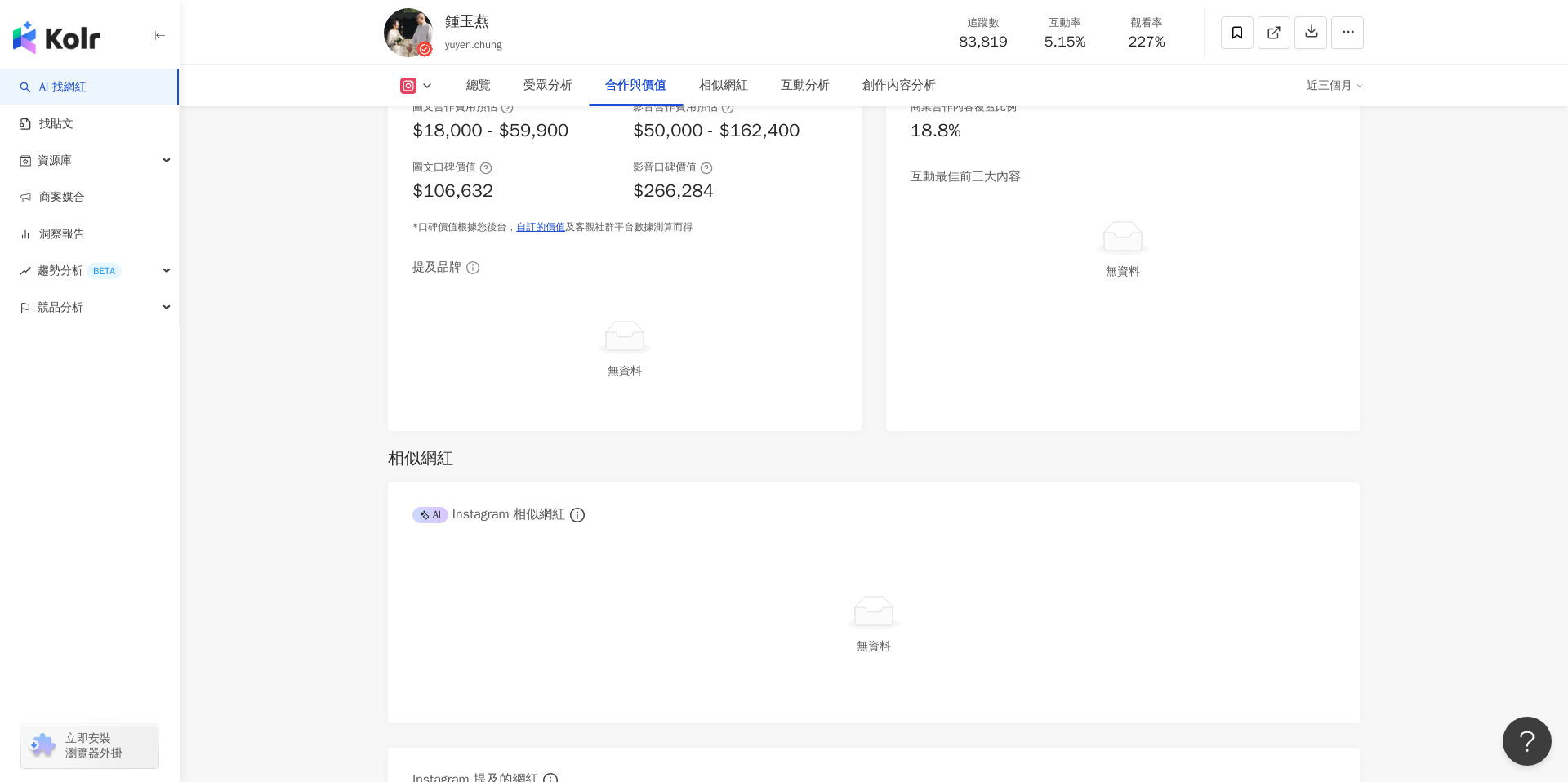 scroll, scrollTop: 2275, scrollLeft: 0, axis: vertical 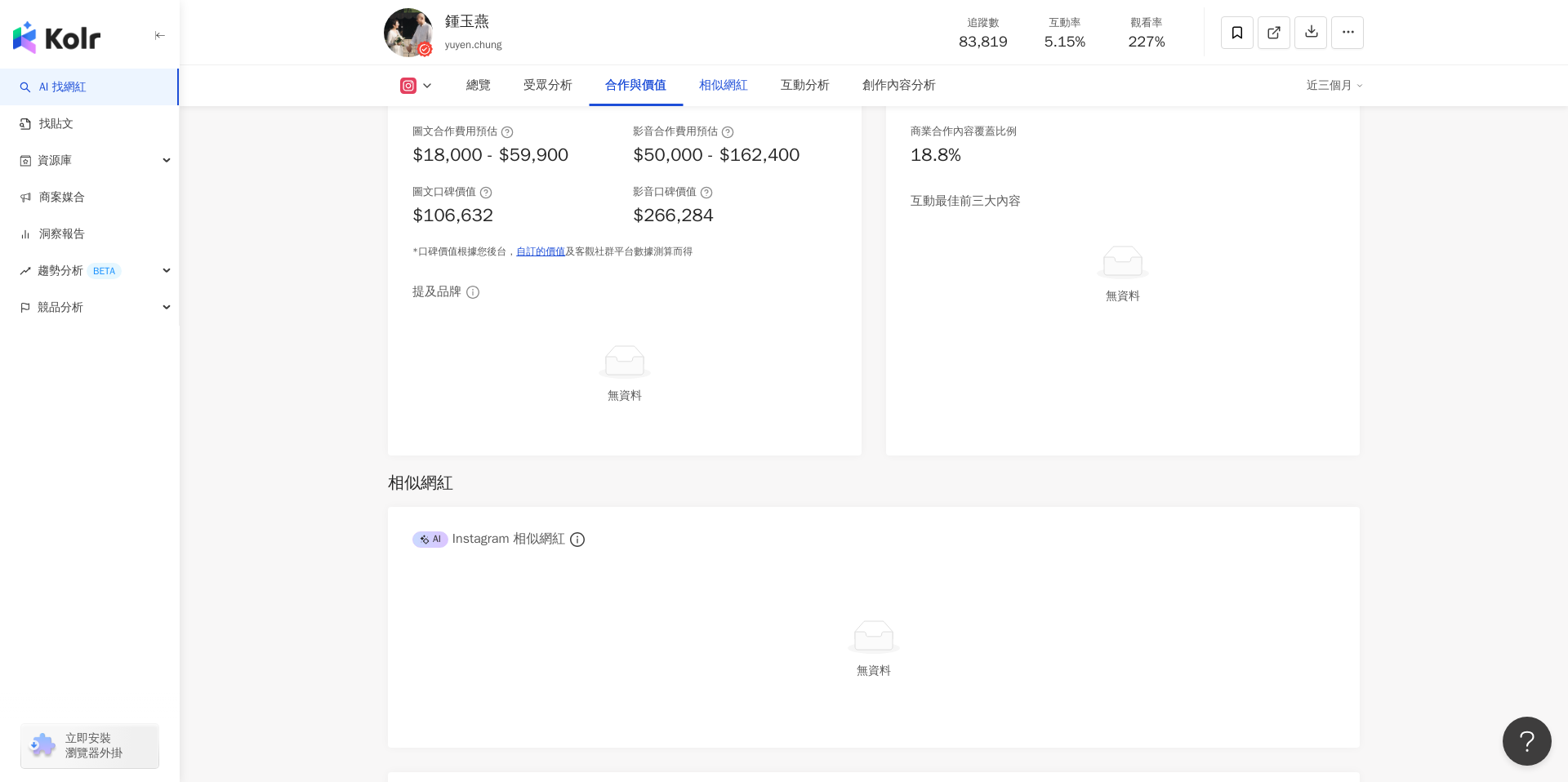 click on "相似網紅" at bounding box center (724, 86) 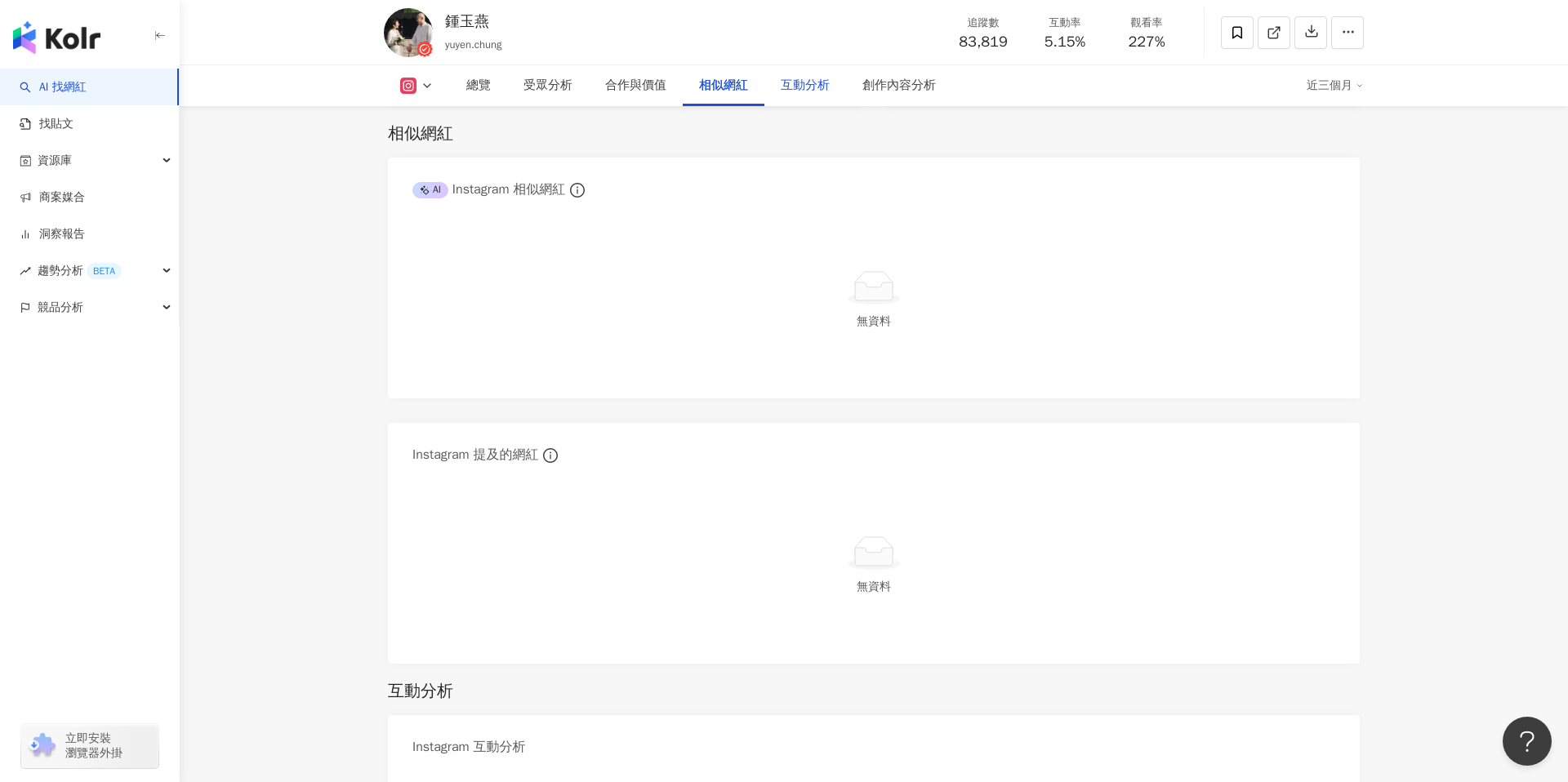 click on "互動分析" at bounding box center (805, 86) 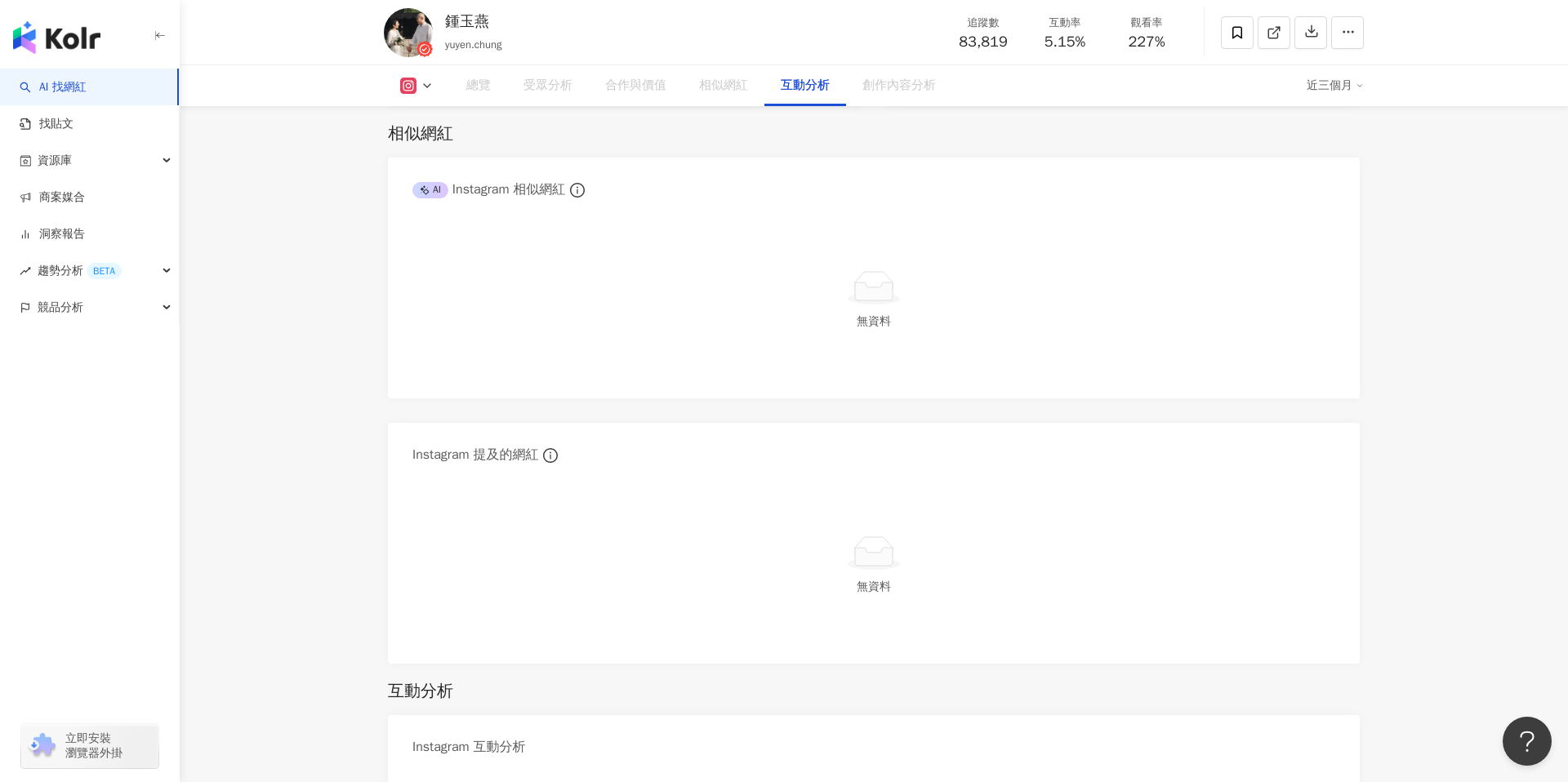 scroll, scrollTop: 3182, scrollLeft: 0, axis: vertical 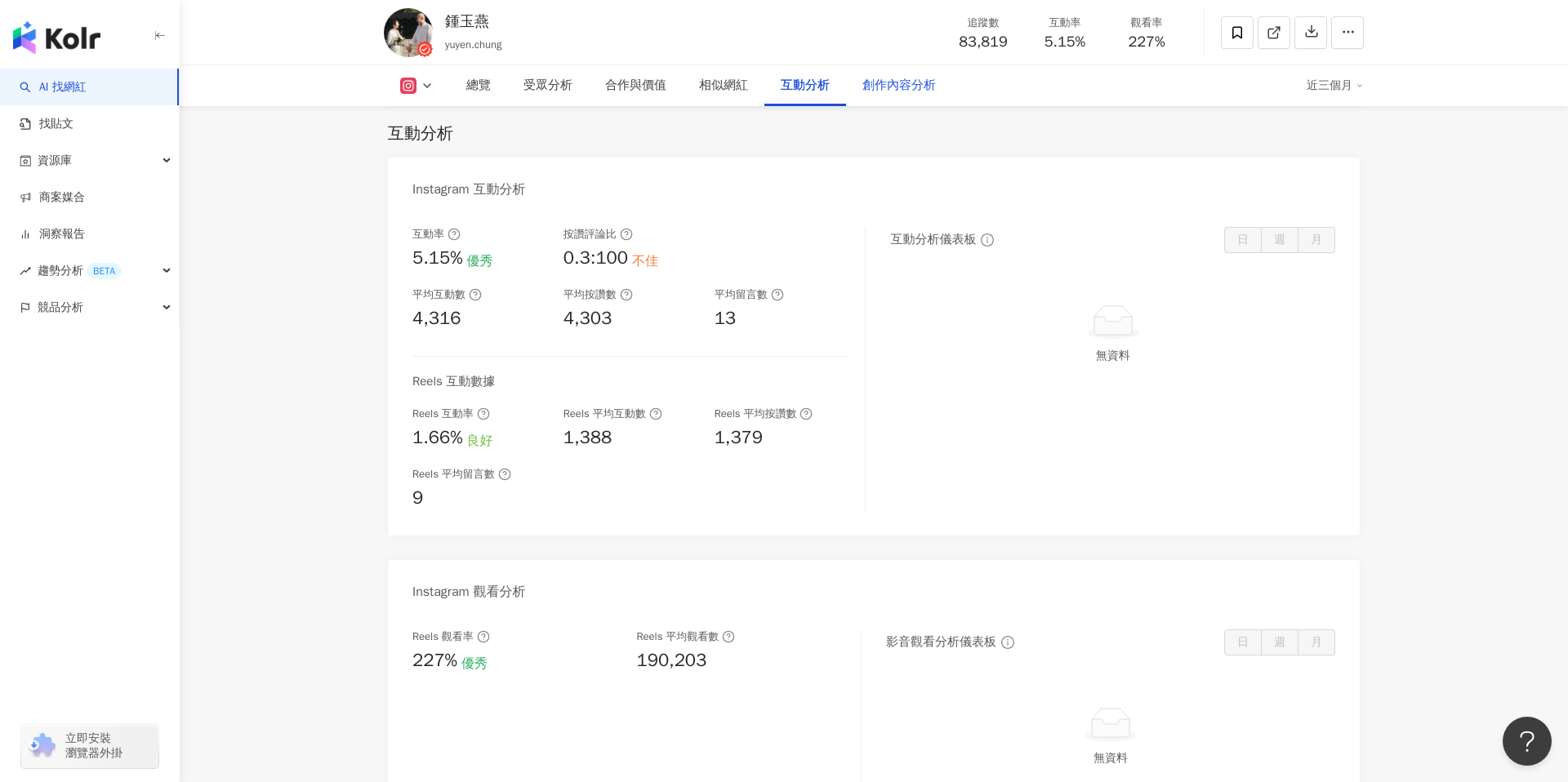 click on "創作內容分析" at bounding box center (899, 86) 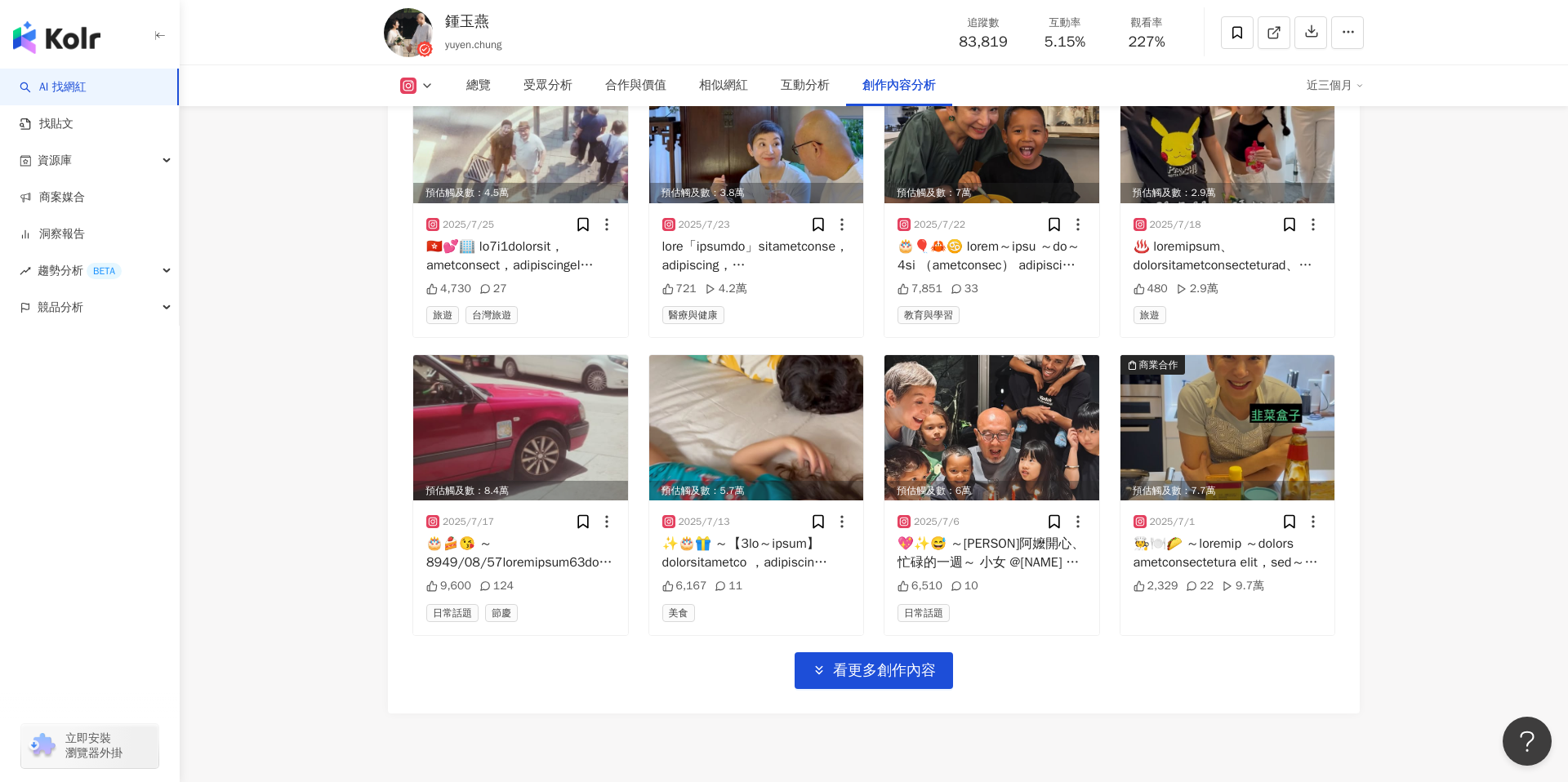 scroll, scrollTop: 5206, scrollLeft: 0, axis: vertical 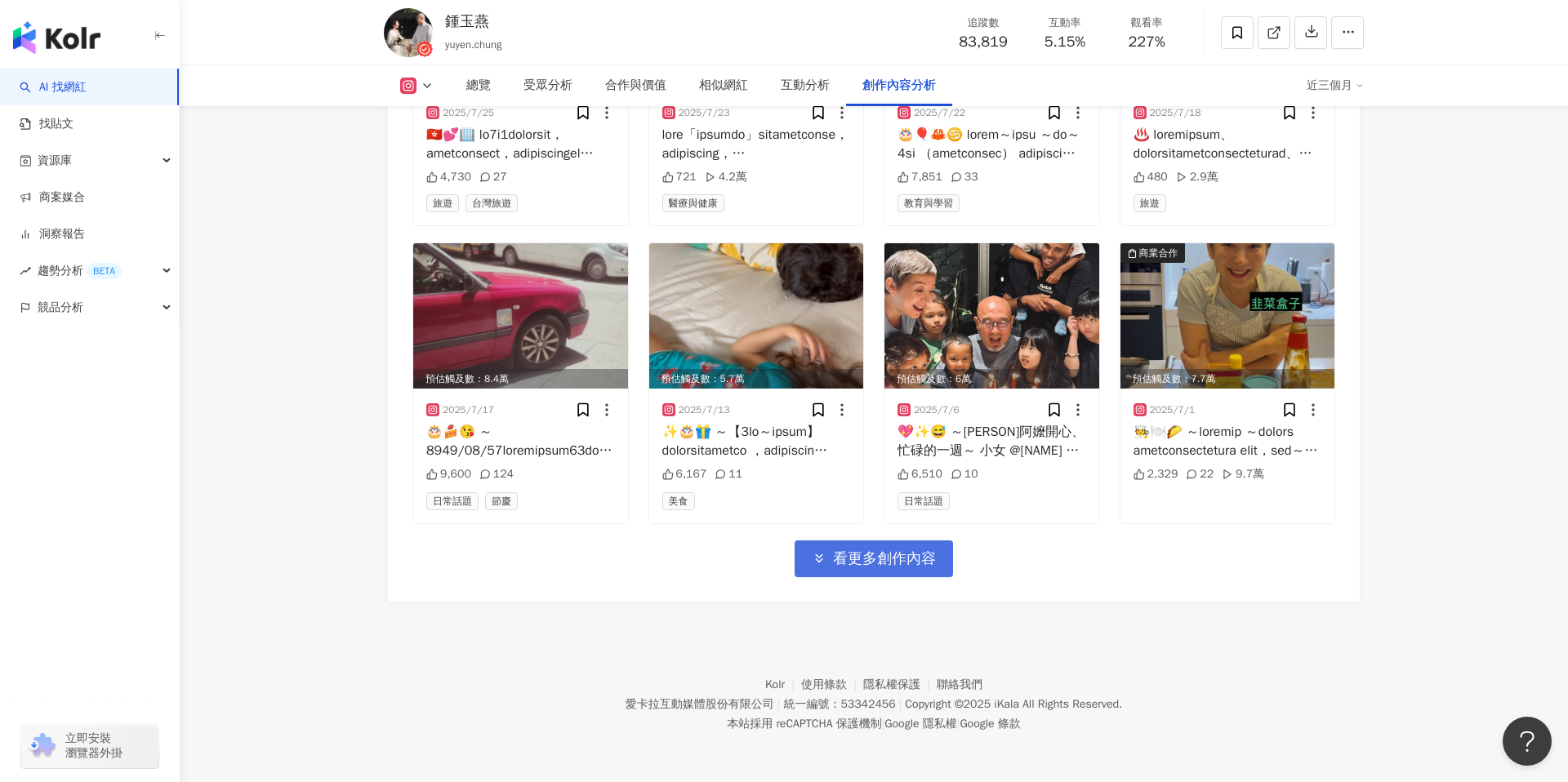 click on "看更多創作內容" at bounding box center (884, 559) 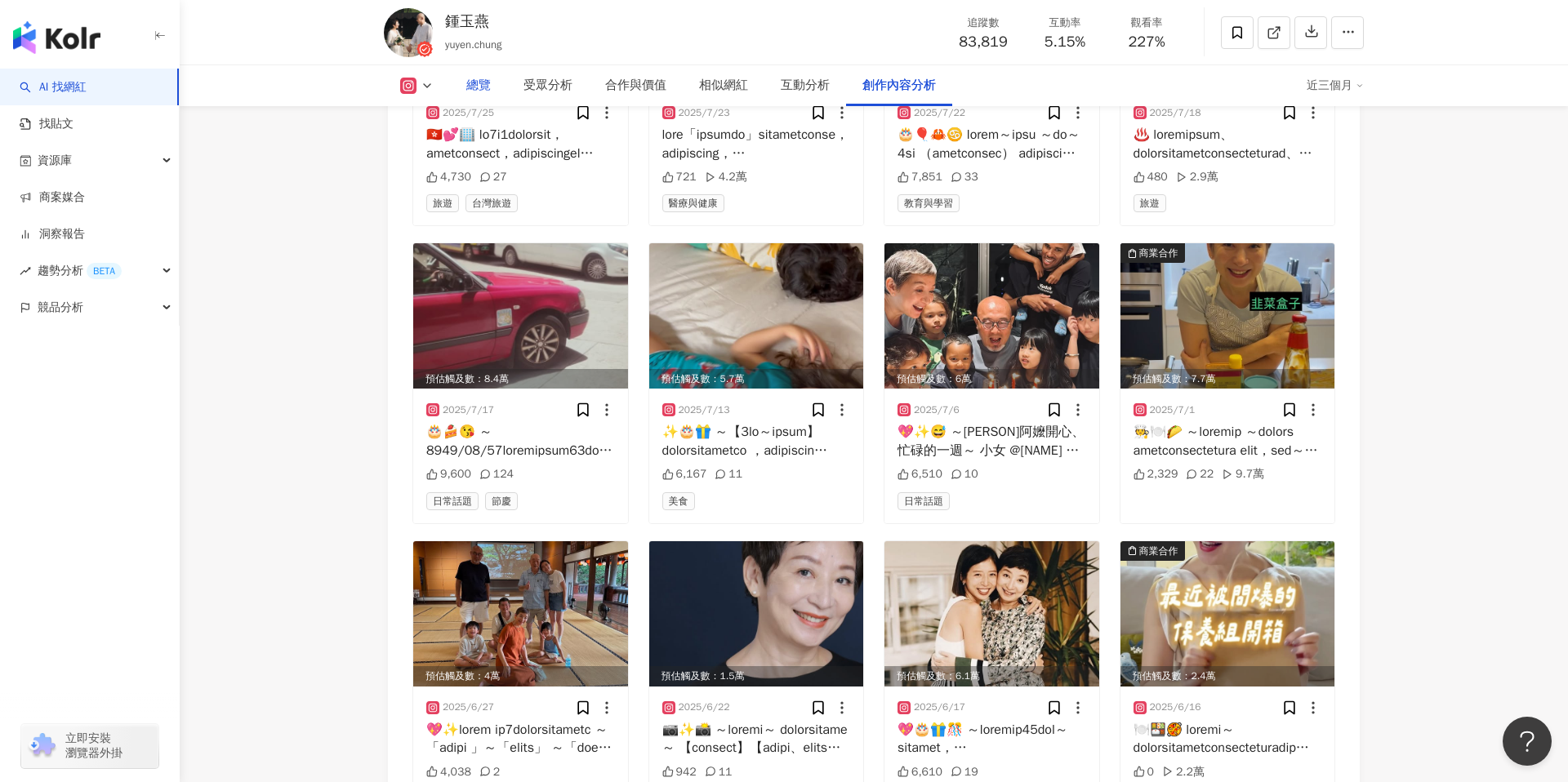 click on "總覽" at bounding box center (479, 86) 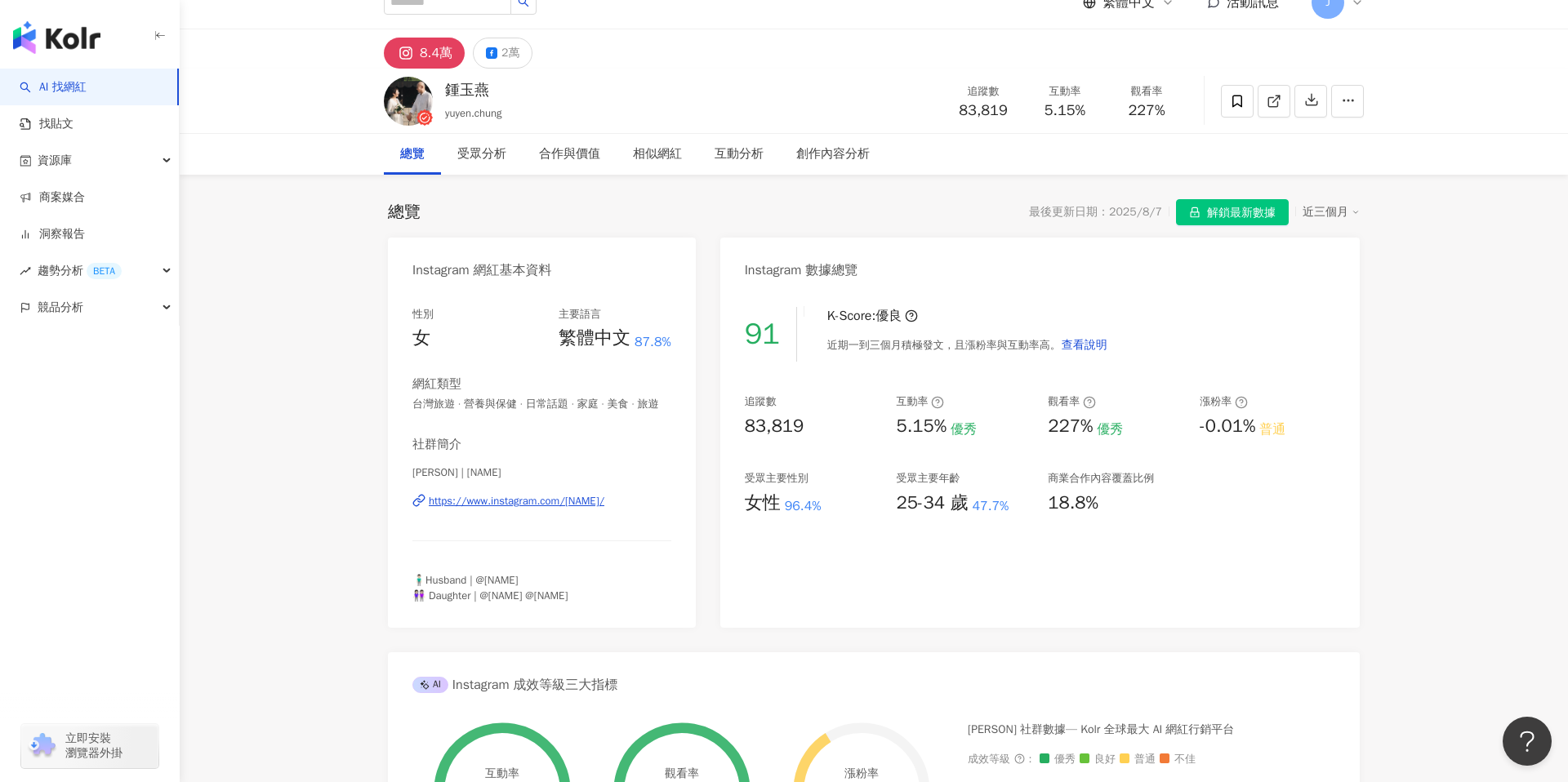 scroll, scrollTop: 0, scrollLeft: 0, axis: both 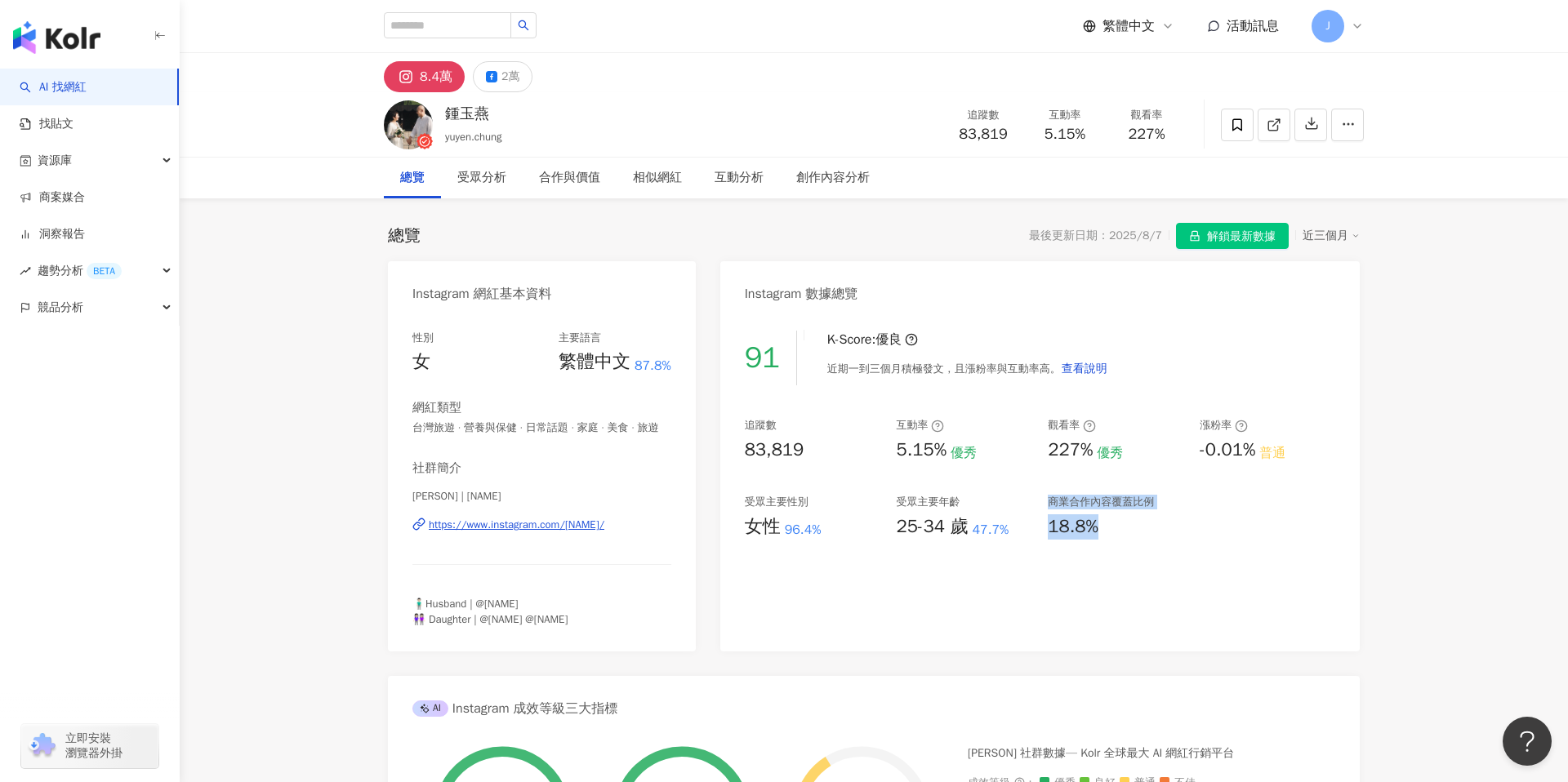 drag, startPoint x: 1057, startPoint y: 494, endPoint x: 1089, endPoint y: 571, distance: 83.384651 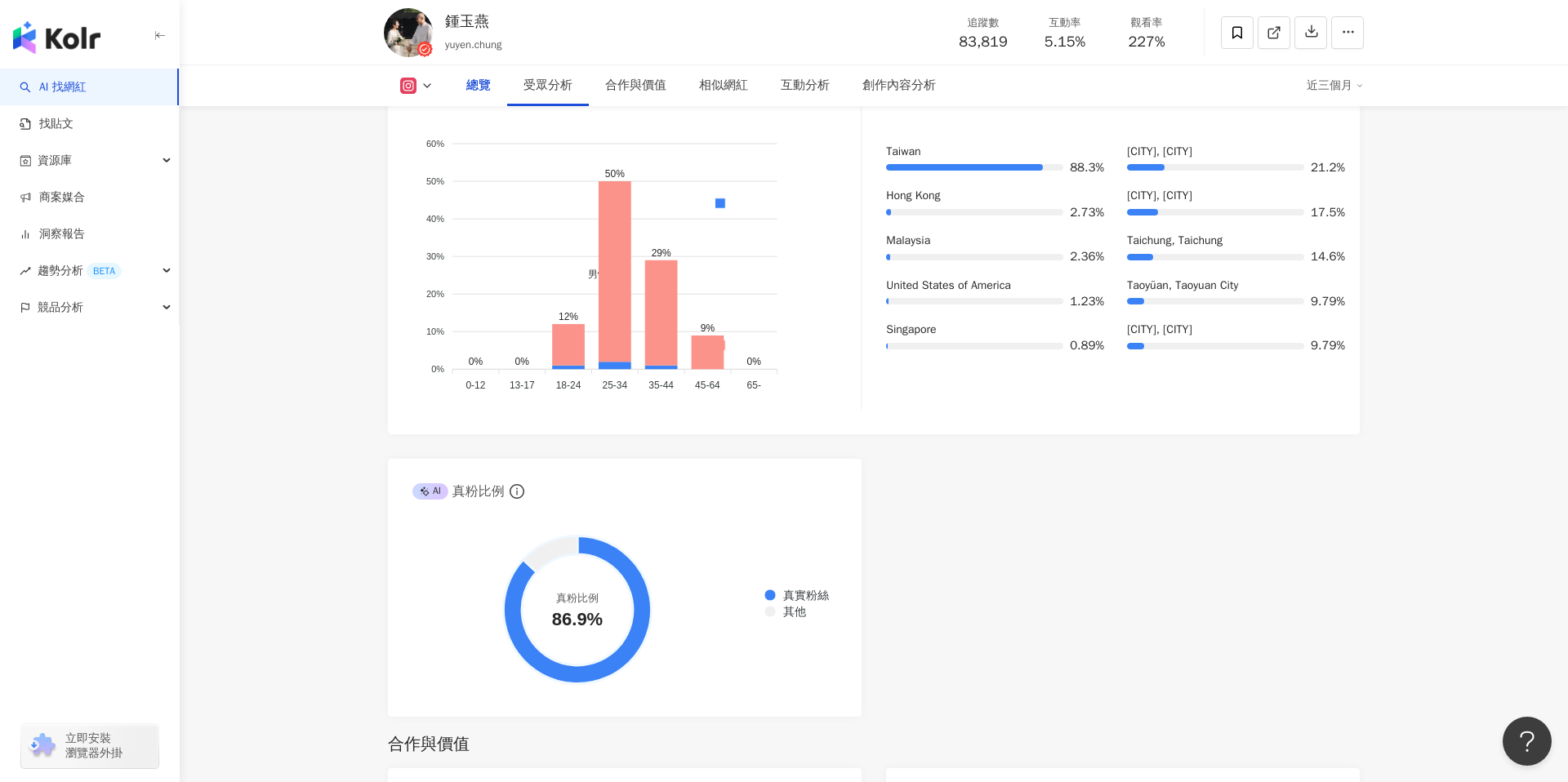 scroll, scrollTop: 849, scrollLeft: 0, axis: vertical 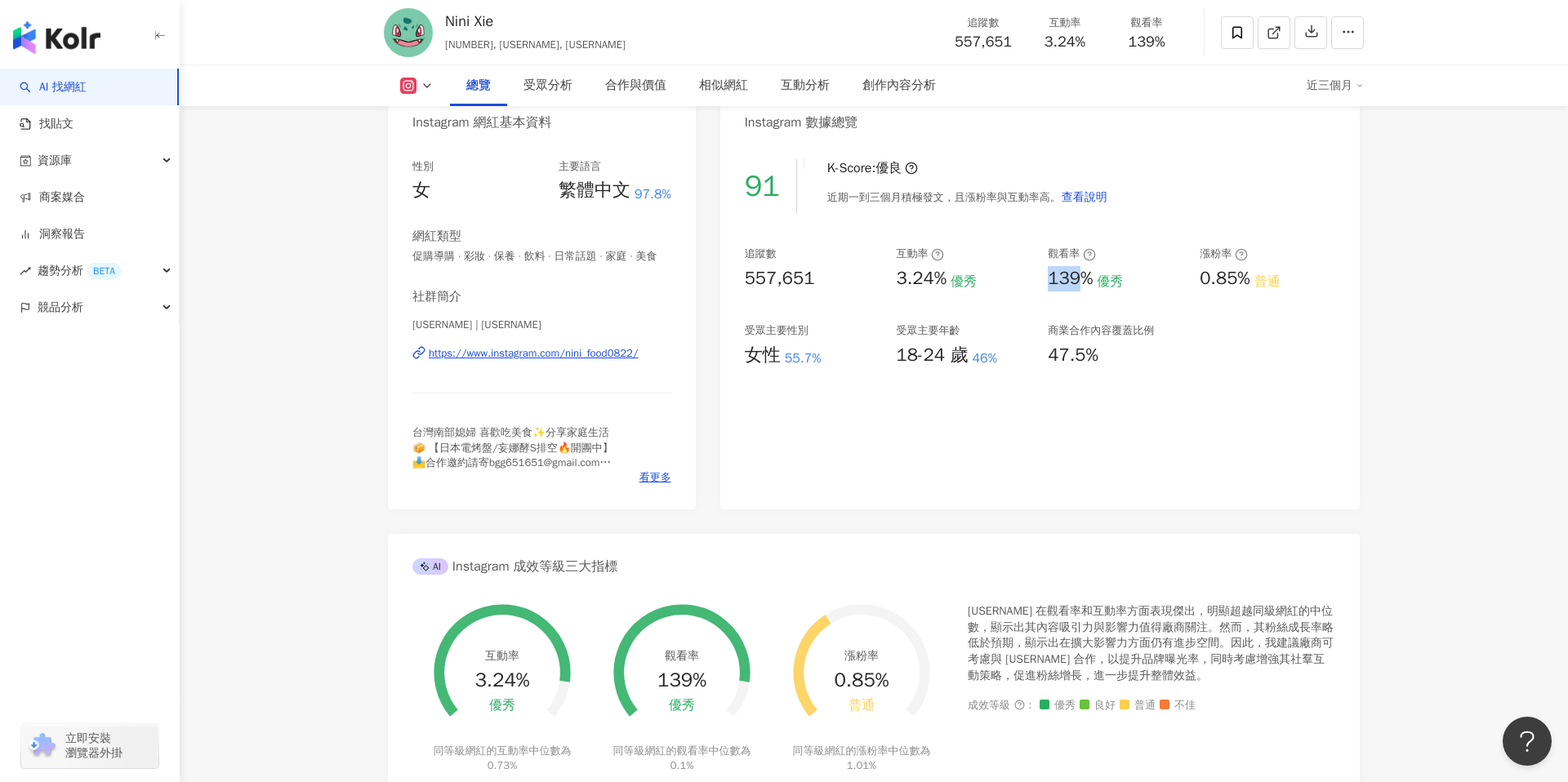 drag, startPoint x: 1047, startPoint y: 276, endPoint x: 1092, endPoint y: 286, distance: 46.097722 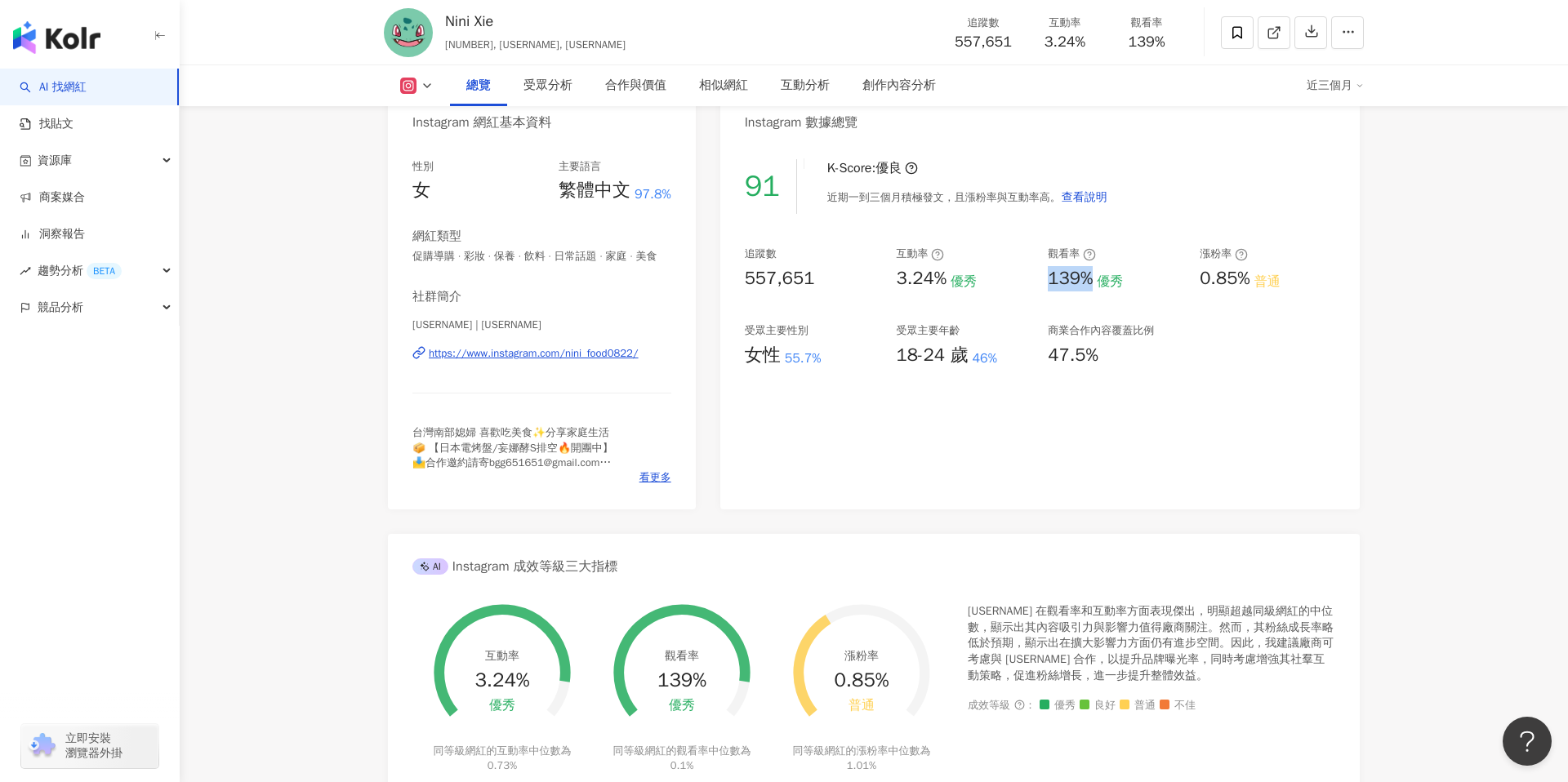 click on "139%" at bounding box center (1070, 278) 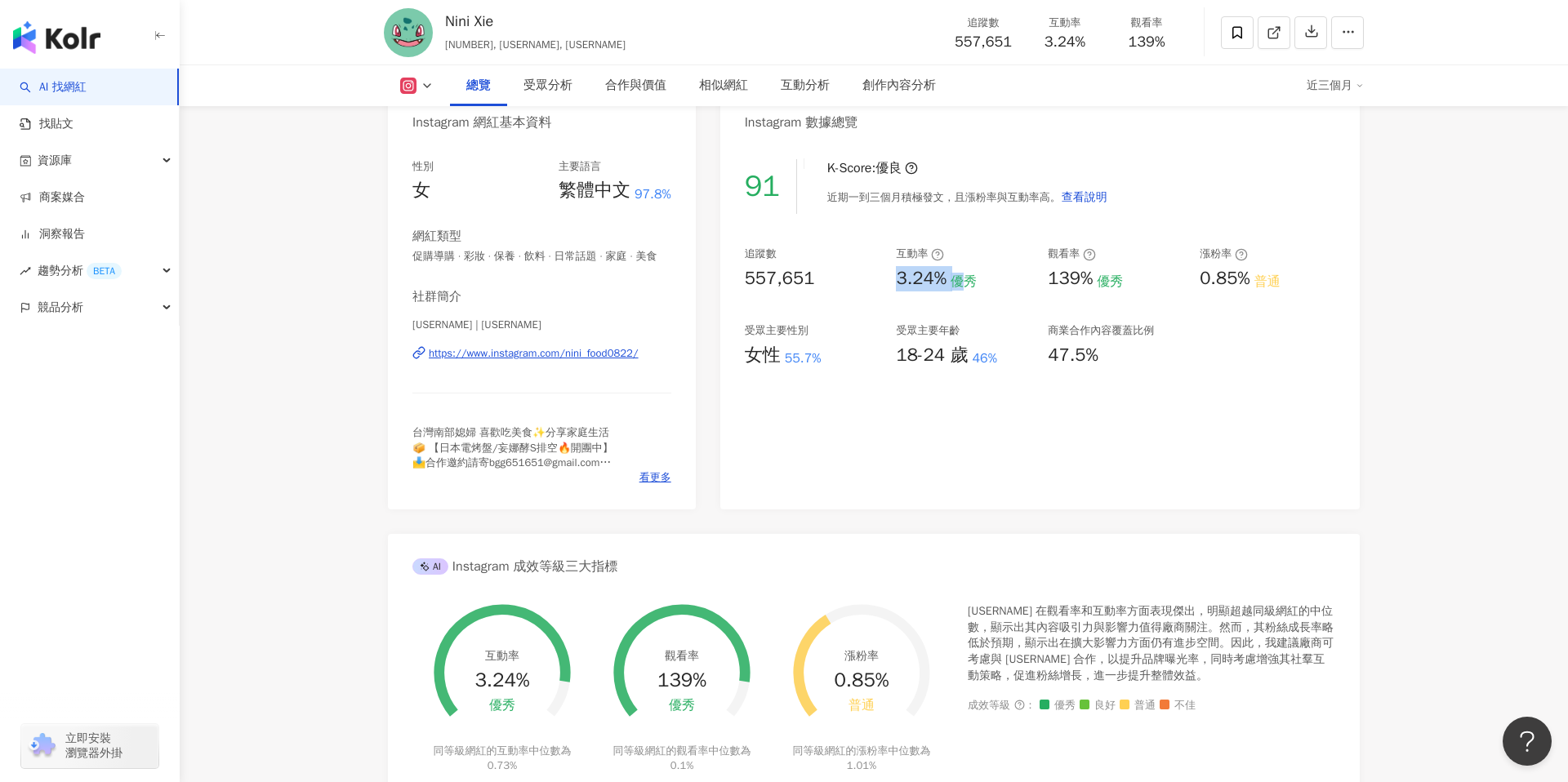 drag, startPoint x: 901, startPoint y: 282, endPoint x: 967, endPoint y: 287, distance: 66.18912 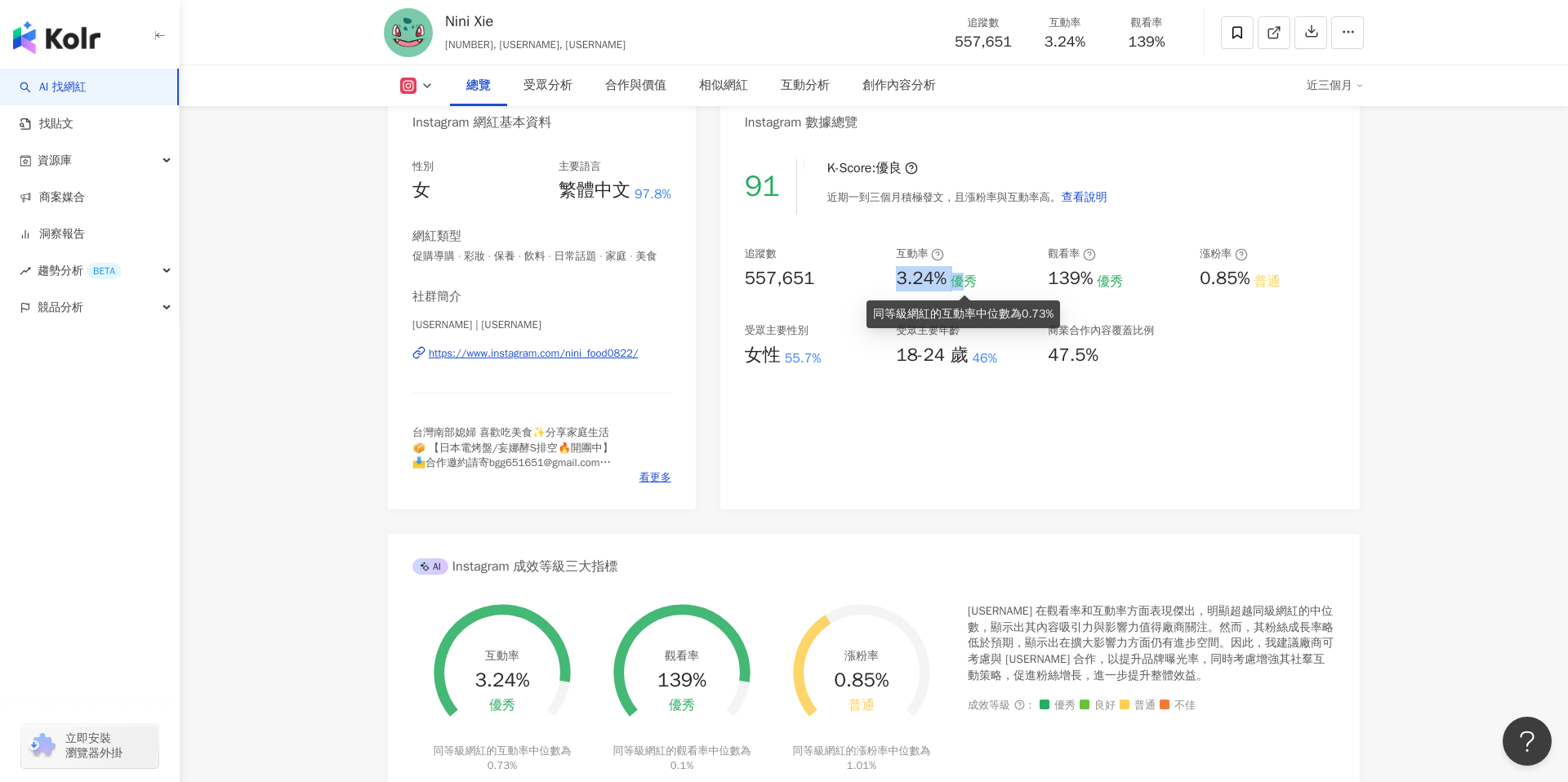 click on "優秀" at bounding box center [964, 282] 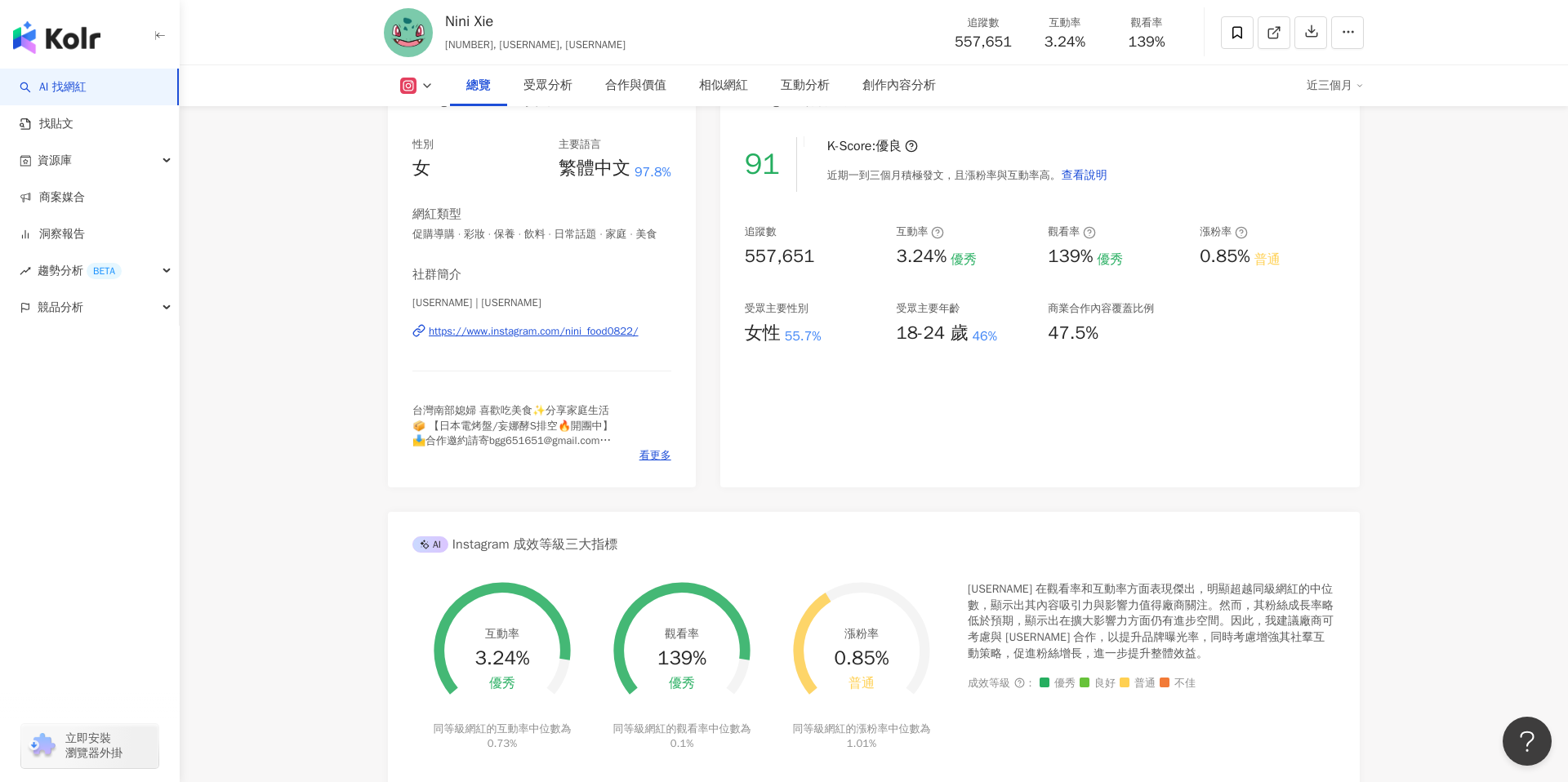scroll, scrollTop: 127, scrollLeft: 0, axis: vertical 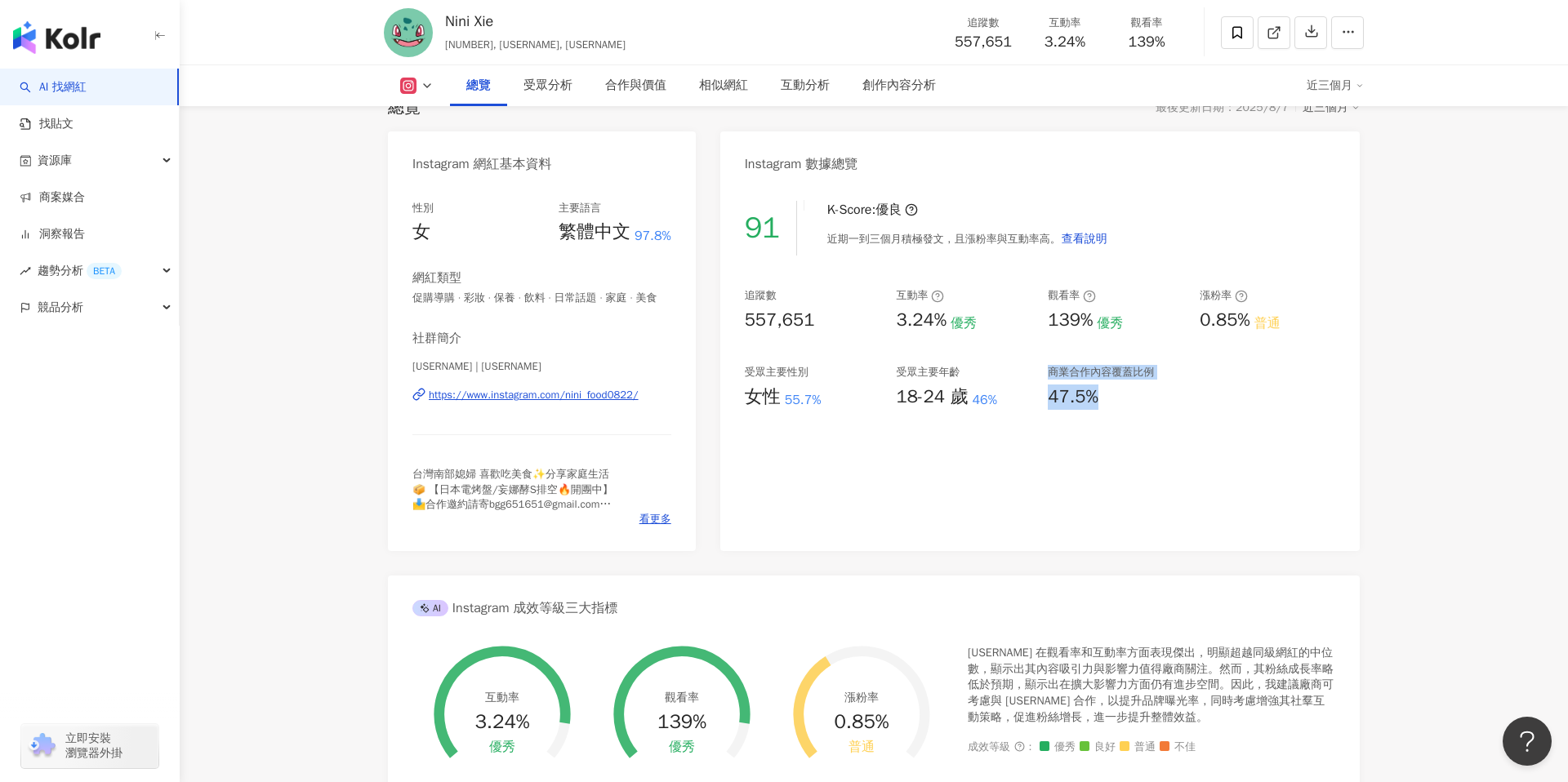 drag, startPoint x: 1053, startPoint y: 367, endPoint x: 1116, endPoint y: 410, distance: 76.27582 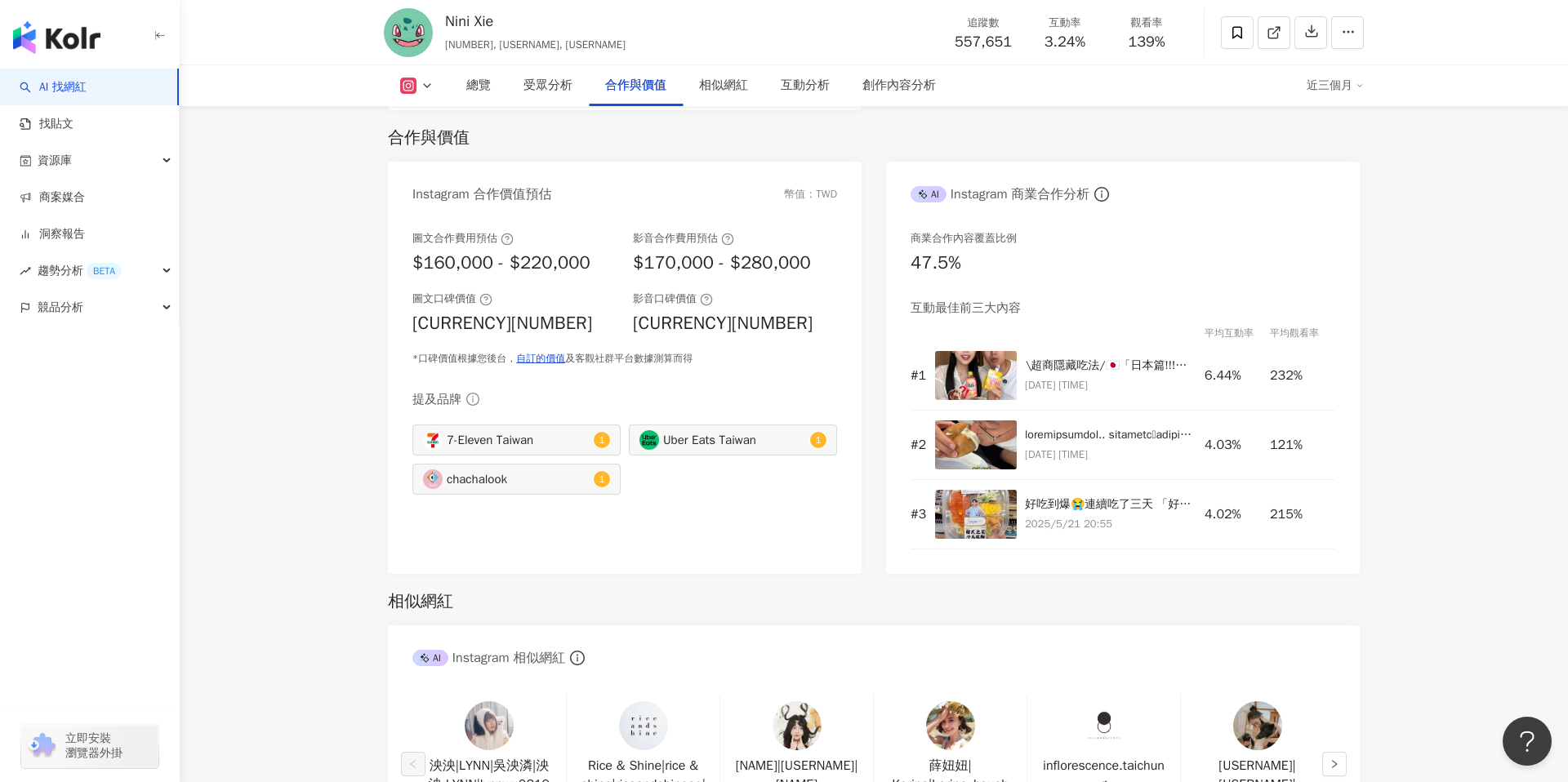 scroll, scrollTop: 2224, scrollLeft: 0, axis: vertical 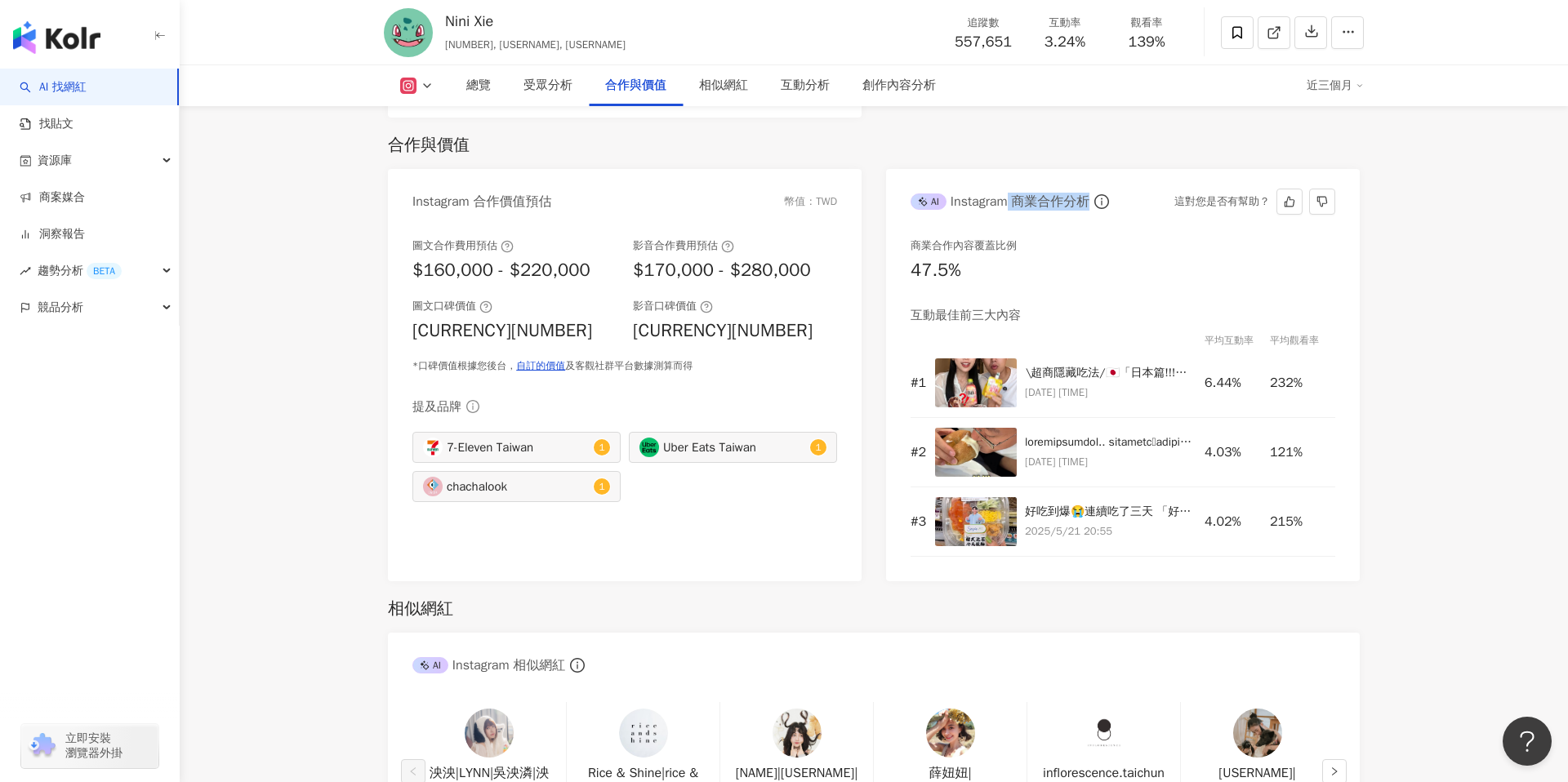 drag, startPoint x: 1011, startPoint y: 178, endPoint x: 1116, endPoint y: 180, distance: 105.01905 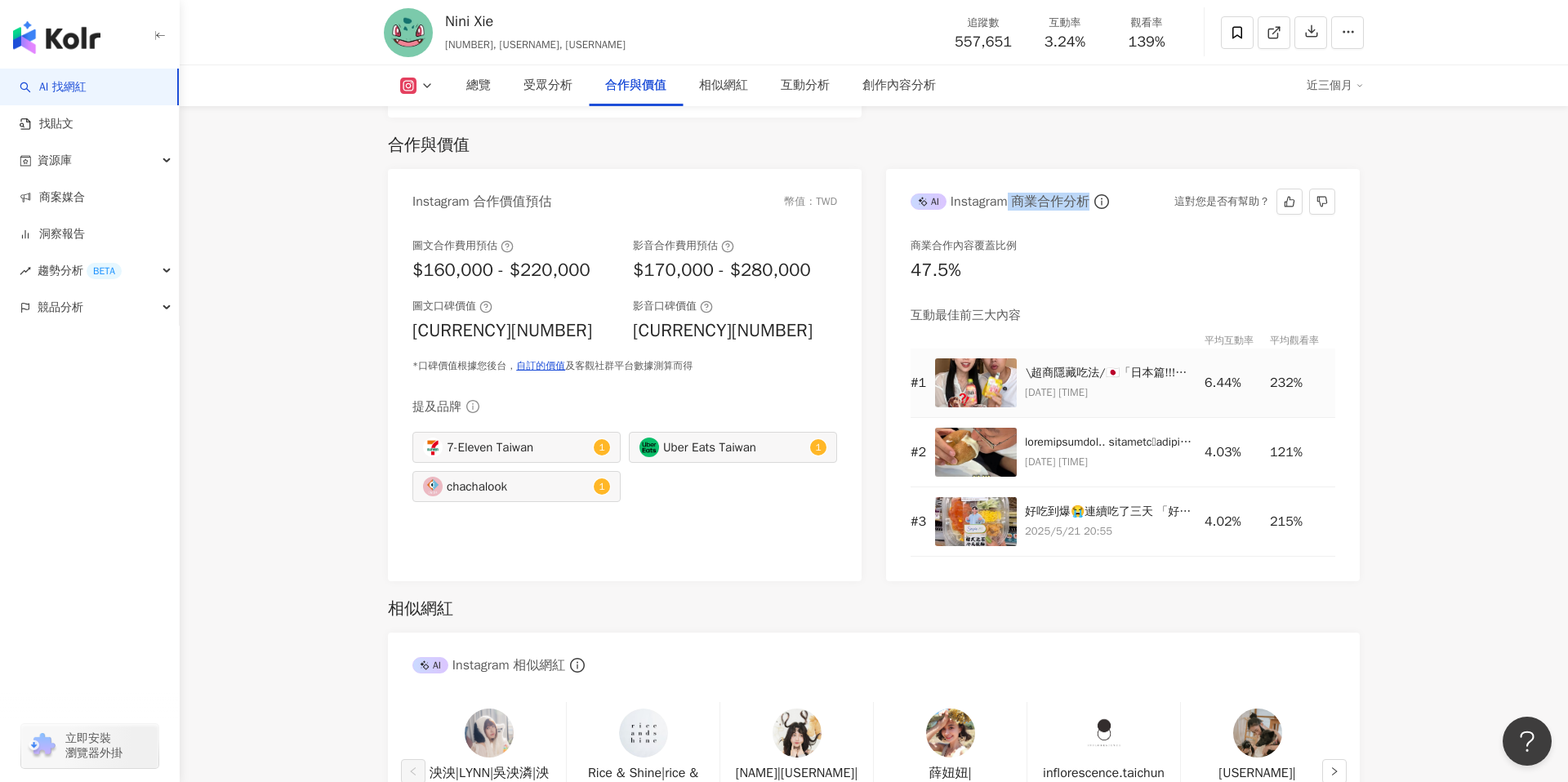 scroll, scrollTop: 2242, scrollLeft: 0, axis: vertical 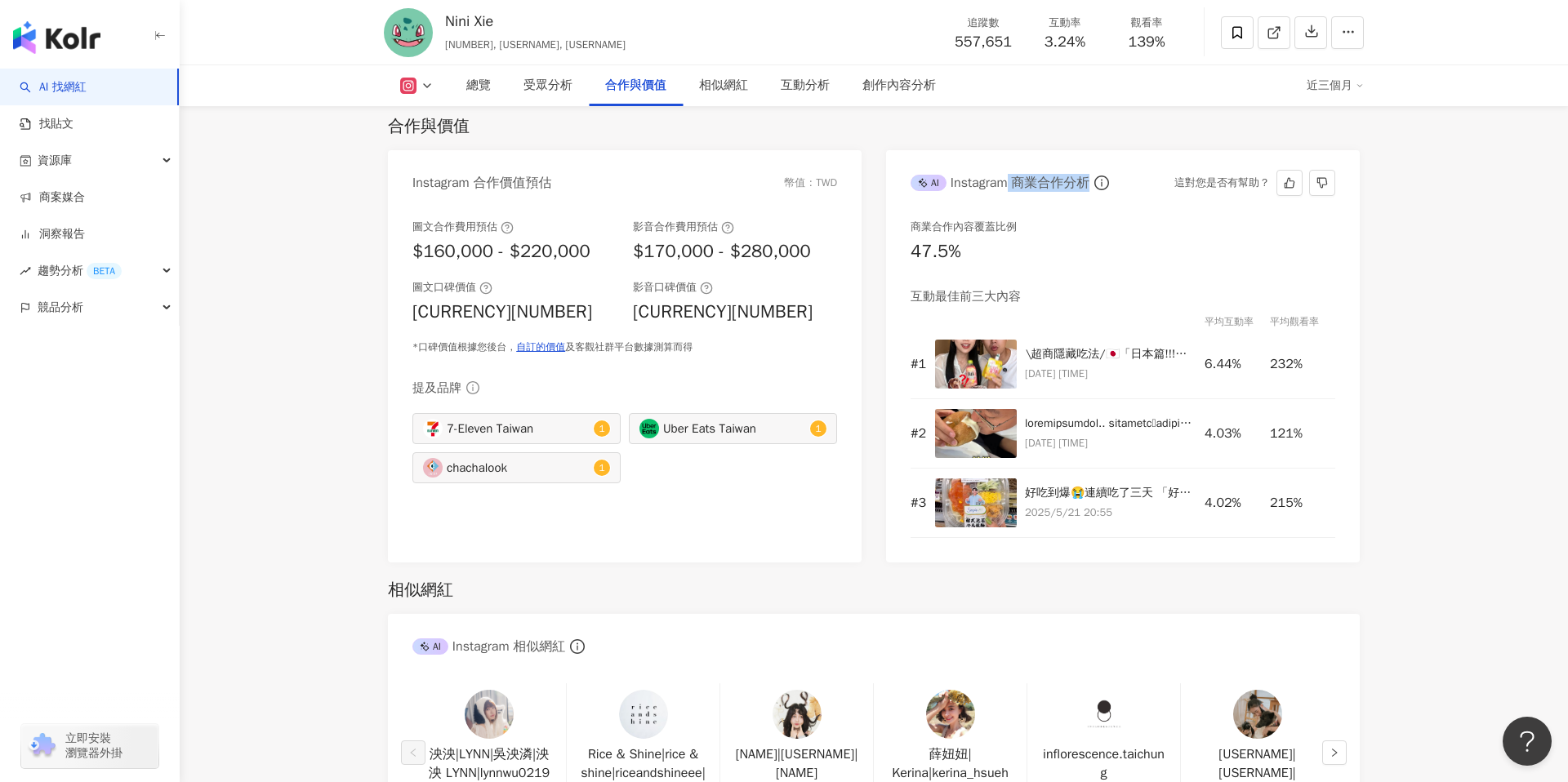 click on "AI Instagram 商業合作分析" at bounding box center [1000, 183] 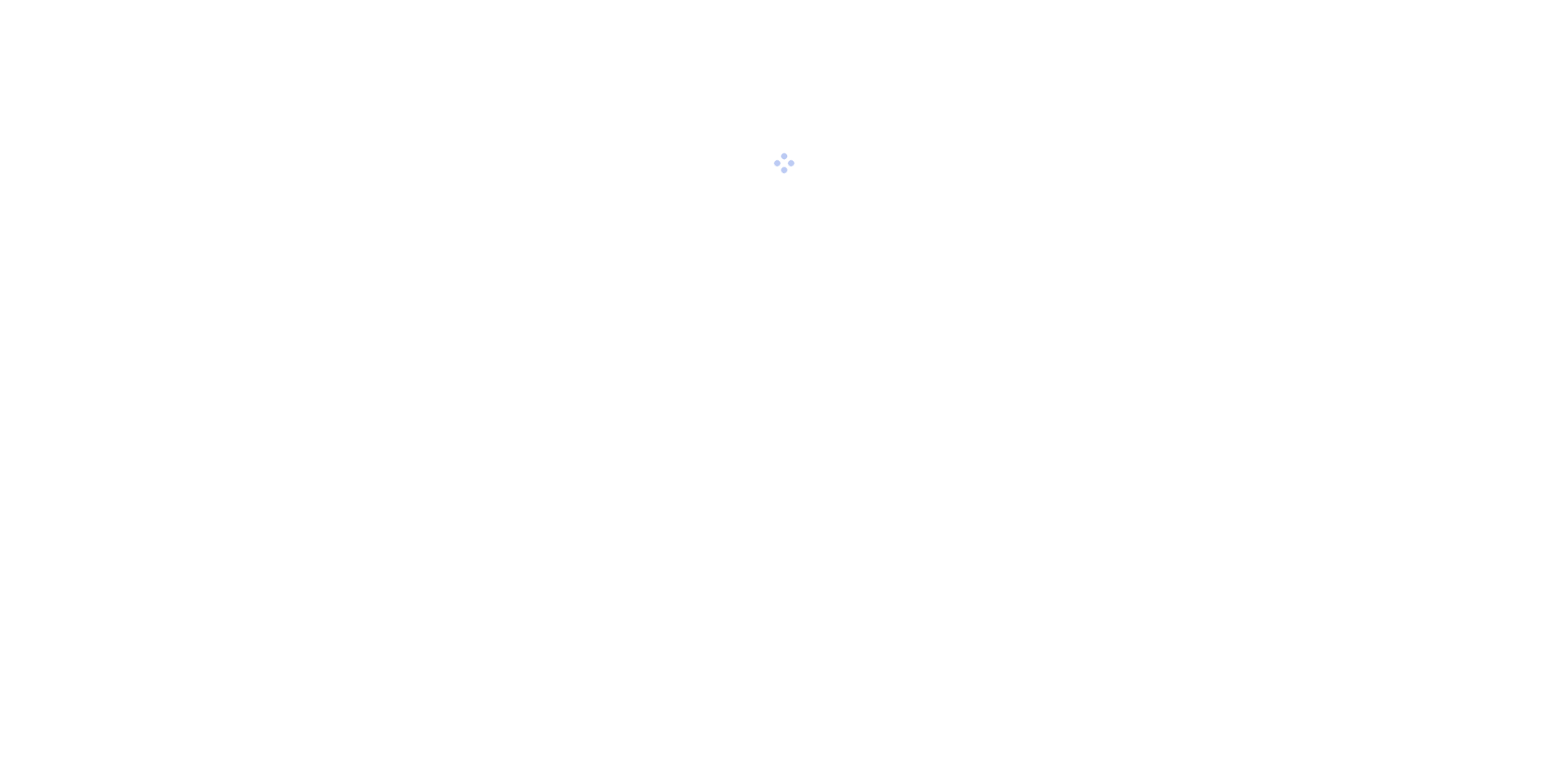 scroll, scrollTop: 0, scrollLeft: 0, axis: both 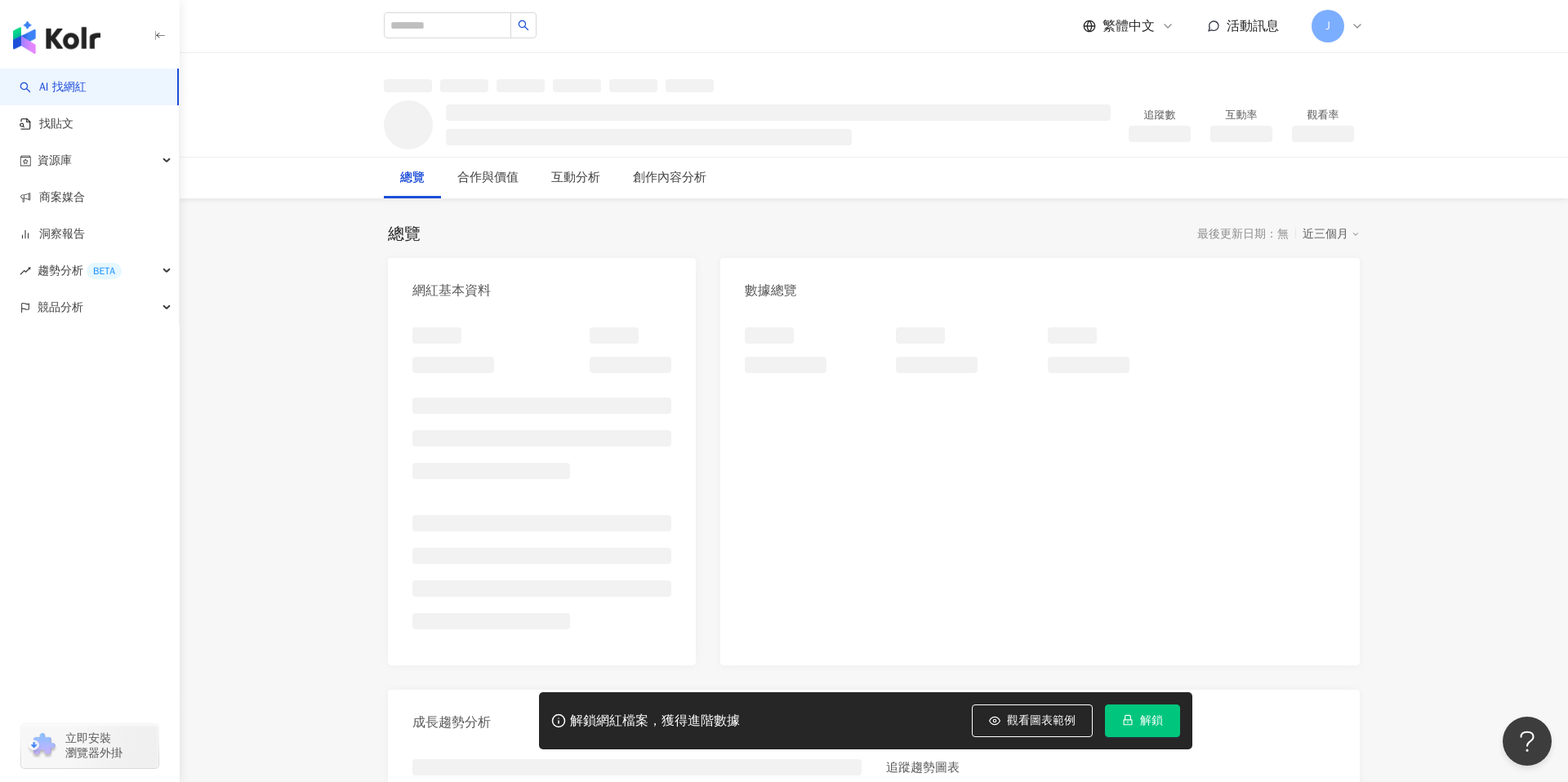 click on "解鎖" at bounding box center (1143, 721) 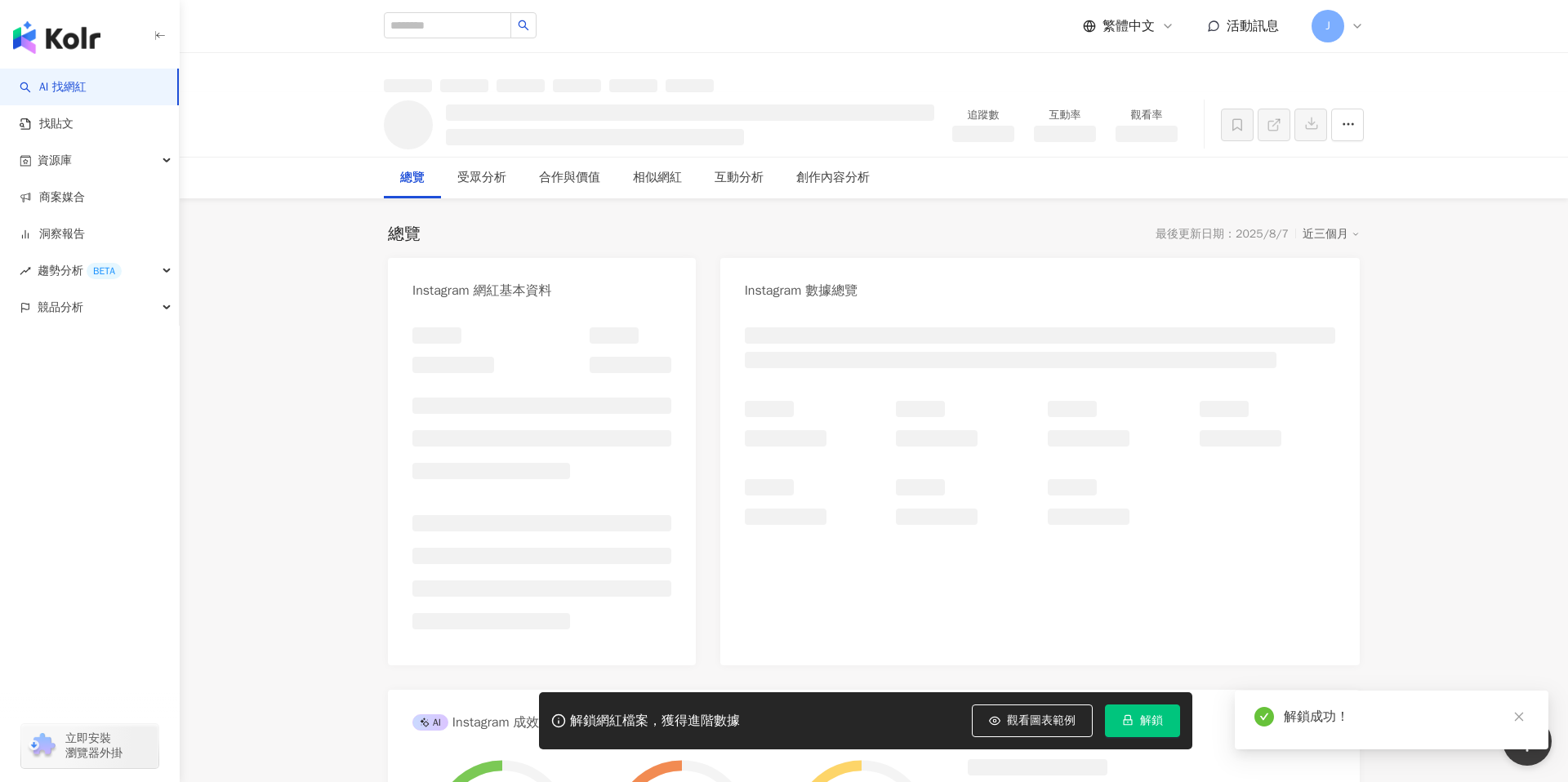 click on "追蹤數 互動率 觀看率 總覽 受眾分析 合作與價值 相似網紅 互動分析 創作內容分析 總覽 最後更新日期：2025/8/7 近三個月 Instagram 網紅基本資料 Instagram 數據總覽 AI Instagram 成效等級三大指標 成效等級 ： 優秀 良好 普通 不佳 Instagram 成長趨勢分析 追蹤趨勢圖表 AI Instagram 創作類型分佈 受眾分析 AI Instagram 受眾樣貌分析 受眾年齡及性別分布 受眾所在國家地區分布 受眾所在城市分布 AI 真粉比例 合作與價值 Instagram 合作價值預估 幣值：TWD AI Instagram 商業合作分析 互動最佳前三大內容 相似網紅 AI Instagram 相似網紅 韓國少女娜拉소녀나라 ，sntaiwan01，sonyunara_tw 10萬 追蹤者 Cindy 1,300 追蹤者 Johnny 5,300 追蹤者 強強生活 2,800 追蹤者 I’m Candy 1,300 追蹤者 Mindy 7,600 追蹤者 Instagram 提及的網紅 versace|Versace|versace|Versace 2,982.5萬   追蹤者 1 個提及 Cindy 1,300   追蹤者 4 個提及 Johnny 5,300" at bounding box center (874, 2619) 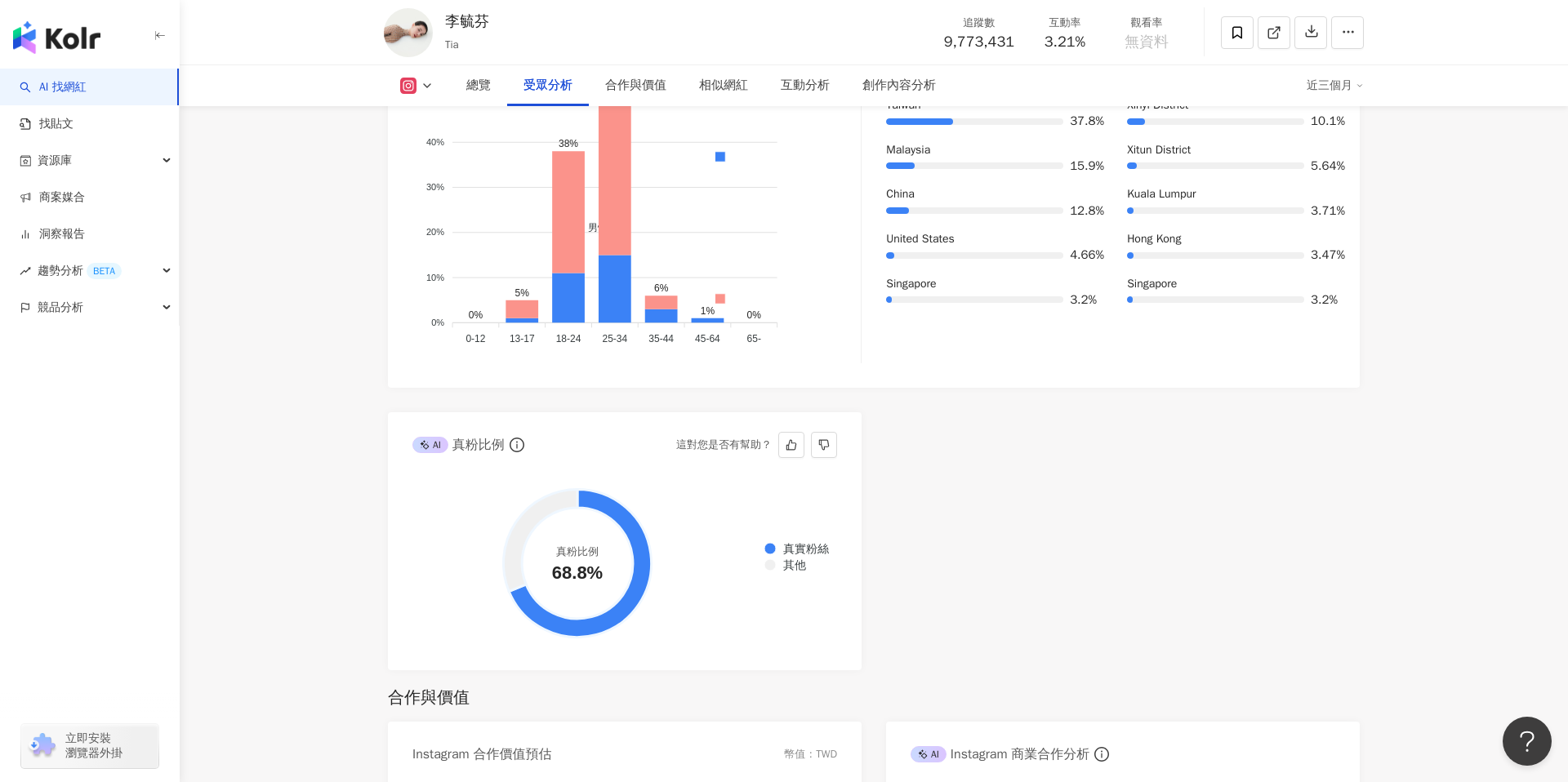 scroll, scrollTop: 1619, scrollLeft: 0, axis: vertical 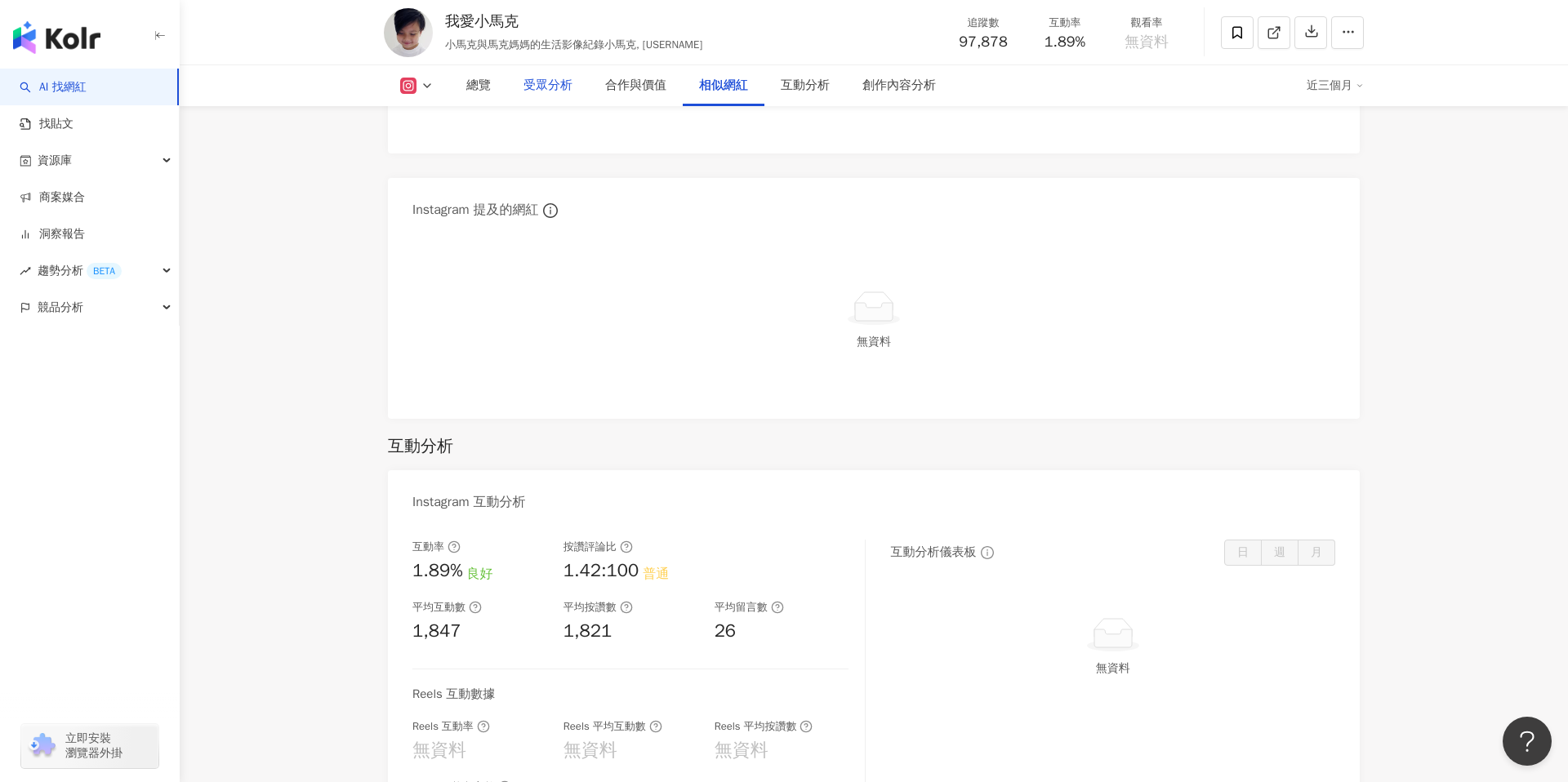 click on "受眾分析" at bounding box center (548, 86) 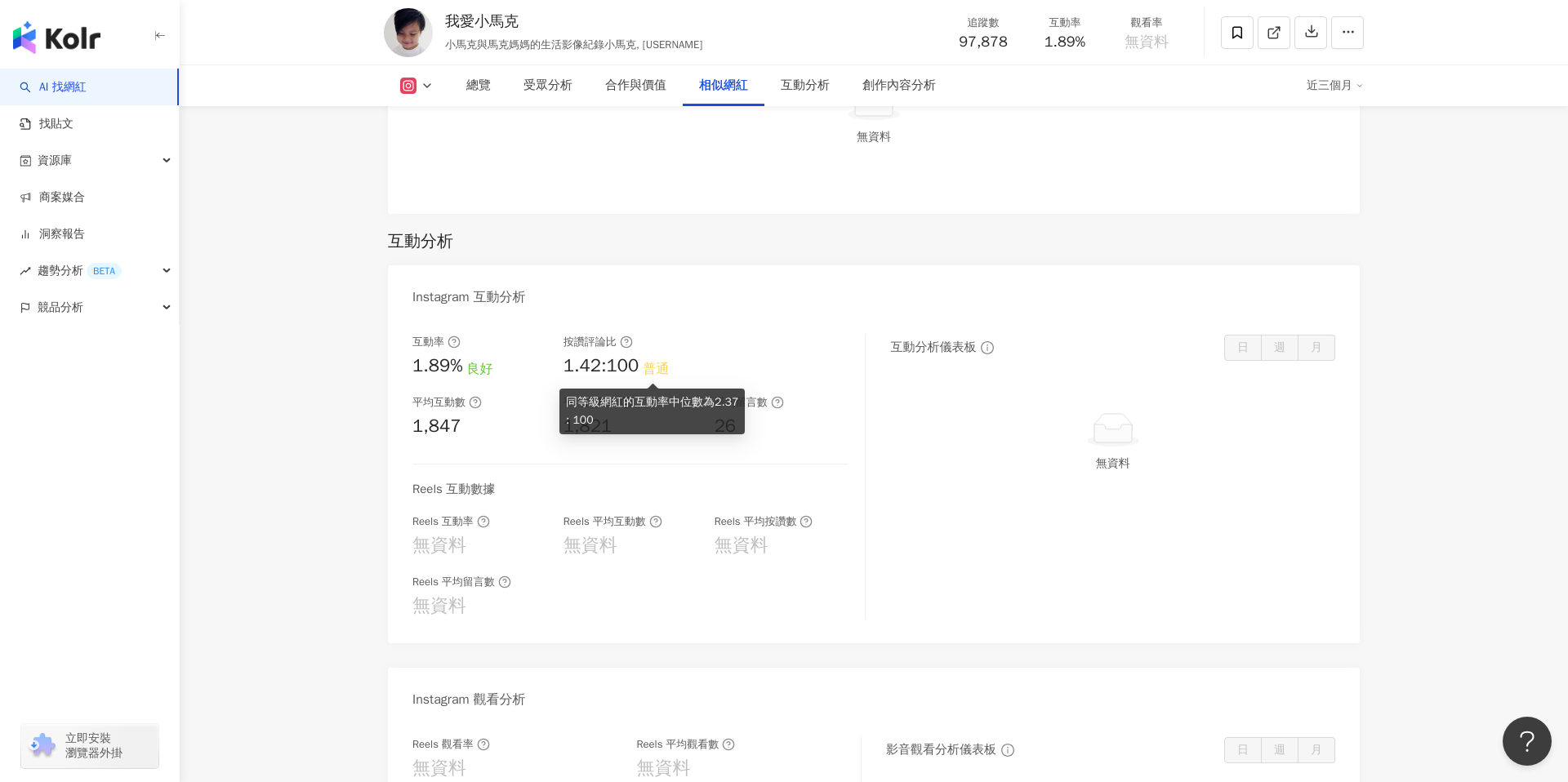 scroll, scrollTop: 3071, scrollLeft: 0, axis: vertical 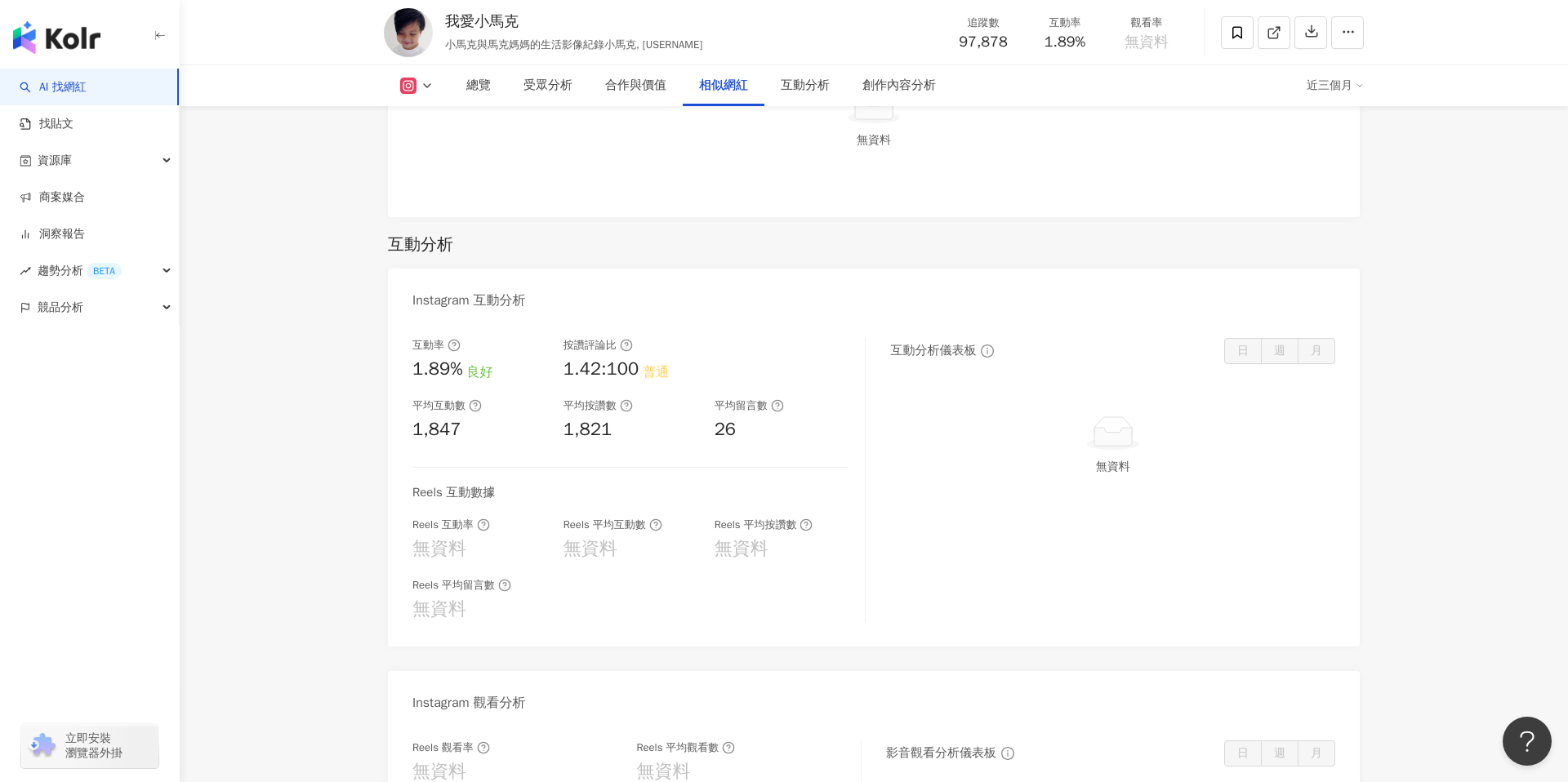 click at bounding box center [416, 86] 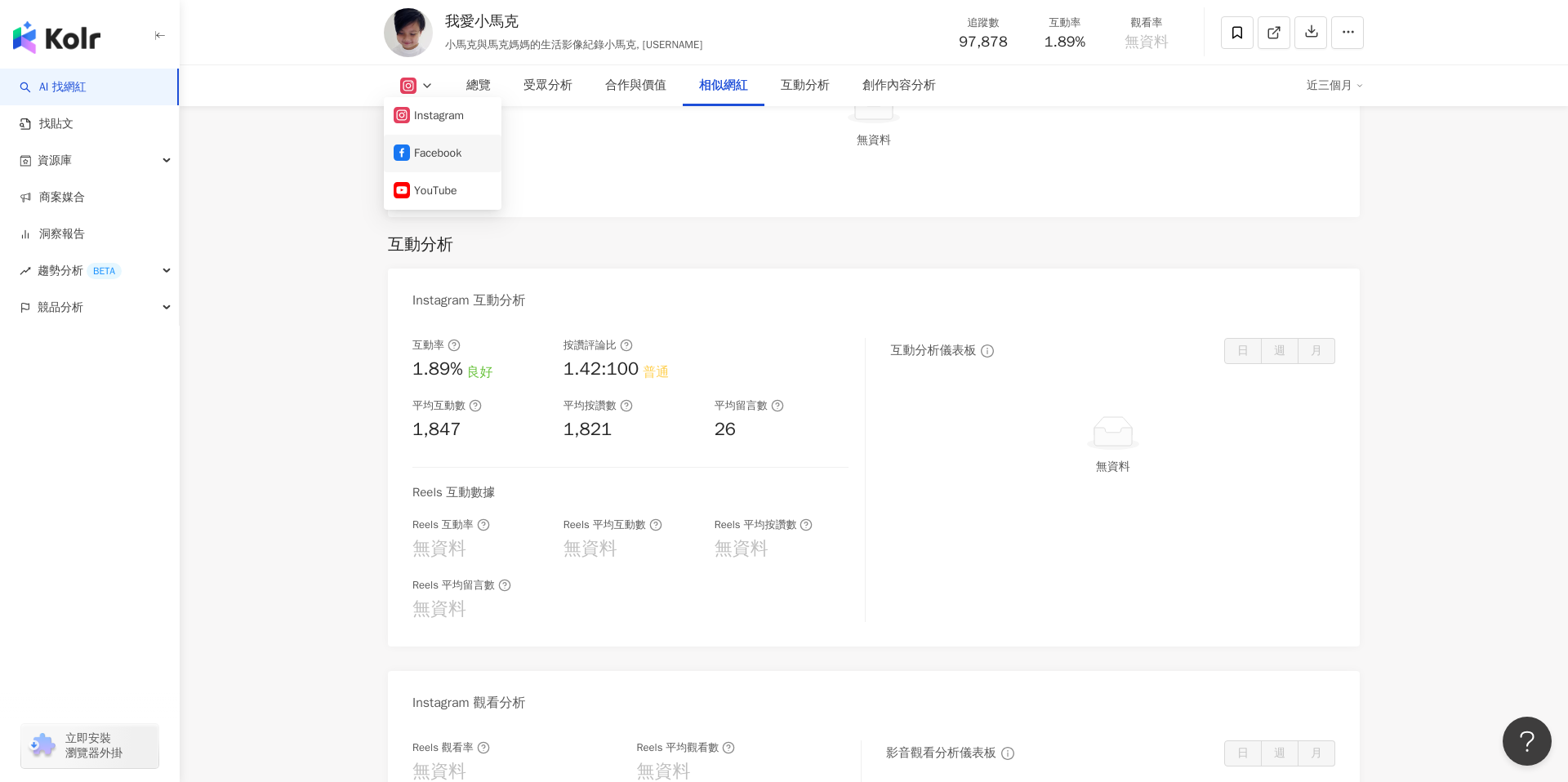 click on "Facebook" at bounding box center (443, 153) 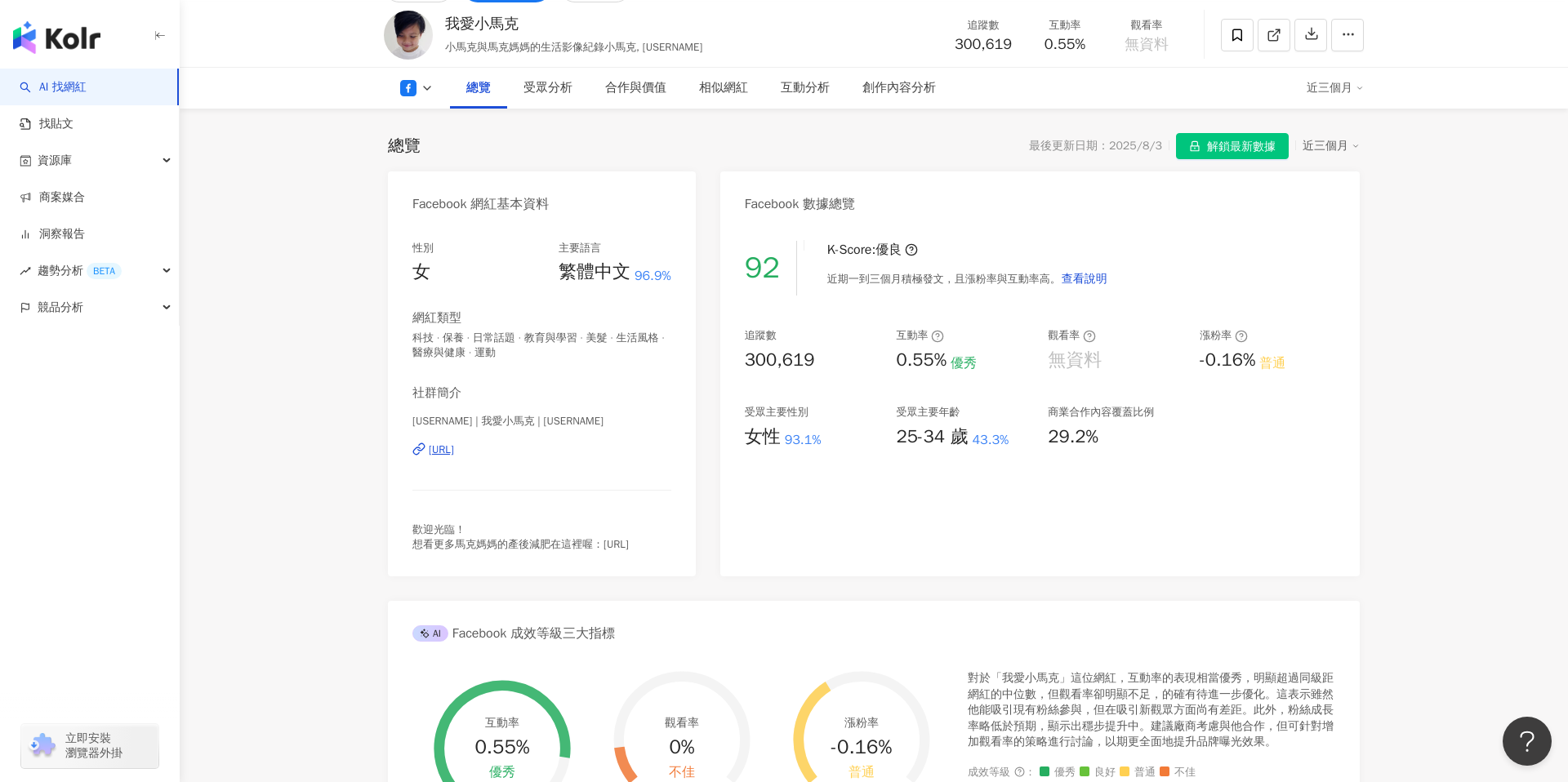 scroll, scrollTop: 88, scrollLeft: 0, axis: vertical 